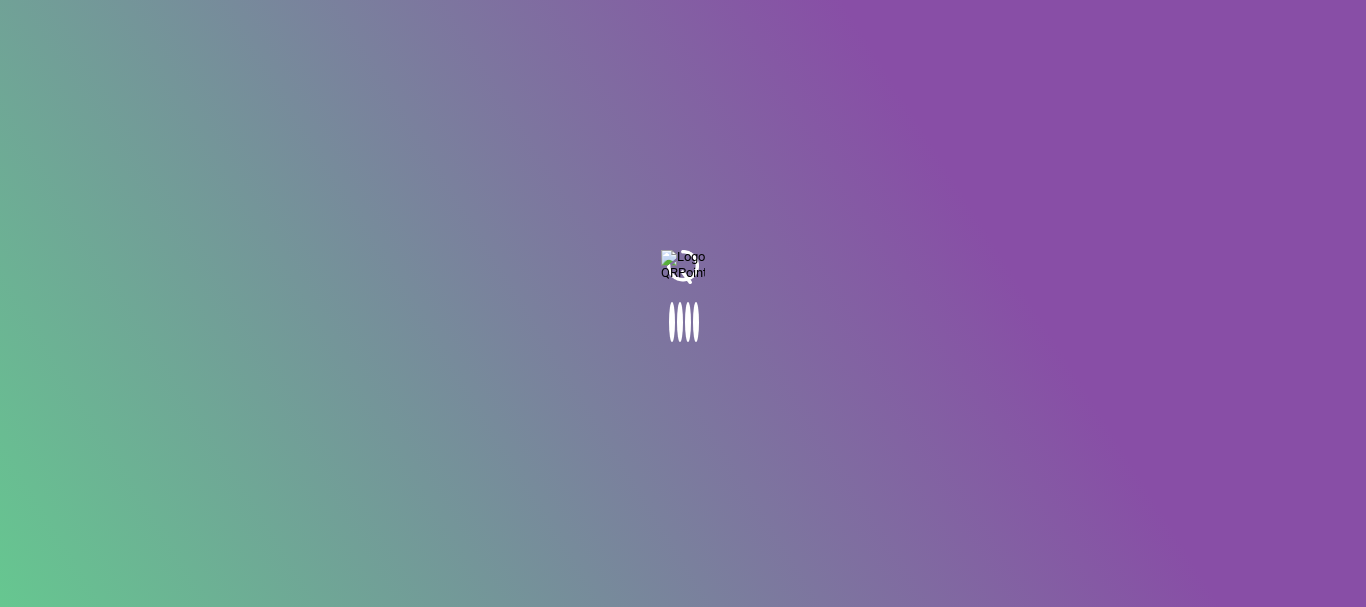 scroll, scrollTop: 0, scrollLeft: 0, axis: both 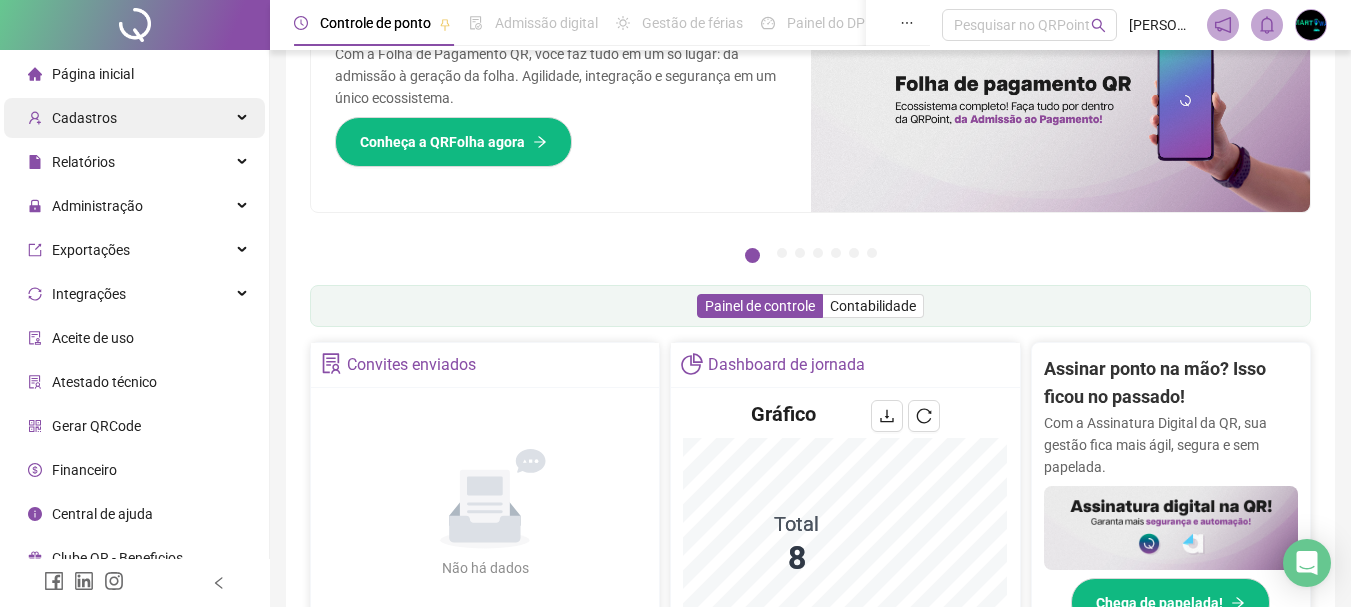 click on "Cadastros" at bounding box center (134, 118) 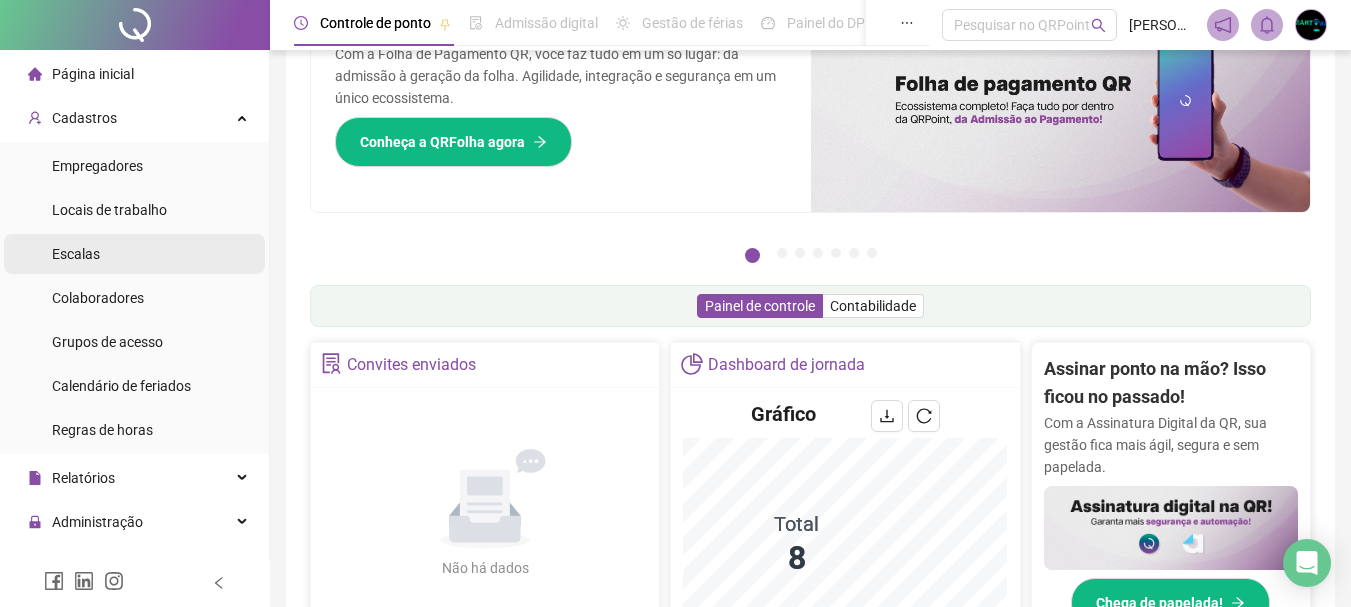 click on "Escalas" at bounding box center [134, 254] 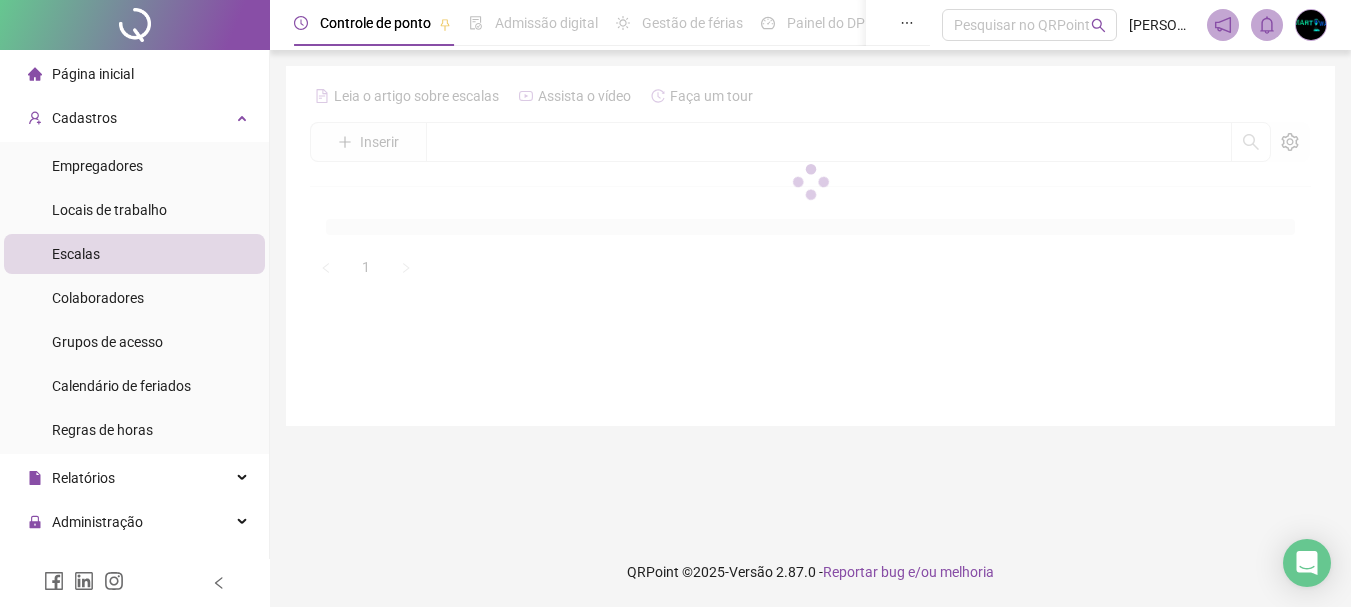 scroll, scrollTop: 0, scrollLeft: 0, axis: both 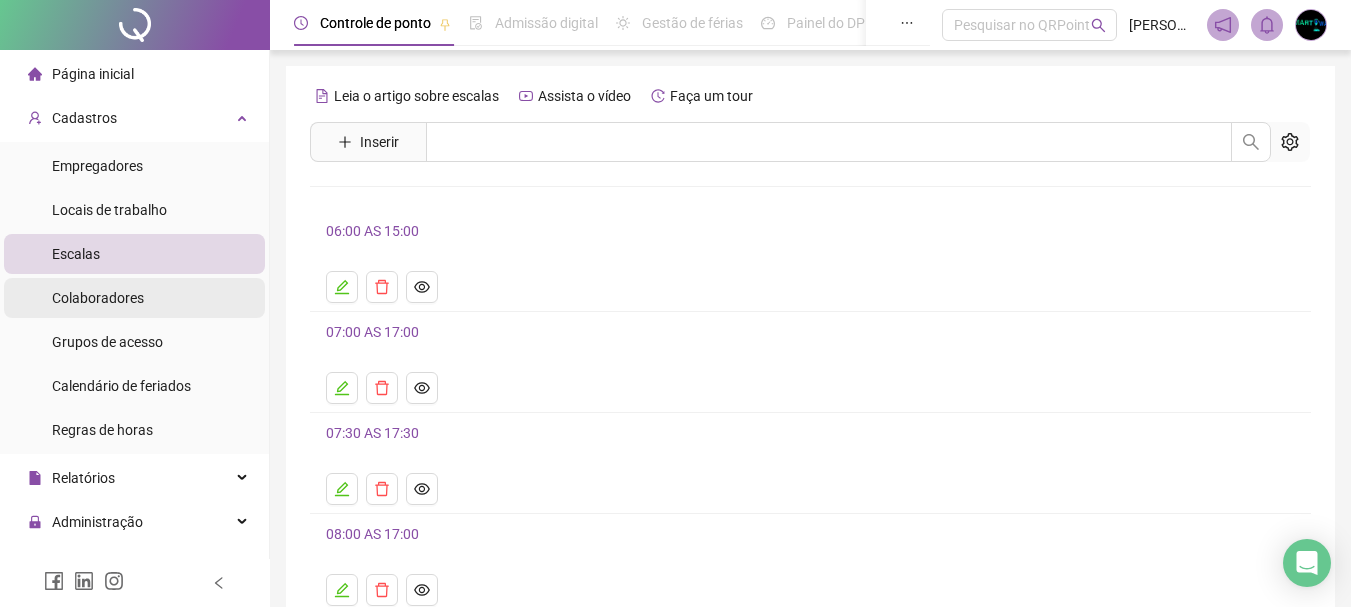 click on "Colaboradores" at bounding box center [98, 298] 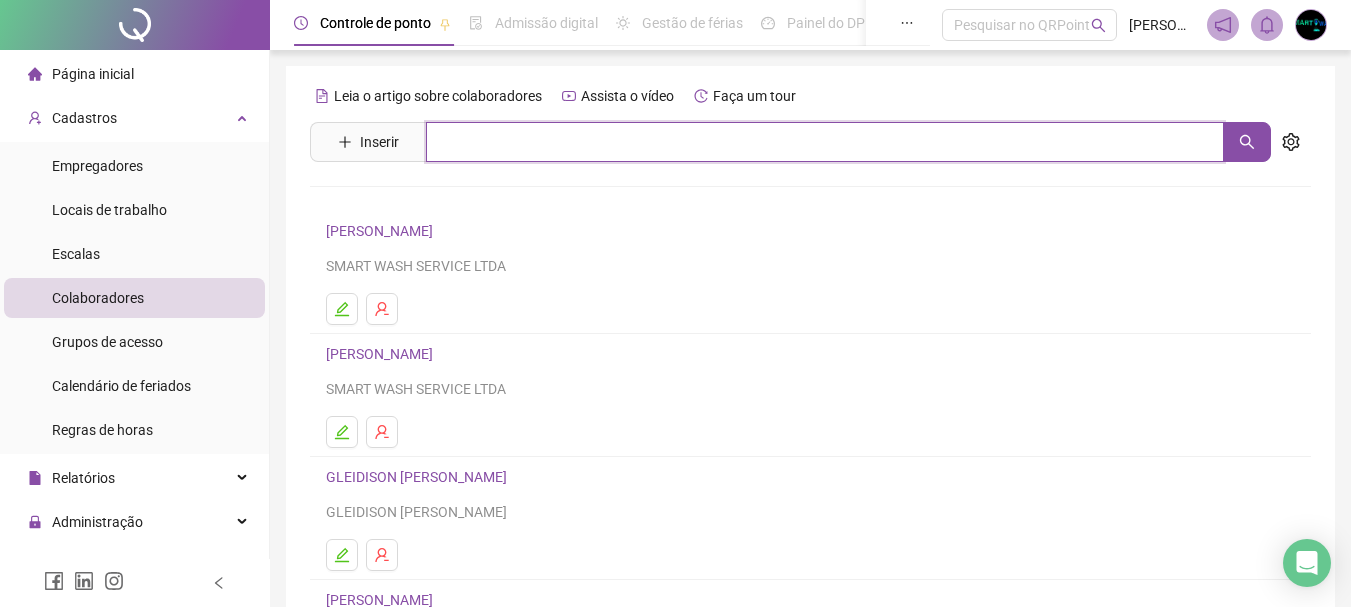 click at bounding box center [825, 142] 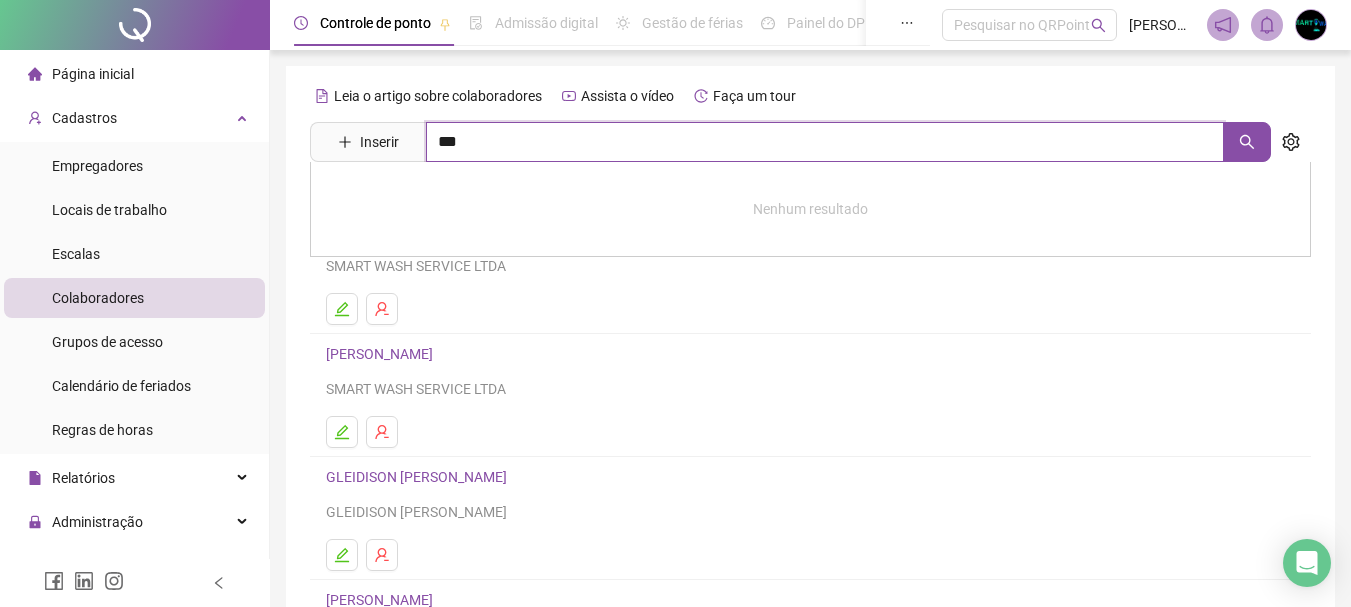 type on "***" 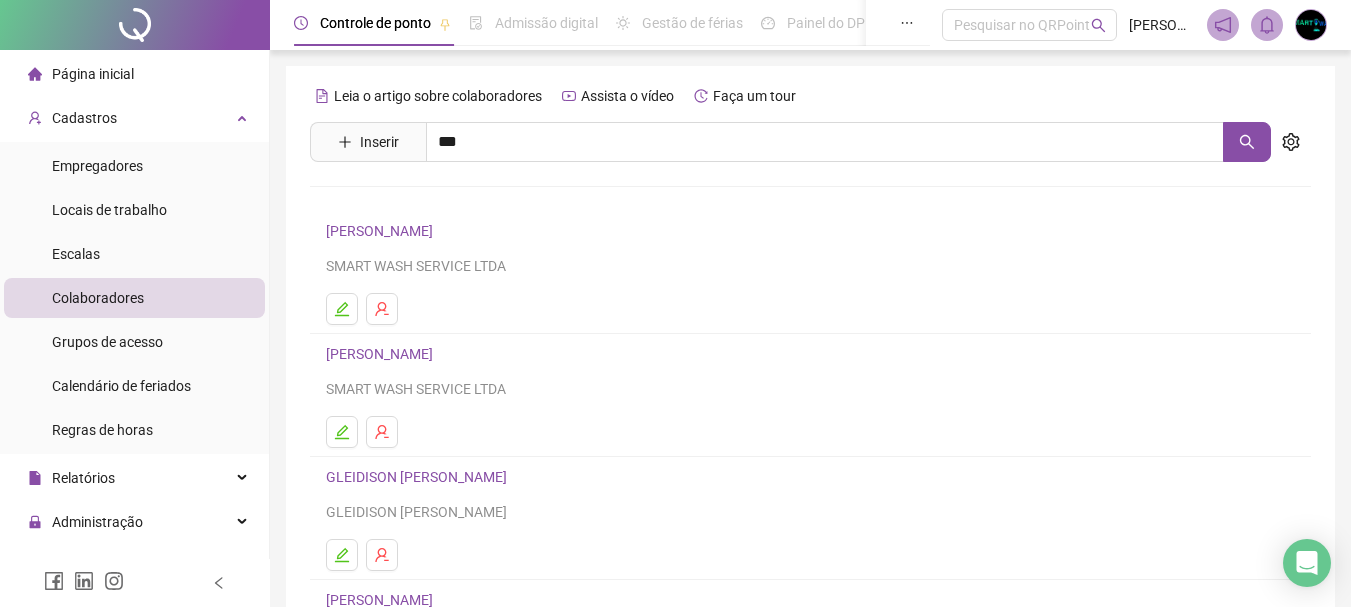 click on "[PERSON_NAME]" at bounding box center [400, 201] 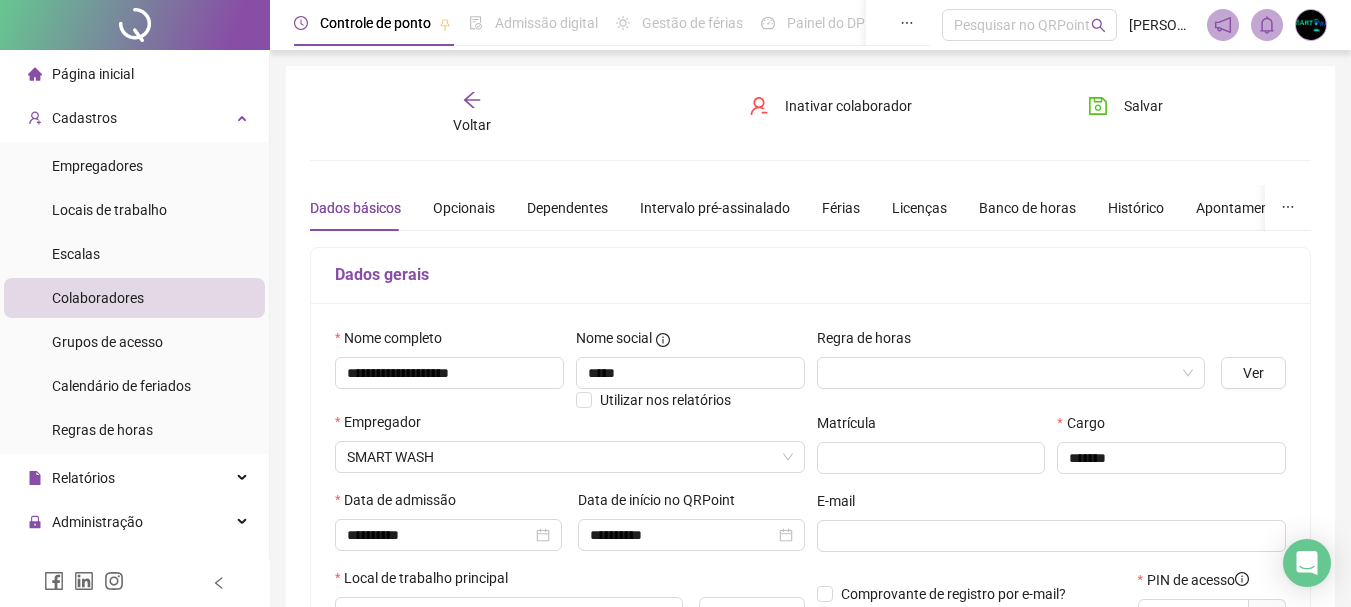 type on "**********" 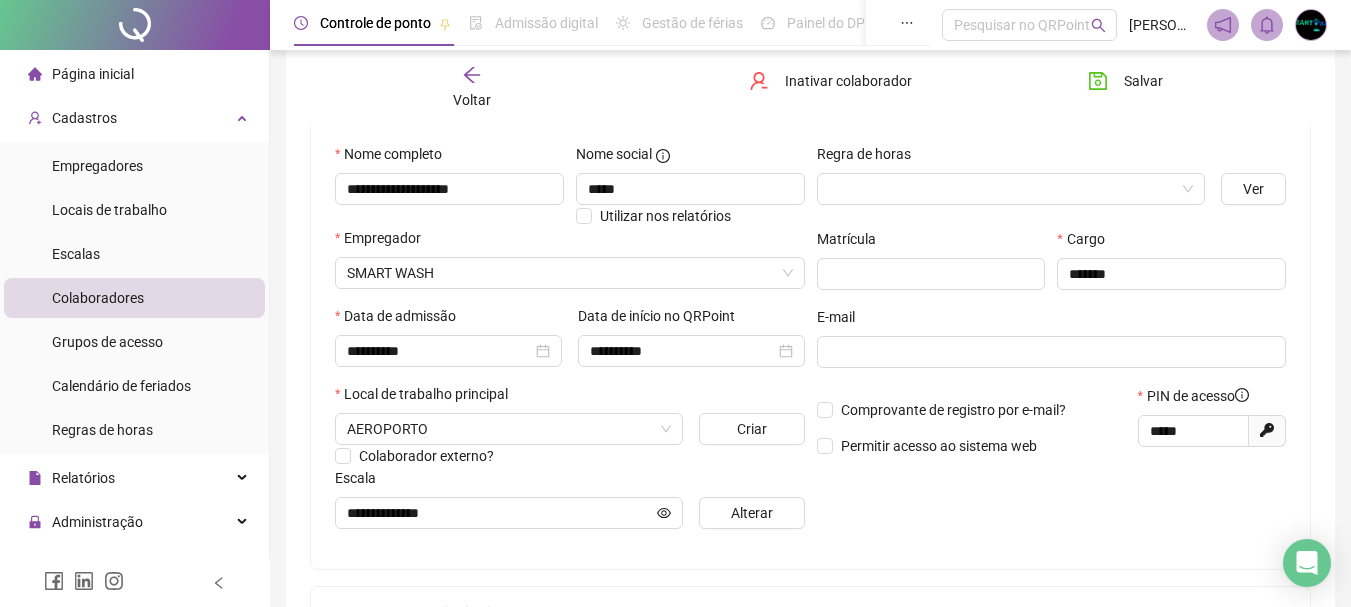 scroll, scrollTop: 188, scrollLeft: 0, axis: vertical 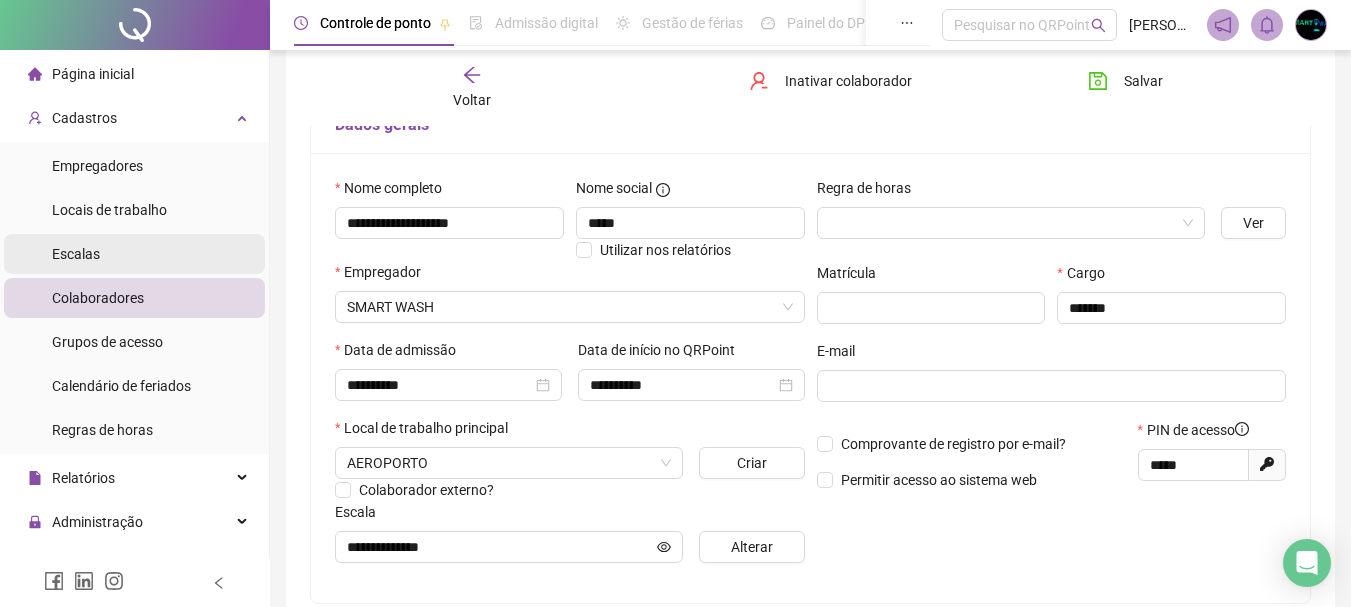 click on "Escalas" at bounding box center [76, 254] 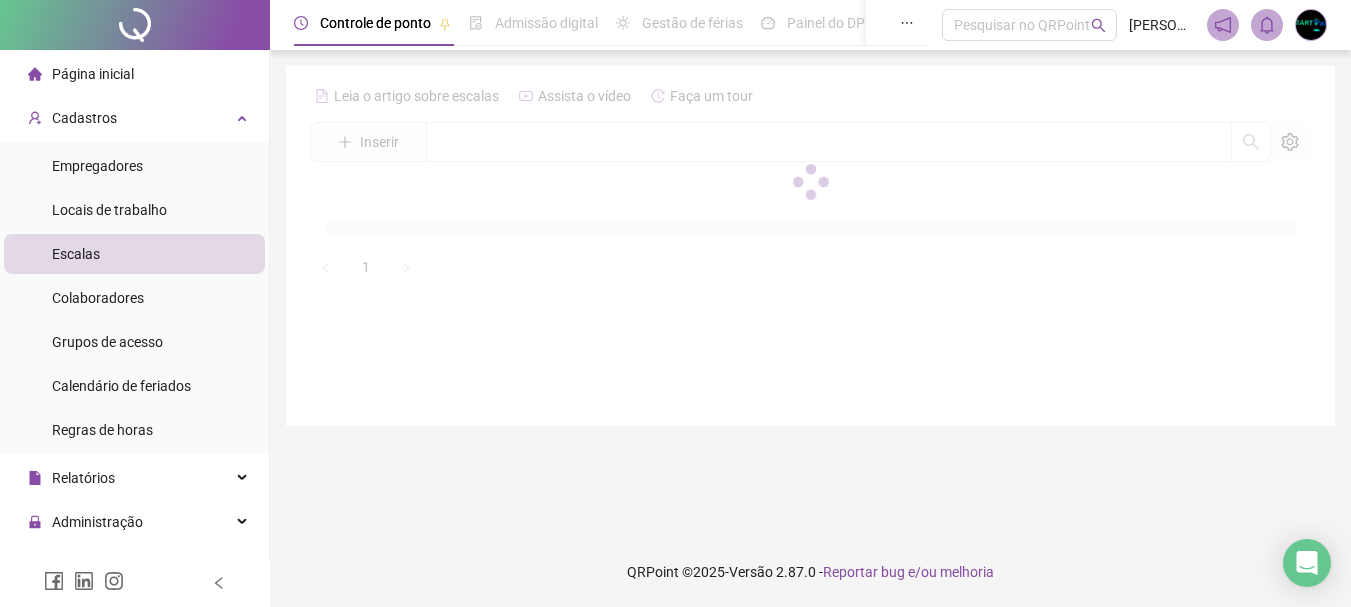 scroll, scrollTop: 0, scrollLeft: 0, axis: both 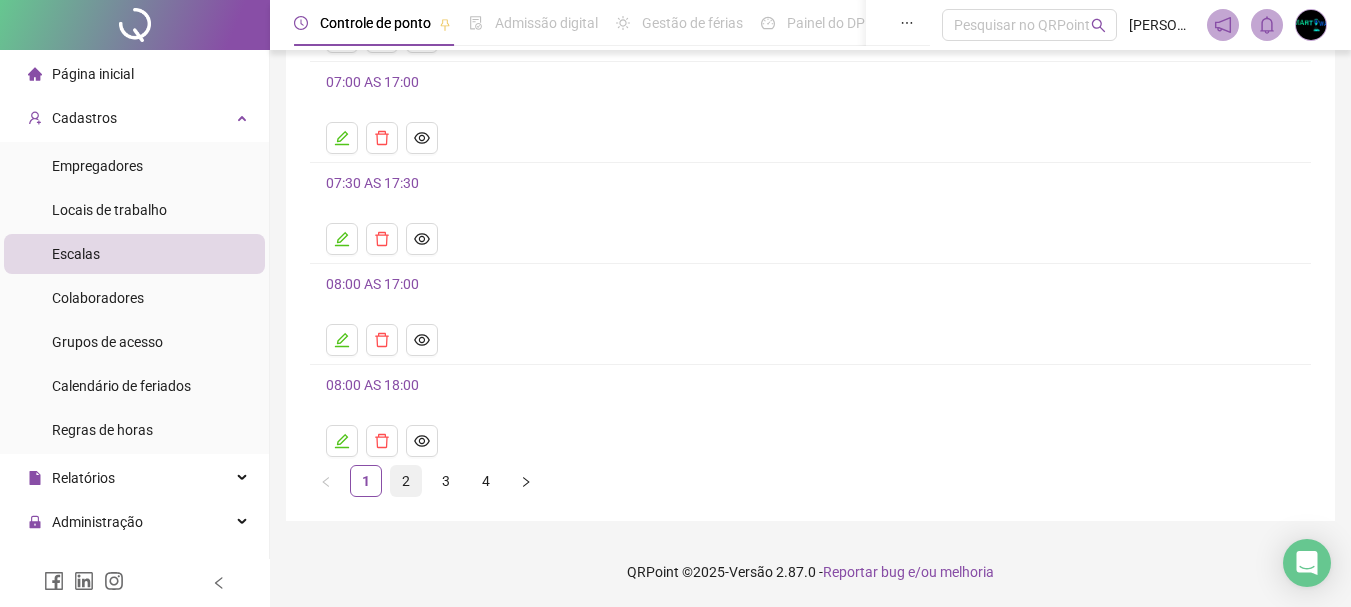 click on "2" at bounding box center (406, 481) 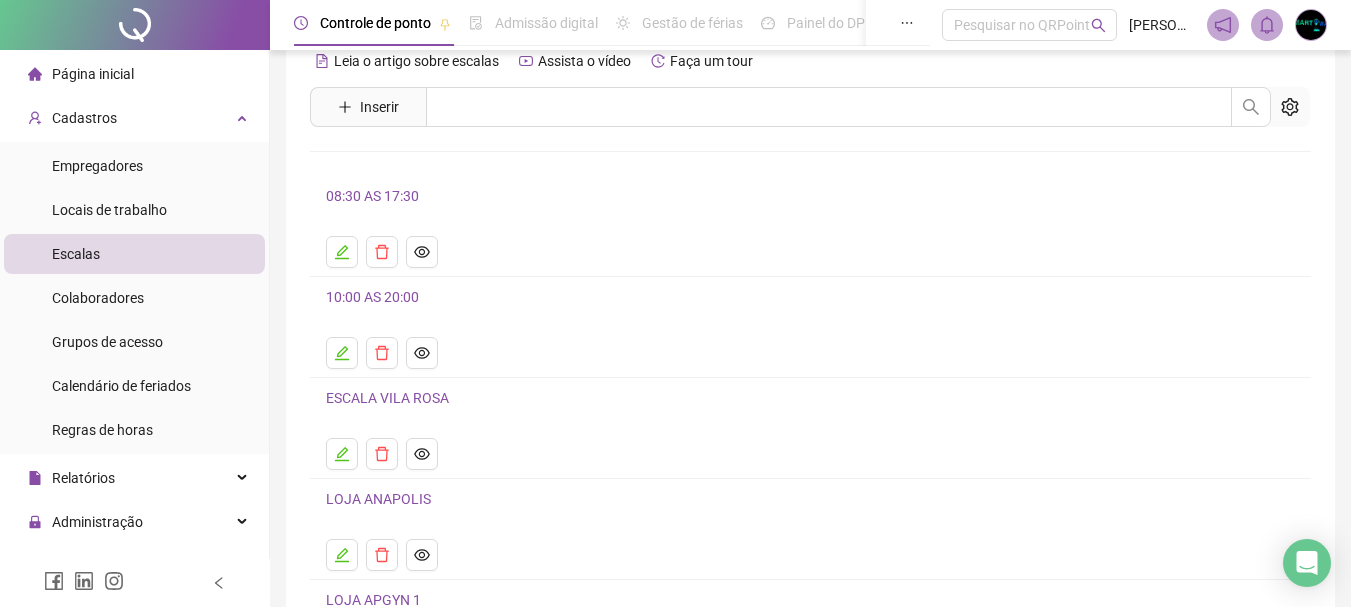 scroll, scrollTop: 0, scrollLeft: 0, axis: both 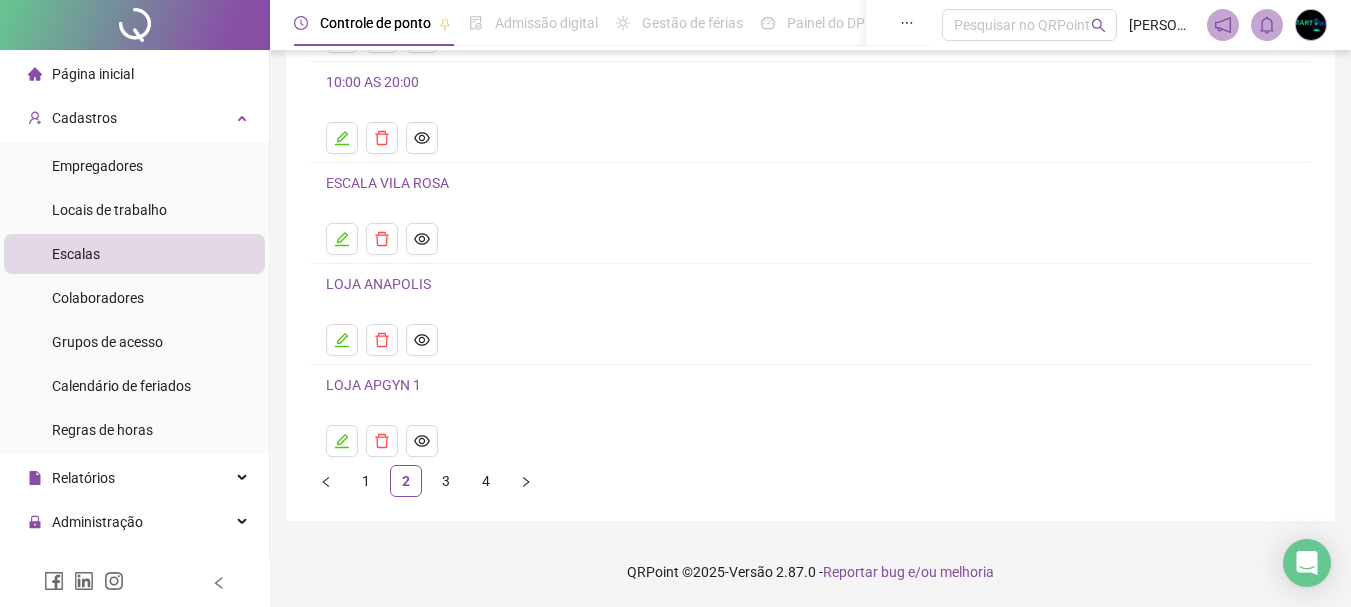 click on "LOJA APGYN 1" at bounding box center (373, 385) 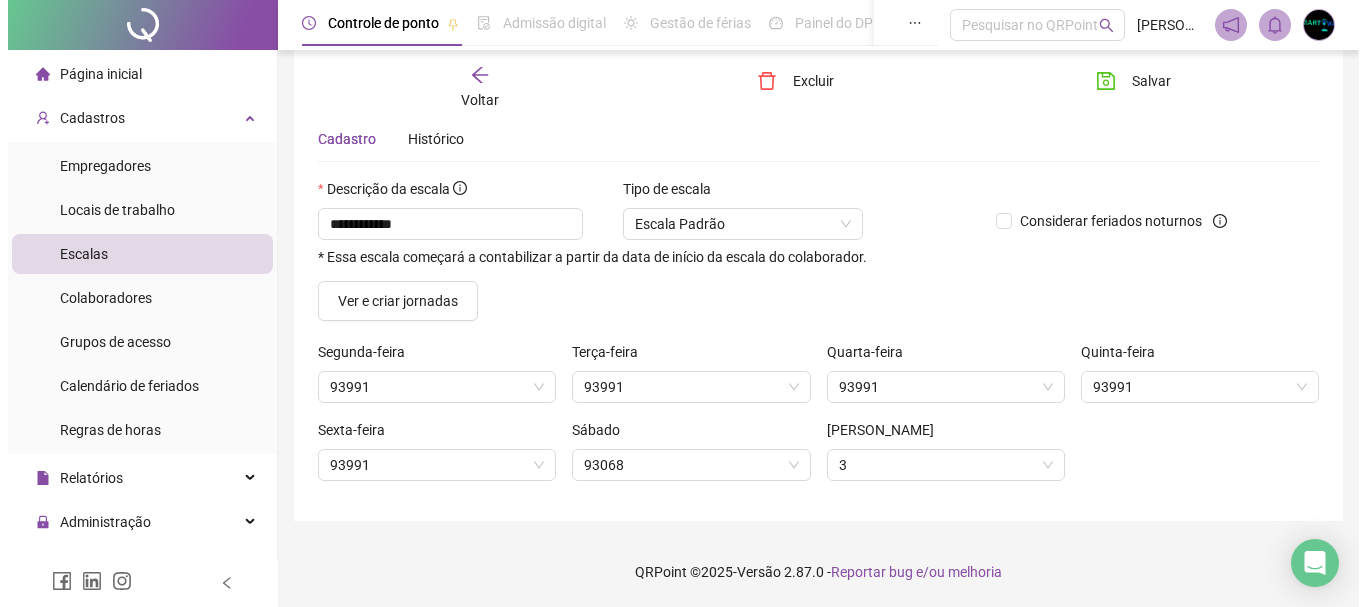 scroll, scrollTop: 69, scrollLeft: 0, axis: vertical 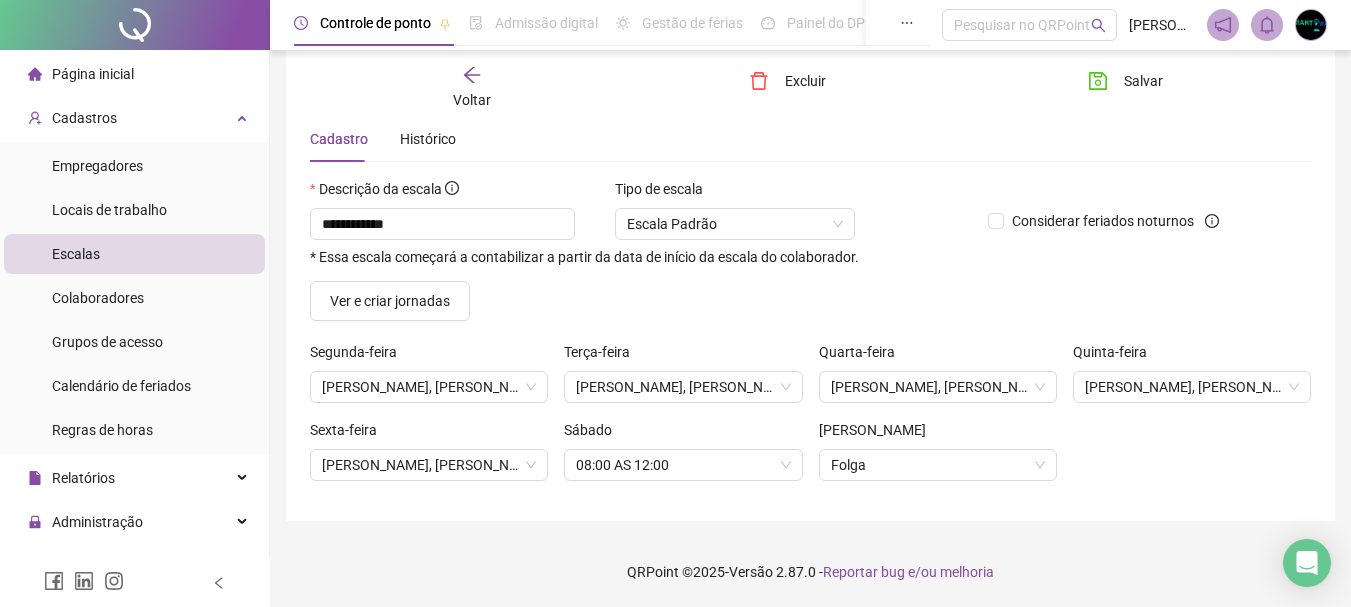 click on "Voltar" at bounding box center [472, 88] 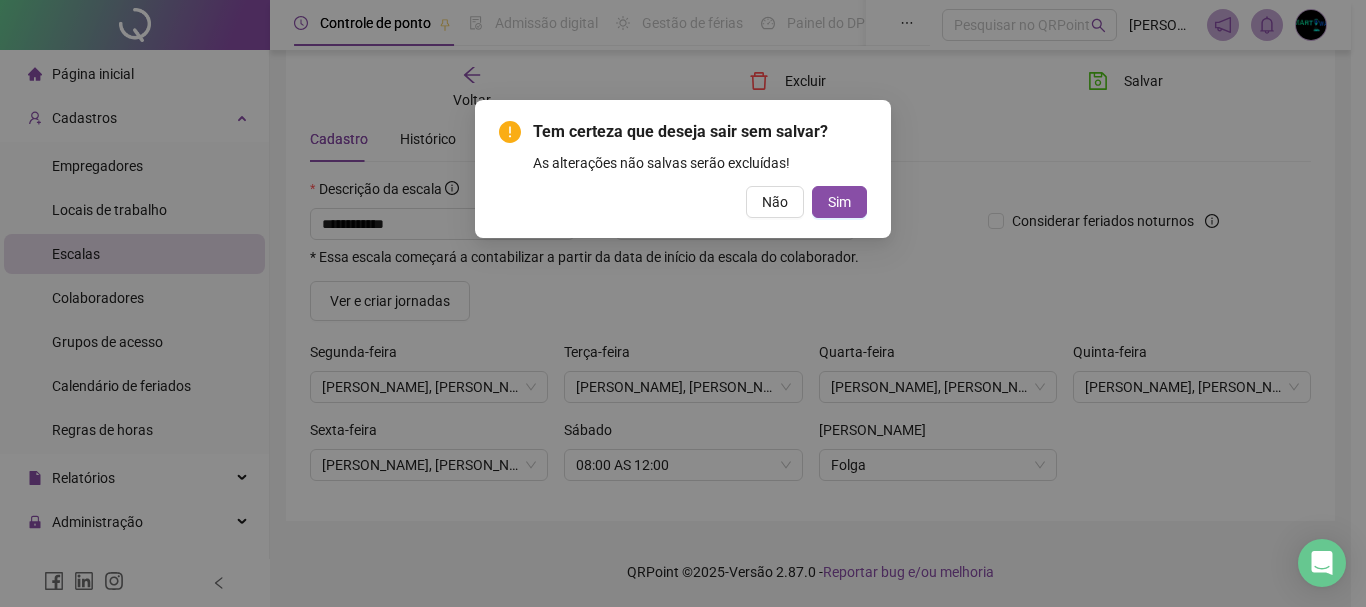 click on "Sim" at bounding box center [839, 202] 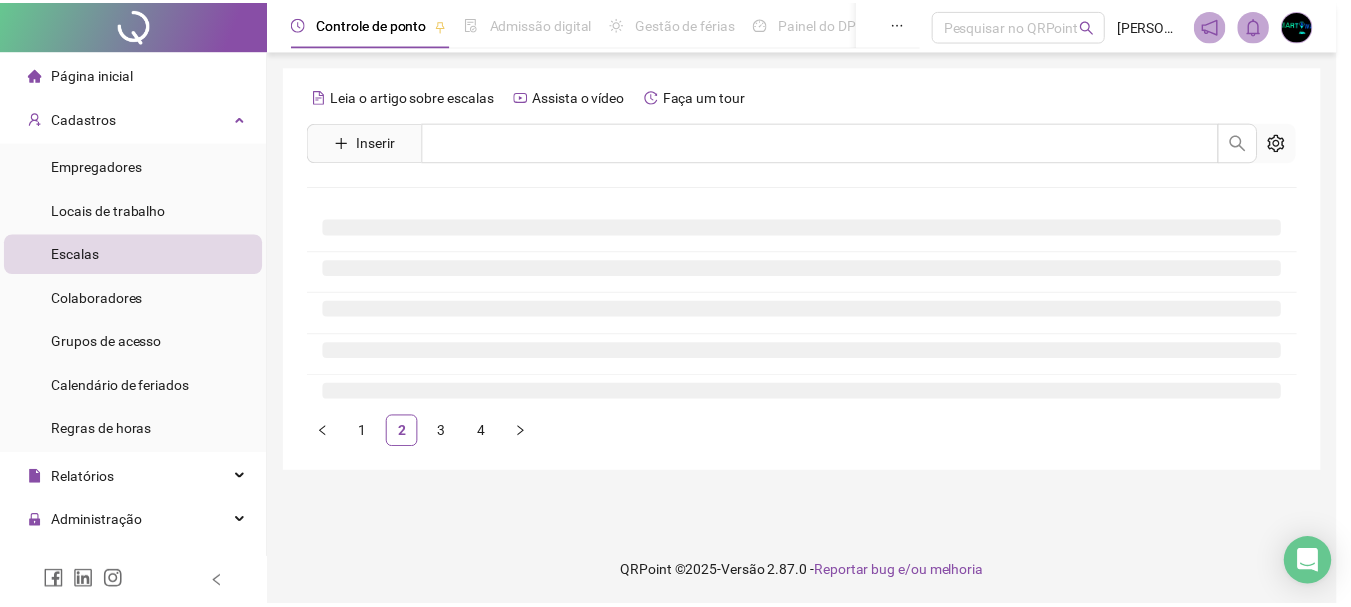scroll, scrollTop: 0, scrollLeft: 0, axis: both 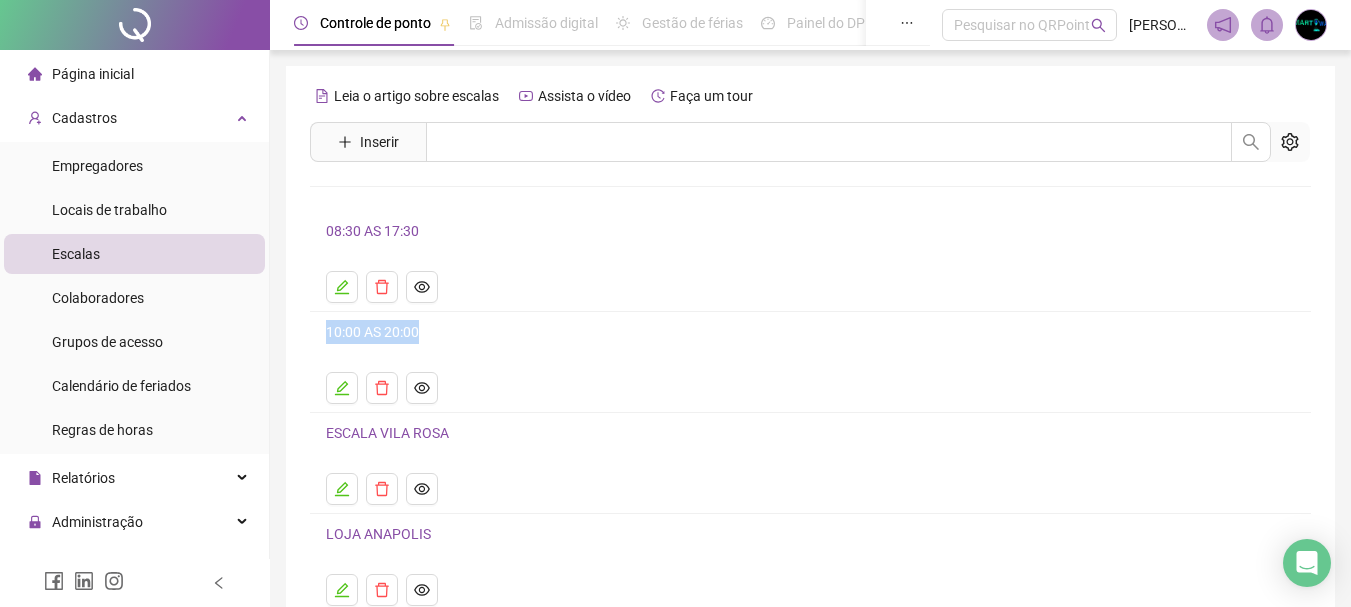 drag, startPoint x: 1347, startPoint y: 299, endPoint x: 1357, endPoint y: 350, distance: 51.971146 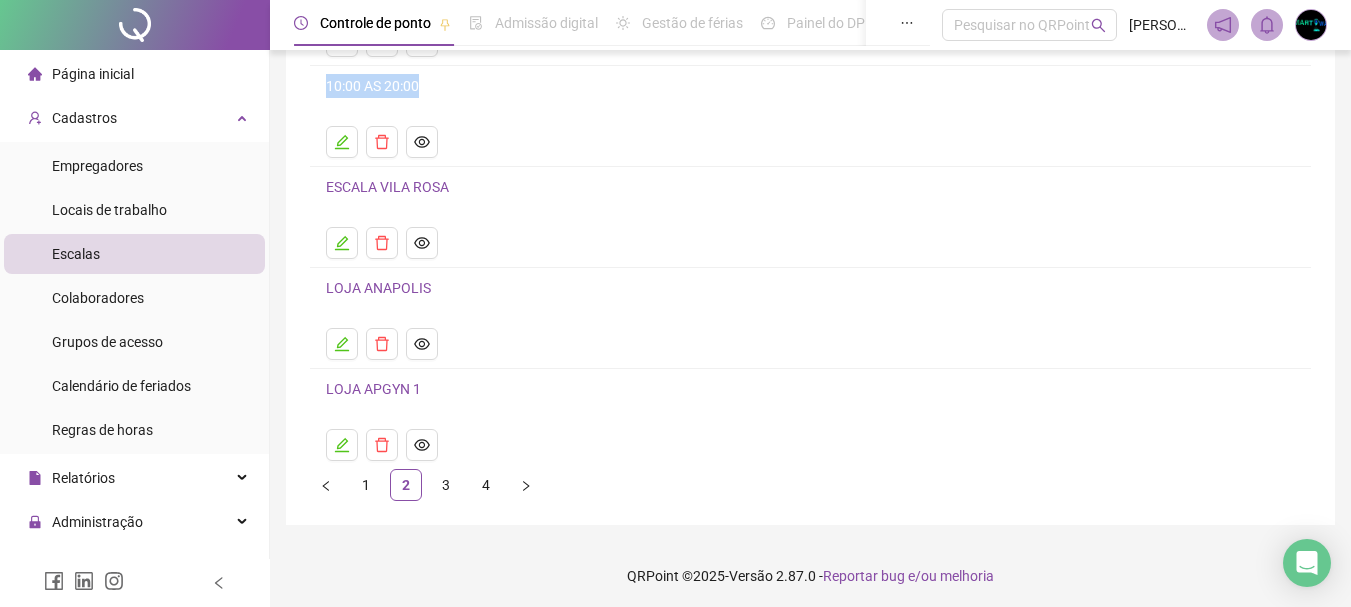 scroll, scrollTop: 250, scrollLeft: 0, axis: vertical 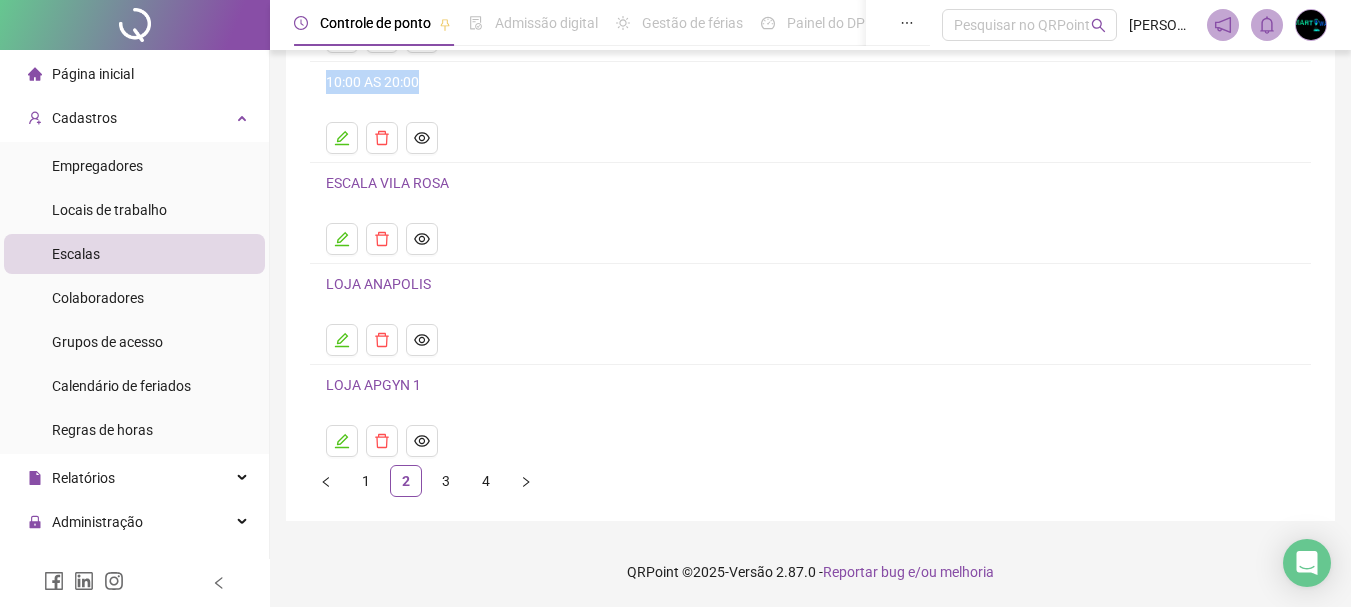 drag, startPoint x: 451, startPoint y: 481, endPoint x: 569, endPoint y: 455, distance: 120.83046 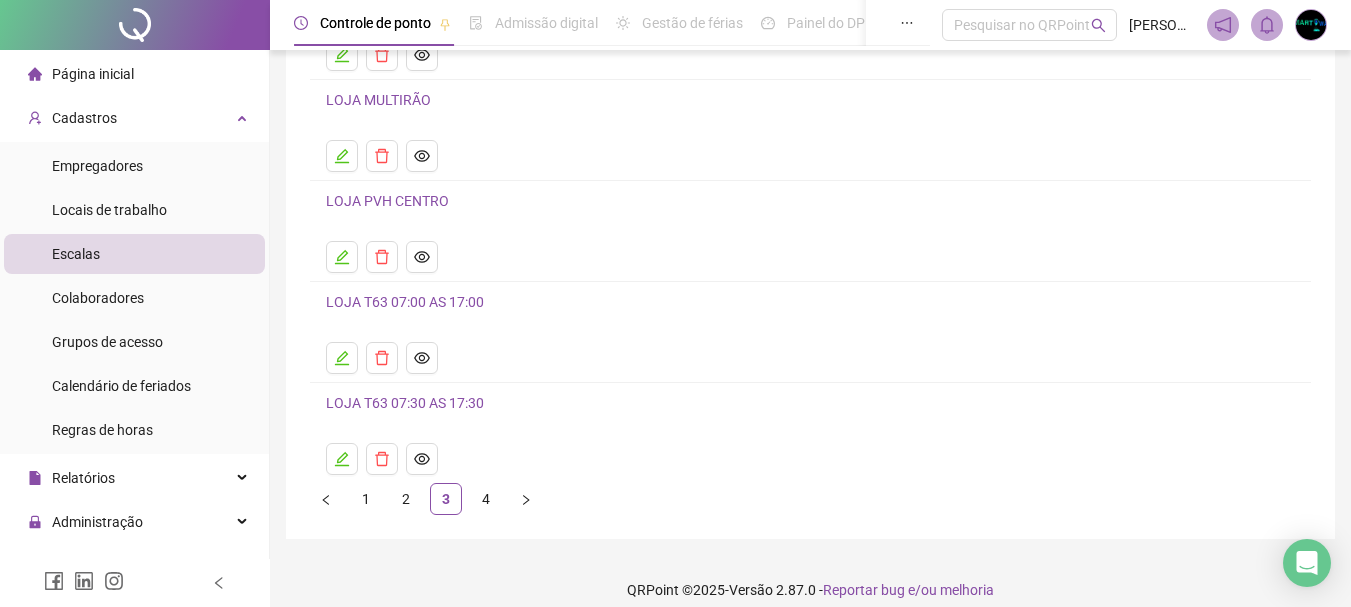 scroll, scrollTop: 250, scrollLeft: 0, axis: vertical 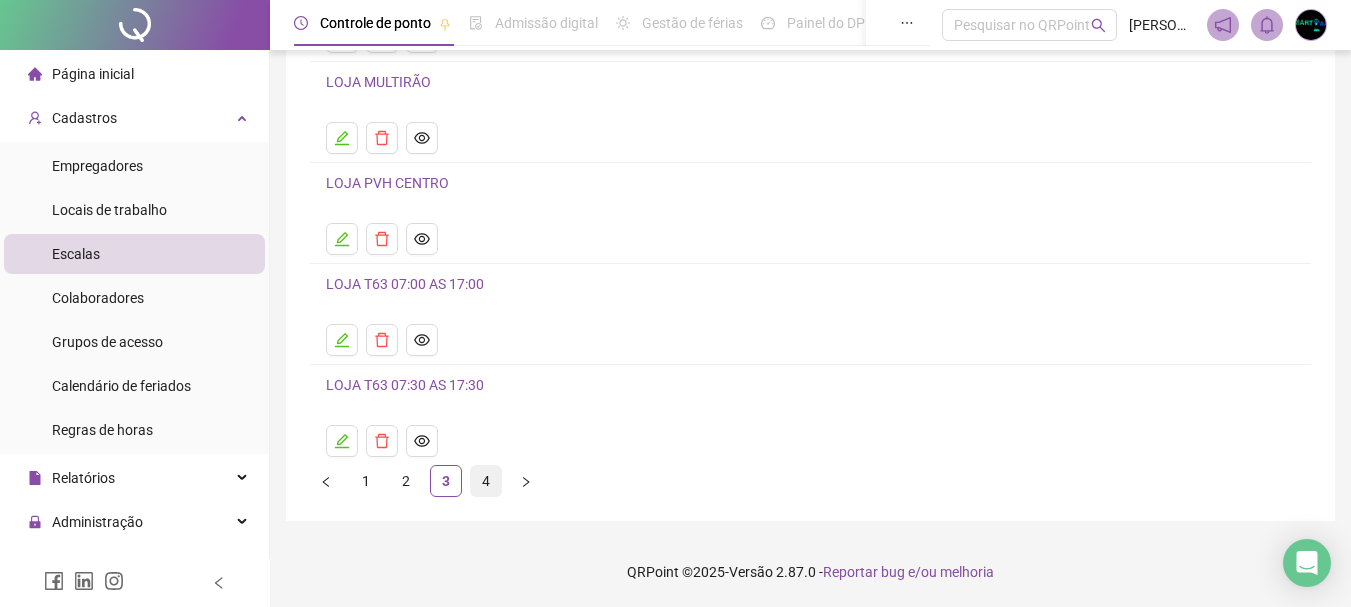 click on "4" at bounding box center [486, 481] 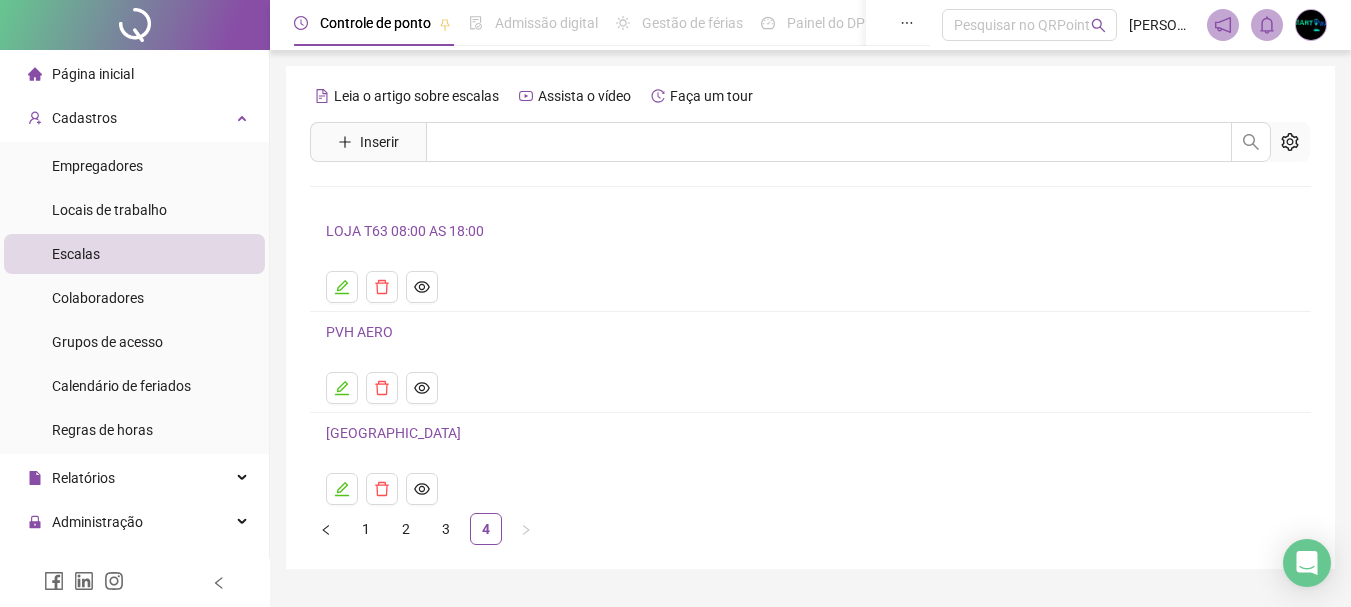 scroll, scrollTop: 48, scrollLeft: 0, axis: vertical 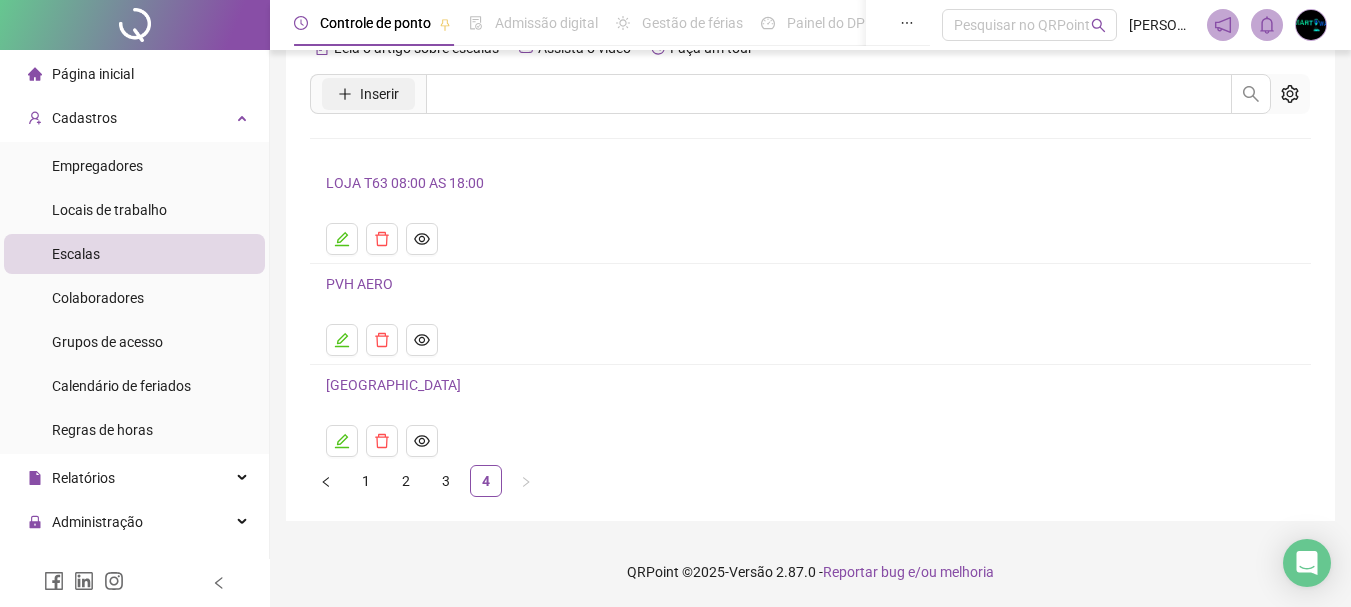 click on "Inserir" at bounding box center (379, 94) 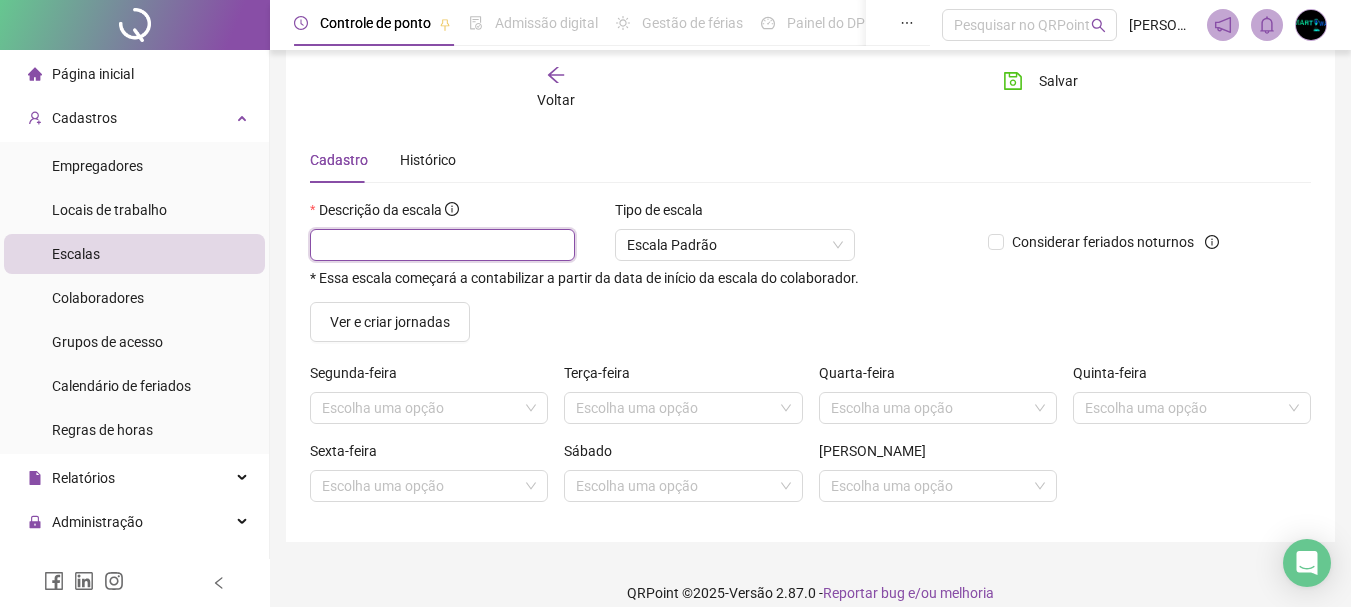 click at bounding box center [442, 245] 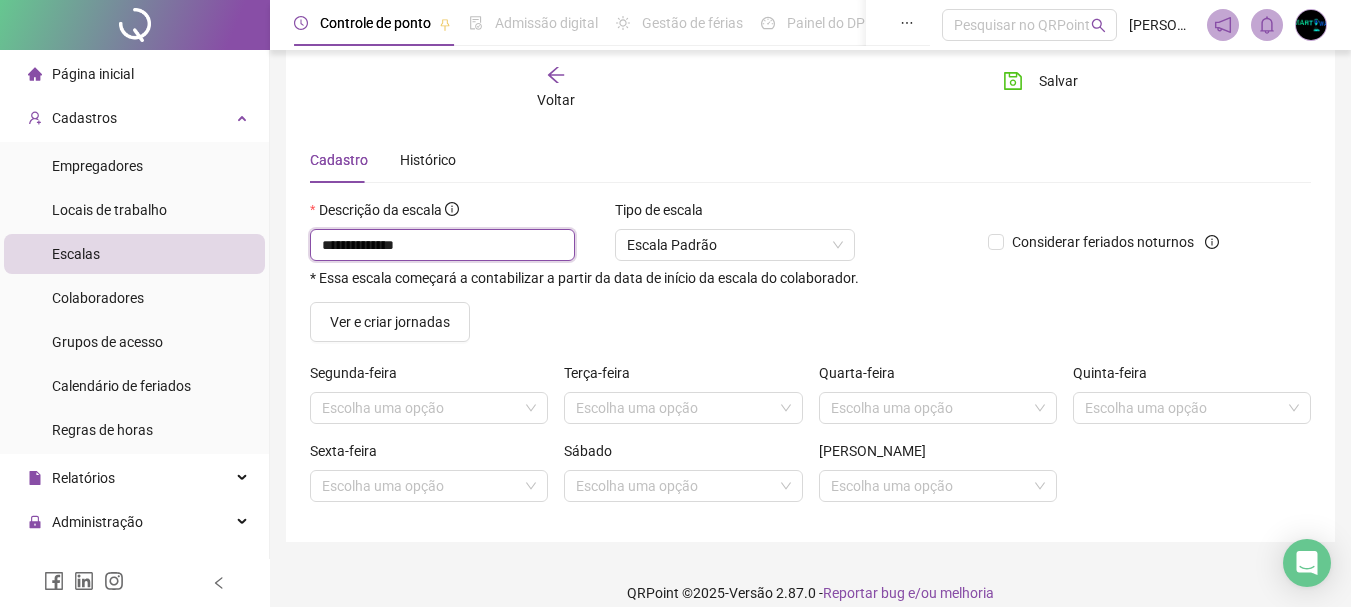 type on "**********" 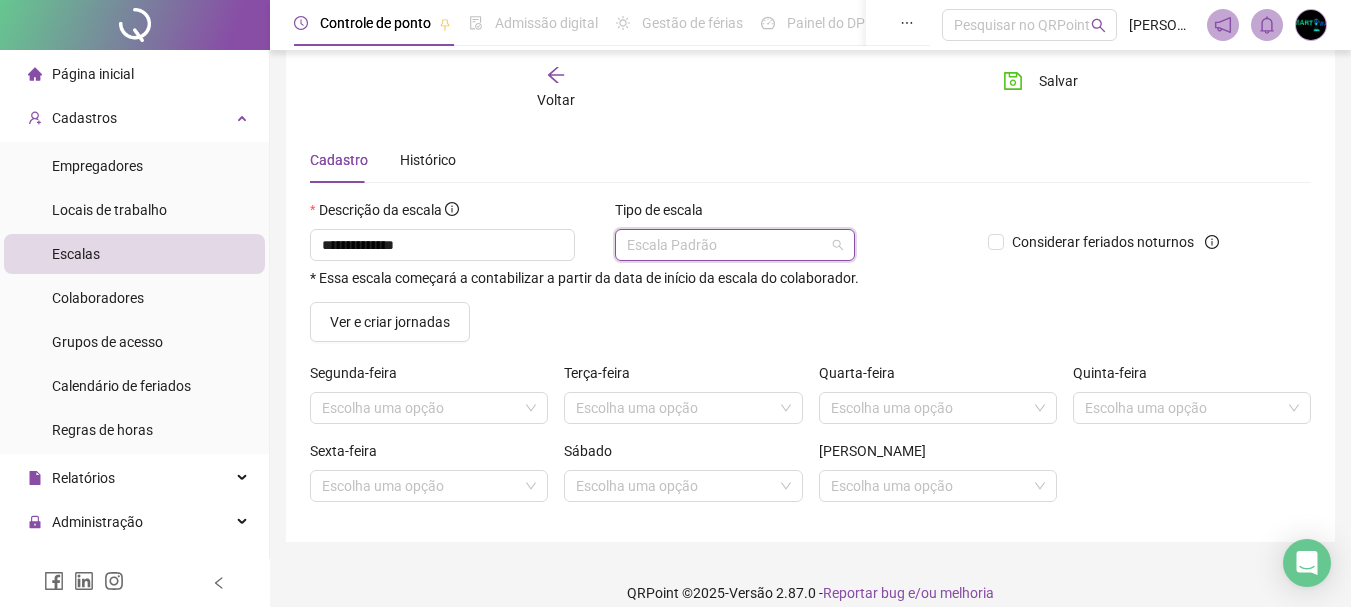 click on "Escala Padrão" at bounding box center (735, 245) 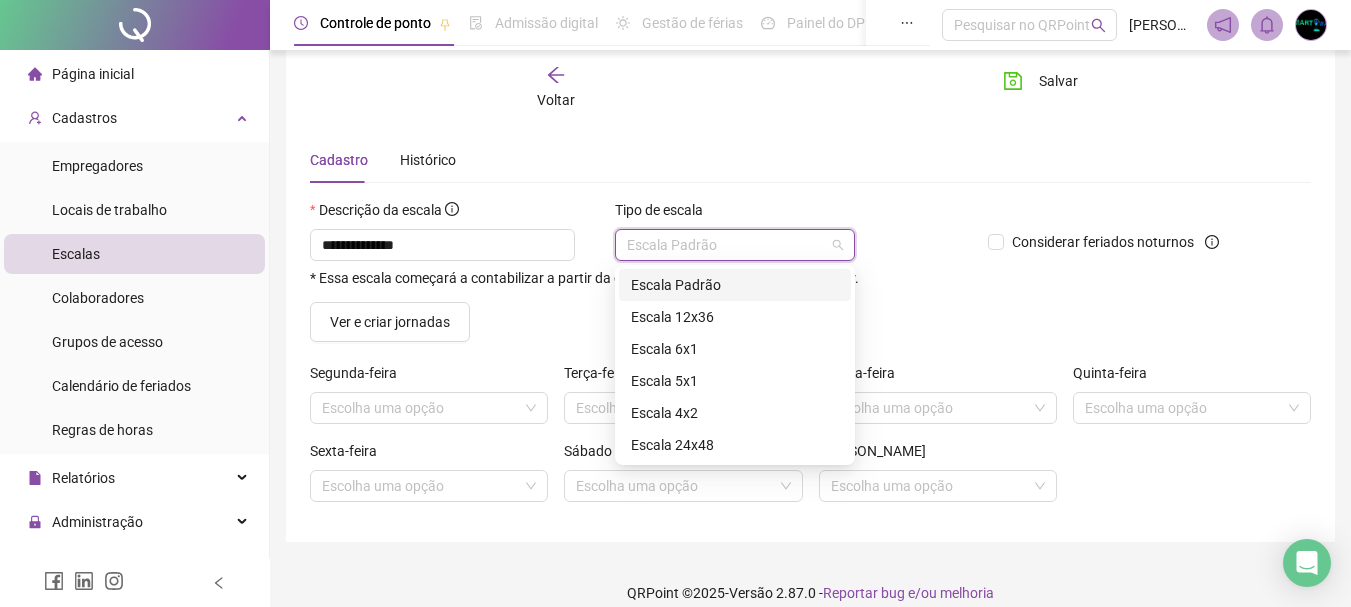 click on "Escala Padrão" at bounding box center [735, 245] 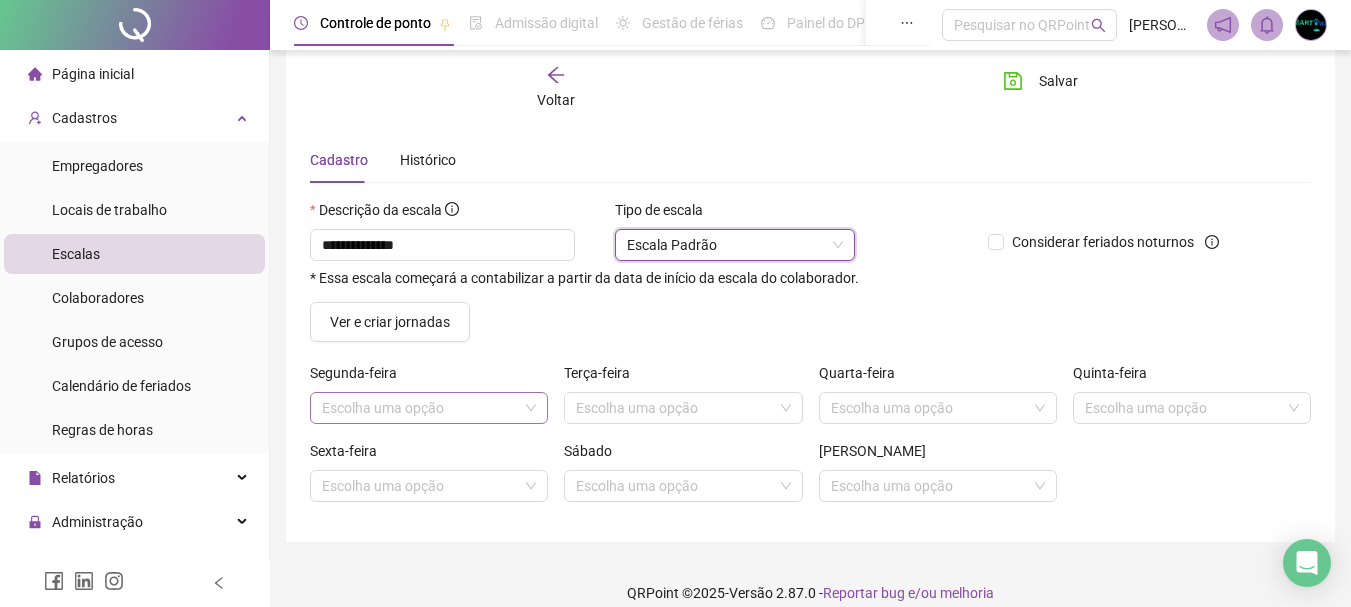 click at bounding box center (423, 408) 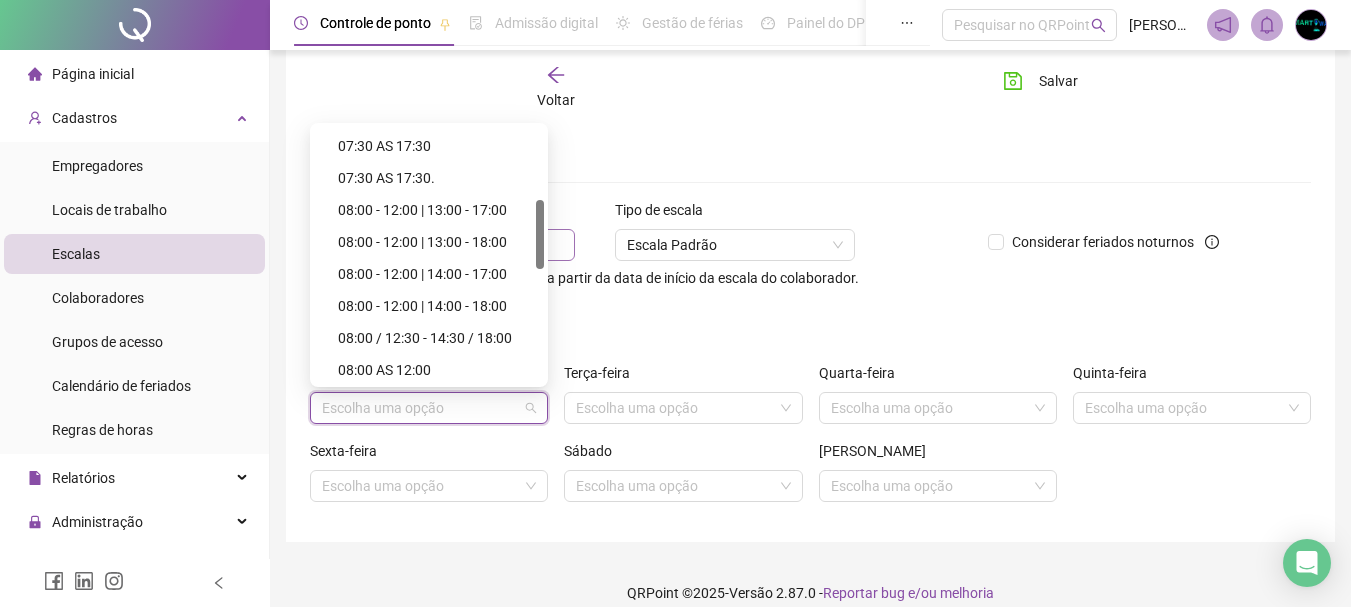 scroll, scrollTop: 267, scrollLeft: 0, axis: vertical 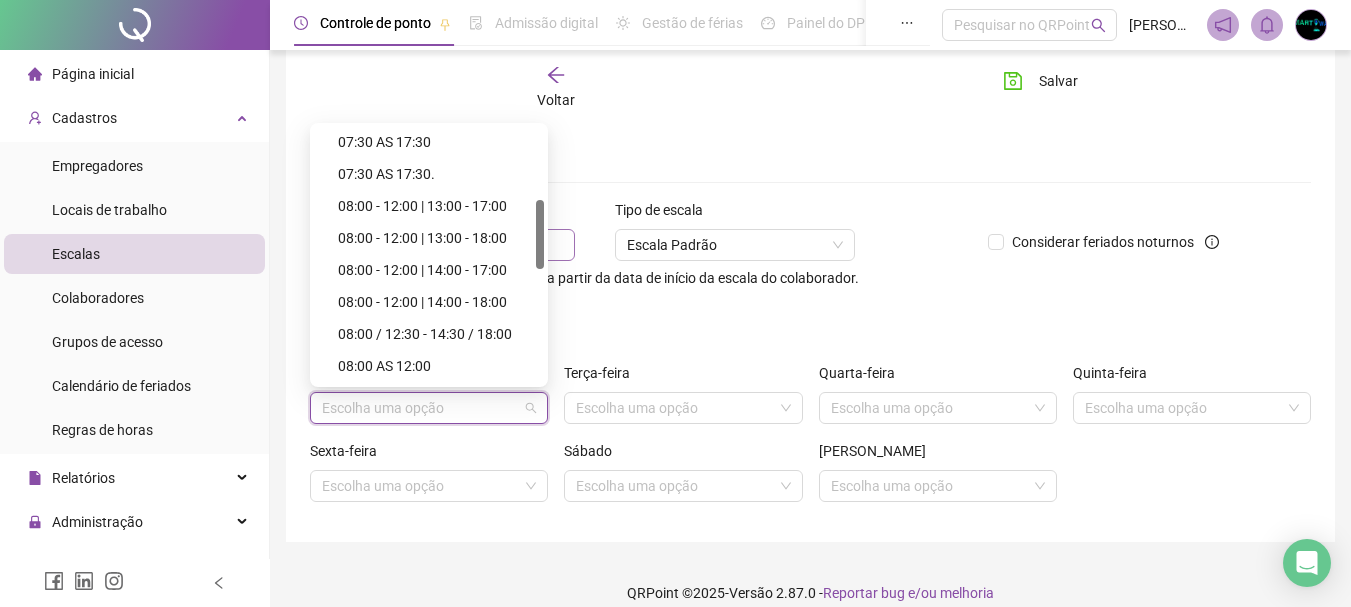 drag, startPoint x: 542, startPoint y: 180, endPoint x: 549, endPoint y: 253, distance: 73.33485 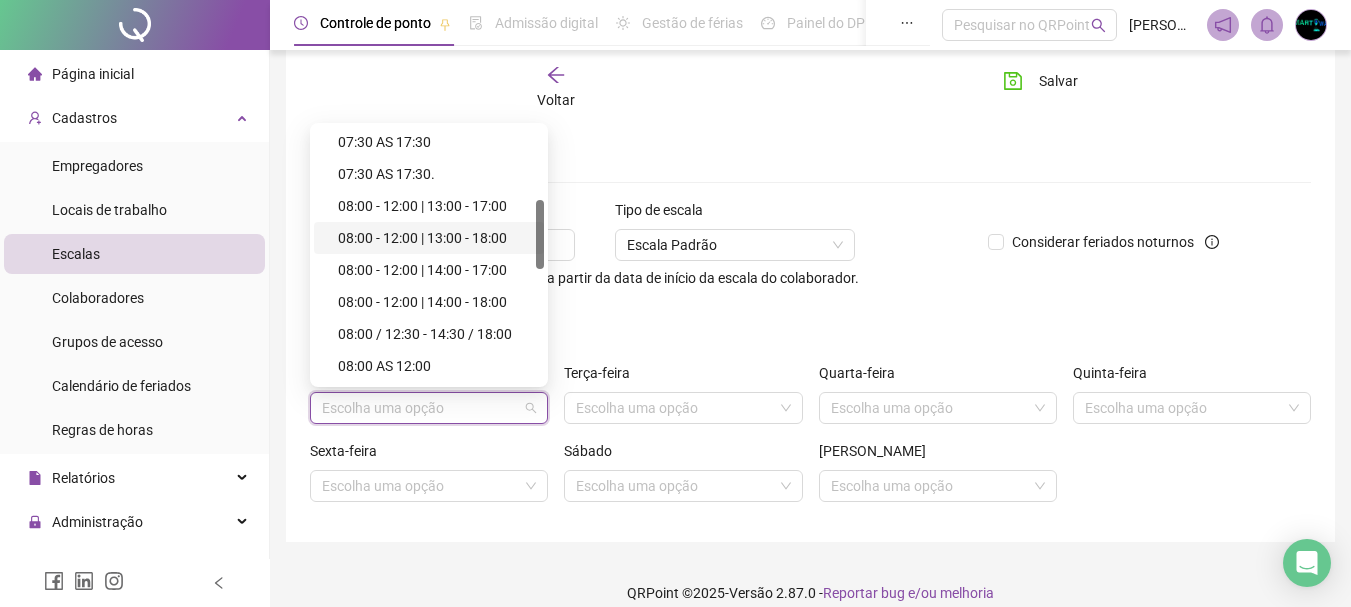 click on "08:00 - 12:00 | 13:00 - 18:00" at bounding box center [435, 238] 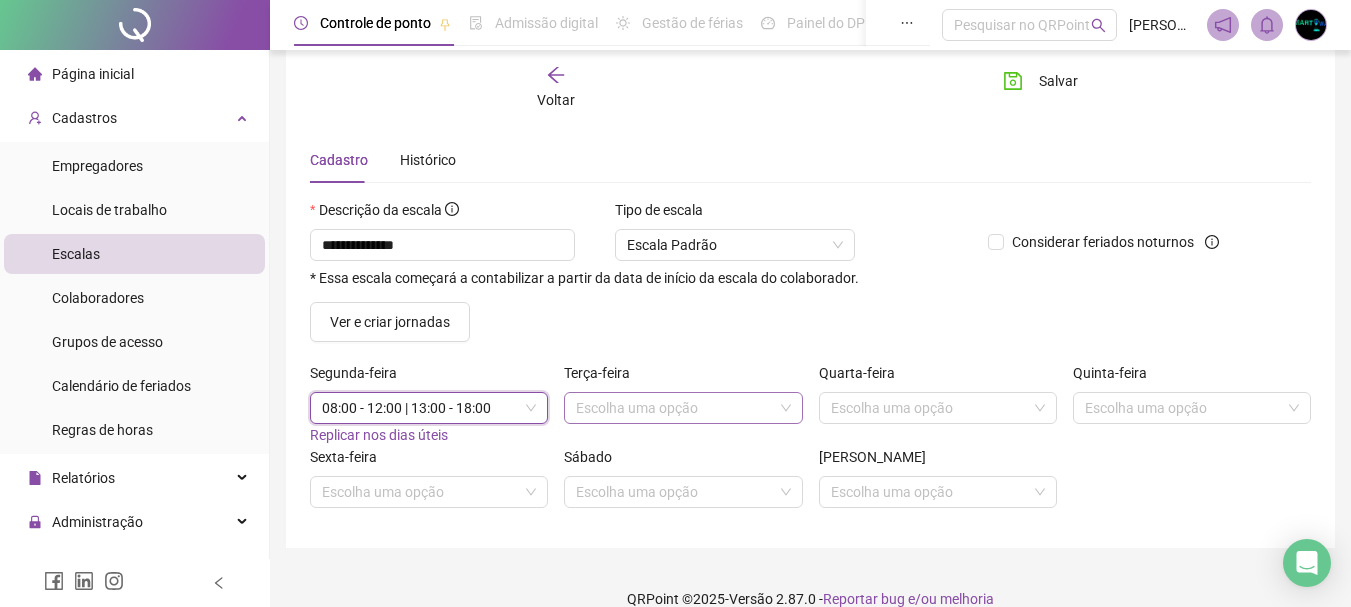 click at bounding box center [677, 408] 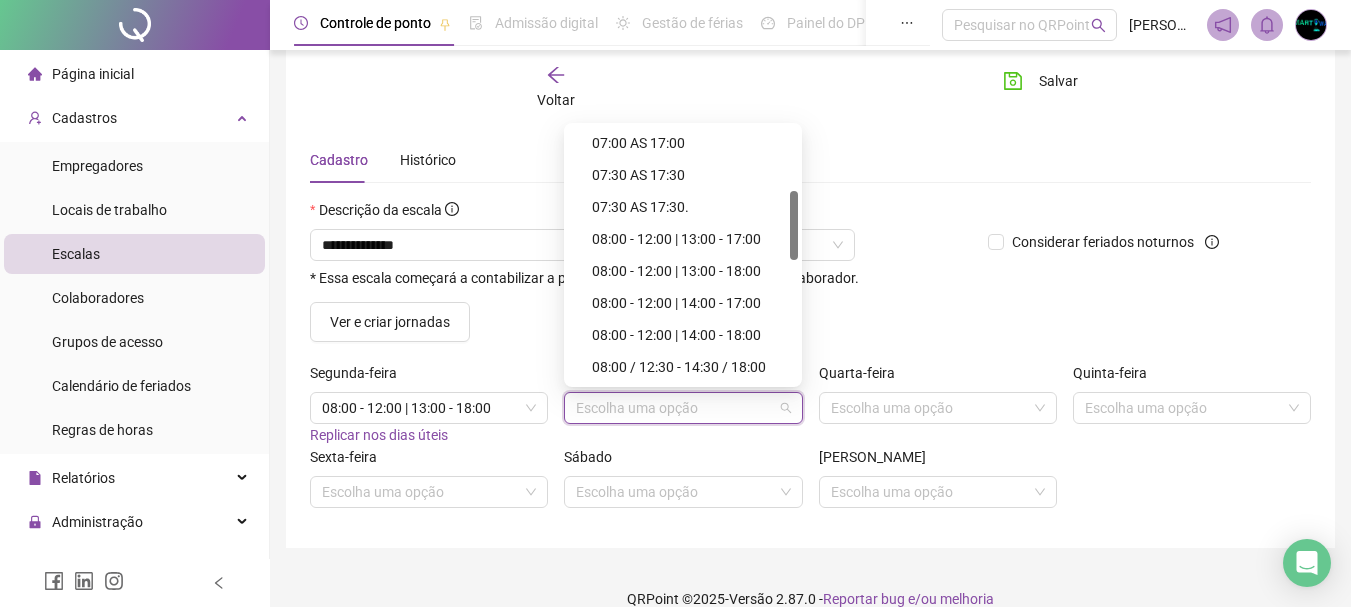 scroll, scrollTop: 245, scrollLeft: 0, axis: vertical 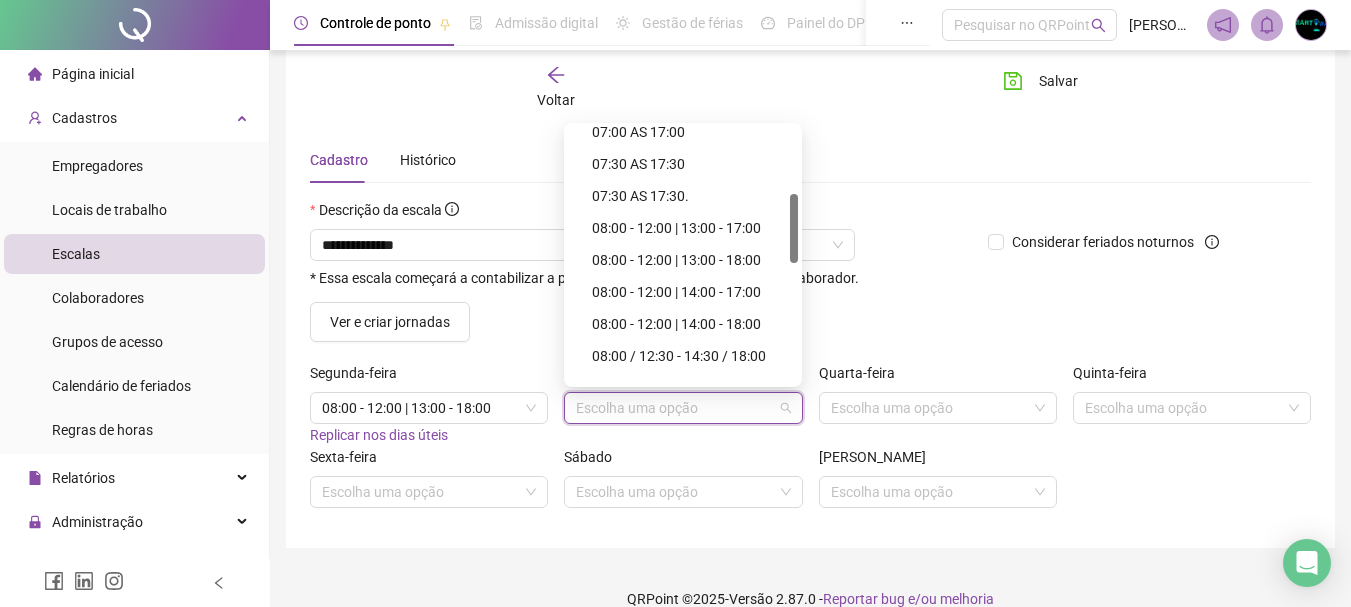 drag, startPoint x: 795, startPoint y: 173, endPoint x: 795, endPoint y: 240, distance: 67 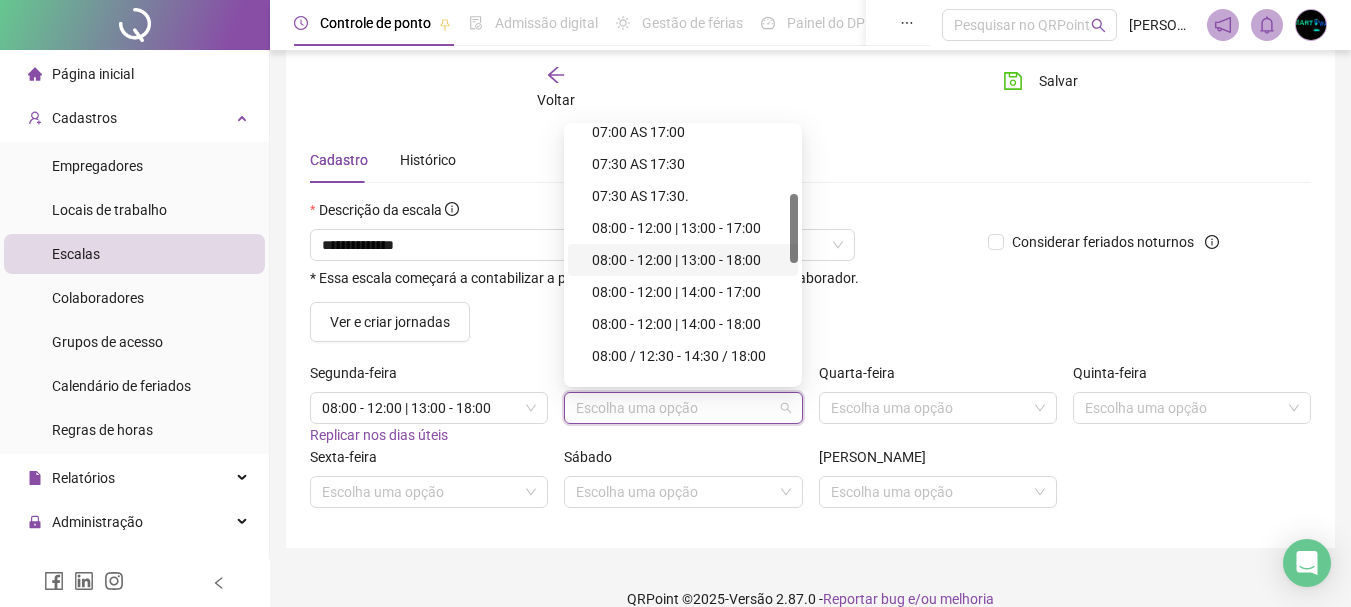 click on "08:00 - 12:00 | 13:00 - 18:00" at bounding box center [689, 260] 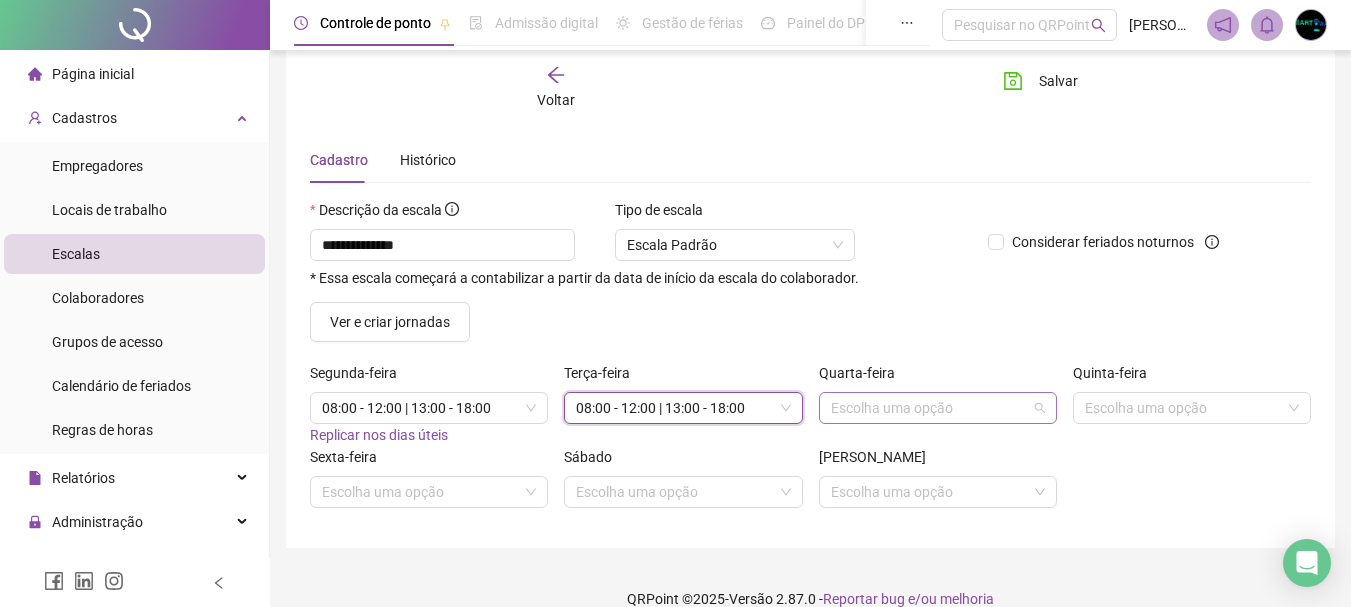 click at bounding box center [932, 408] 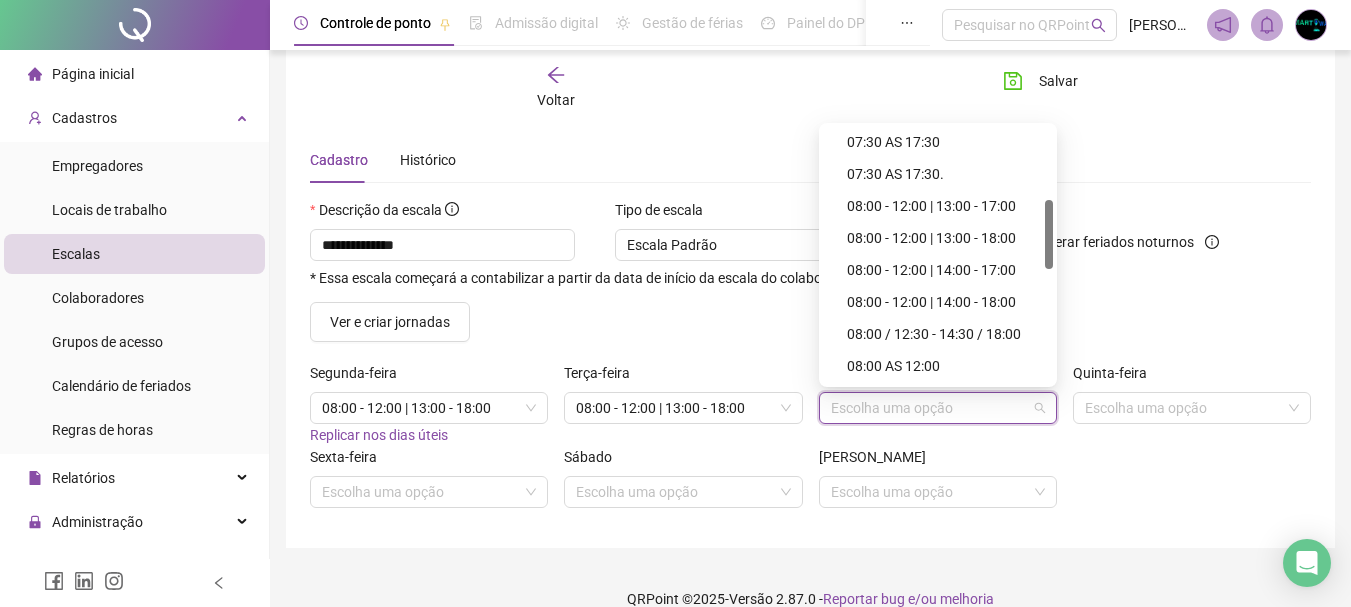 drag, startPoint x: 1045, startPoint y: 180, endPoint x: 1047, endPoint y: 255, distance: 75.026665 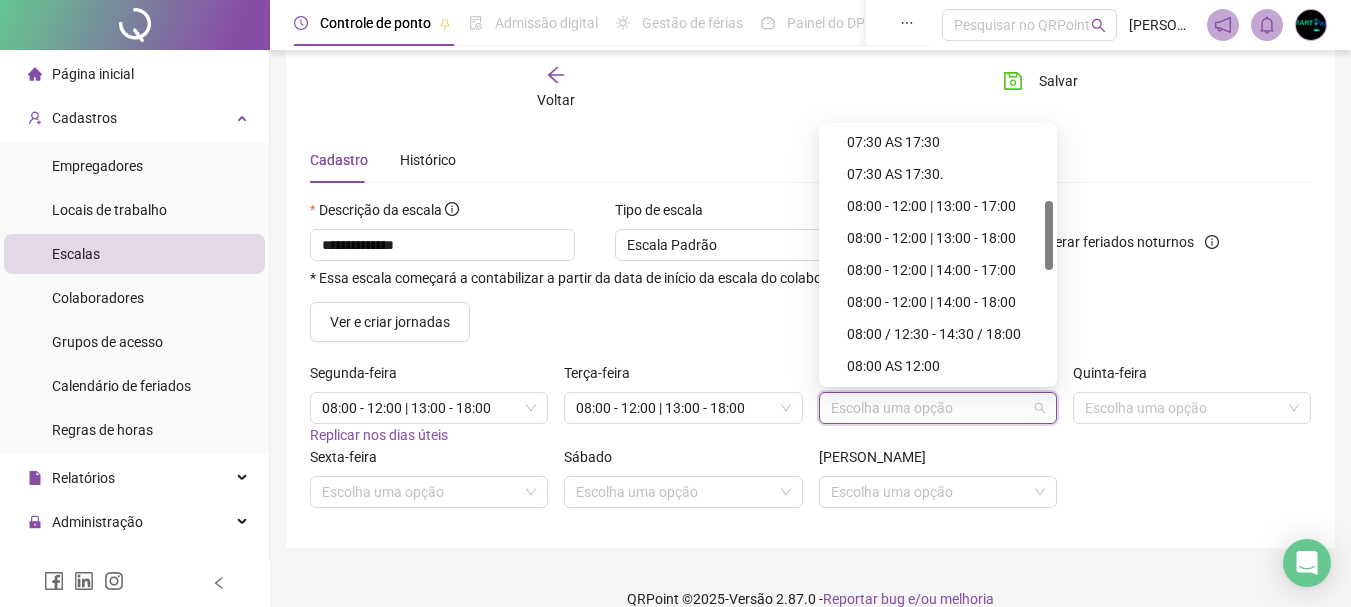 scroll, scrollTop: 270, scrollLeft: 0, axis: vertical 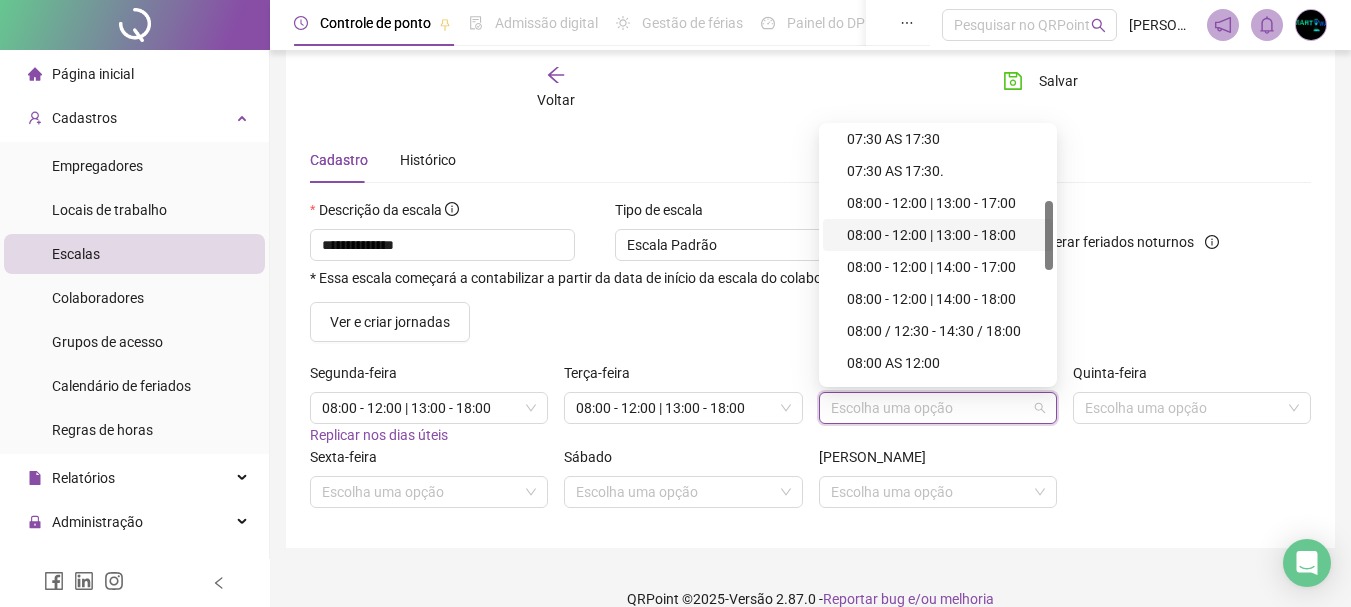 click on "08:00 - 12:00 | 13:00 - 18:00" at bounding box center [944, 235] 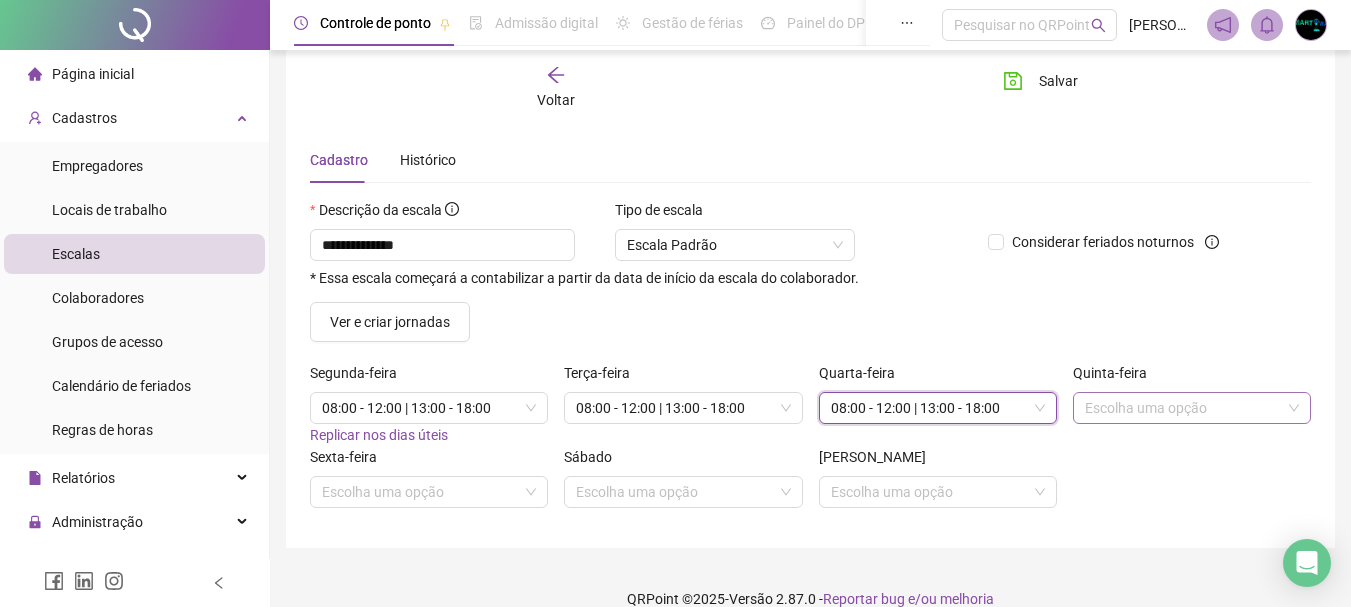 click at bounding box center (1186, 408) 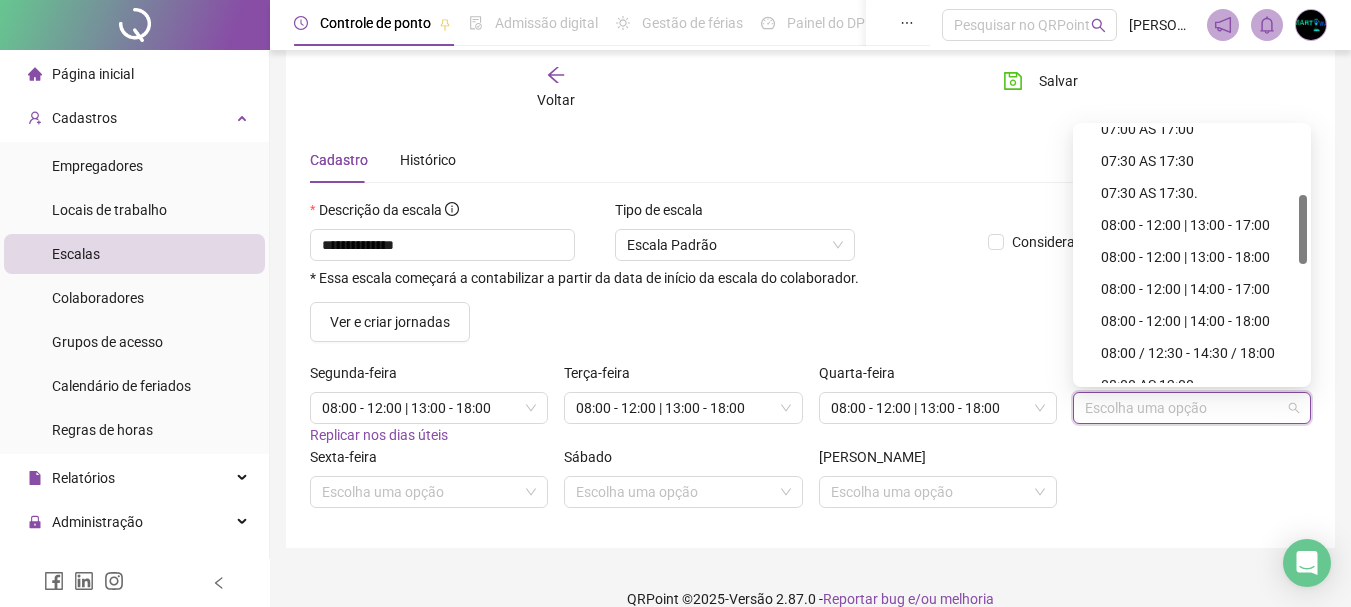 drag, startPoint x: 1305, startPoint y: 185, endPoint x: 1318, endPoint y: 255, distance: 71.19691 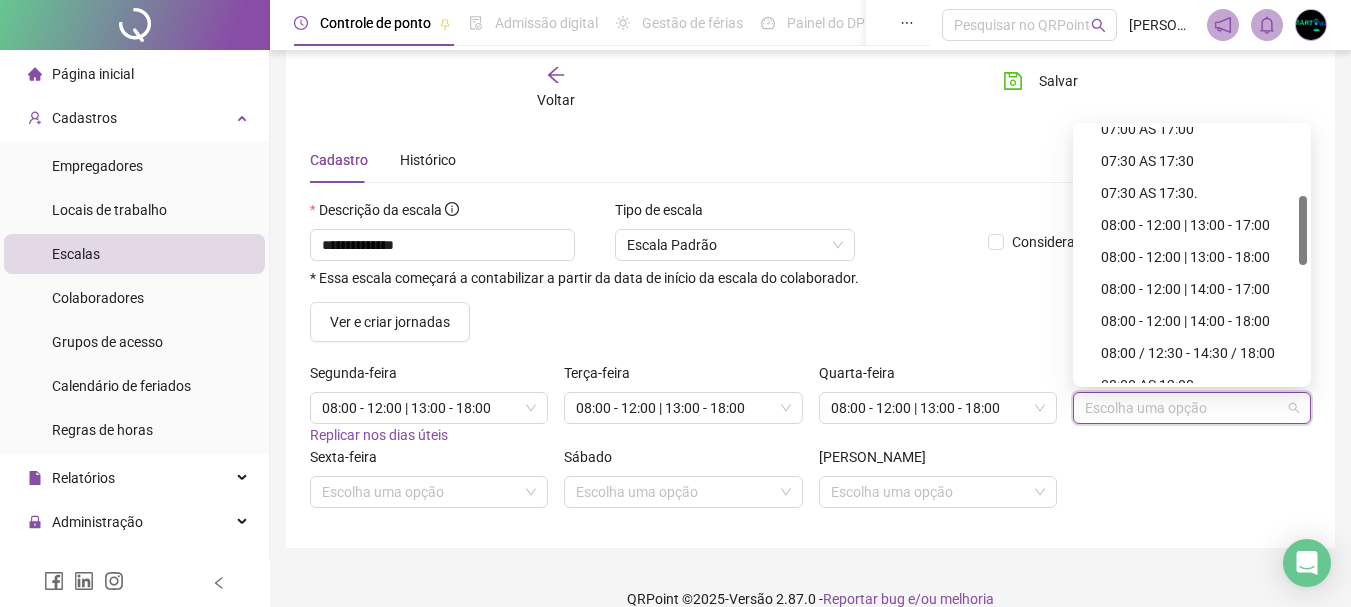 scroll, scrollTop: 252, scrollLeft: 0, axis: vertical 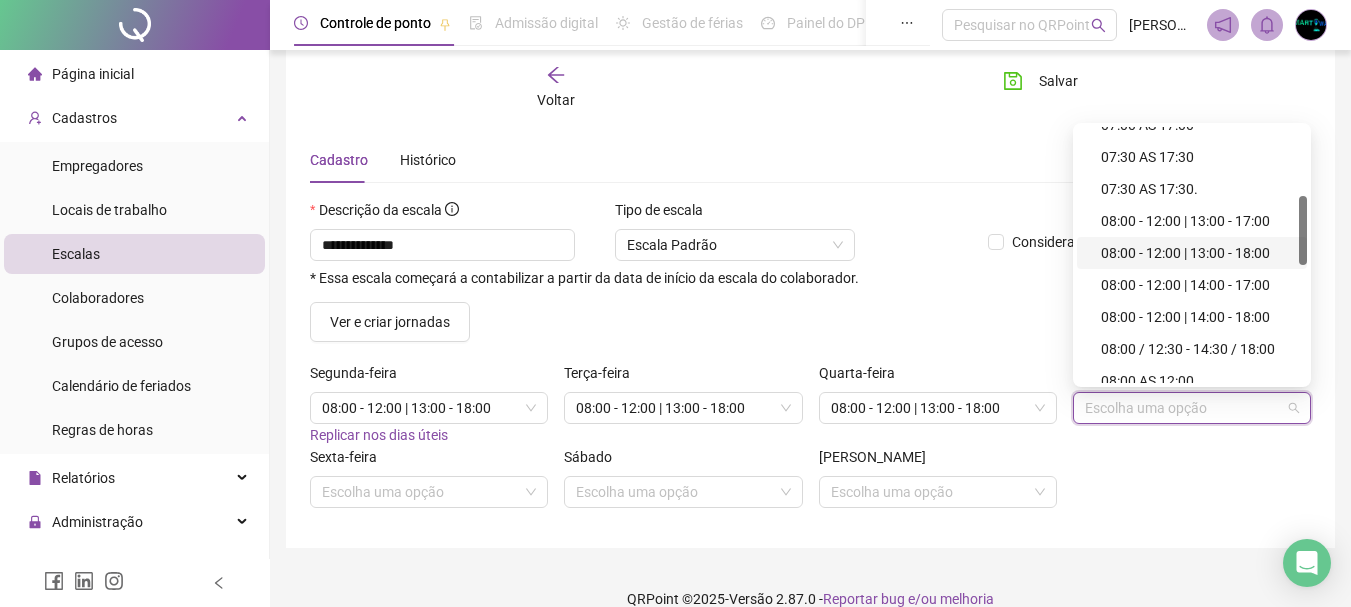 click on "08:00 - 12:00 | 13:00 - 18:00" at bounding box center (1198, 253) 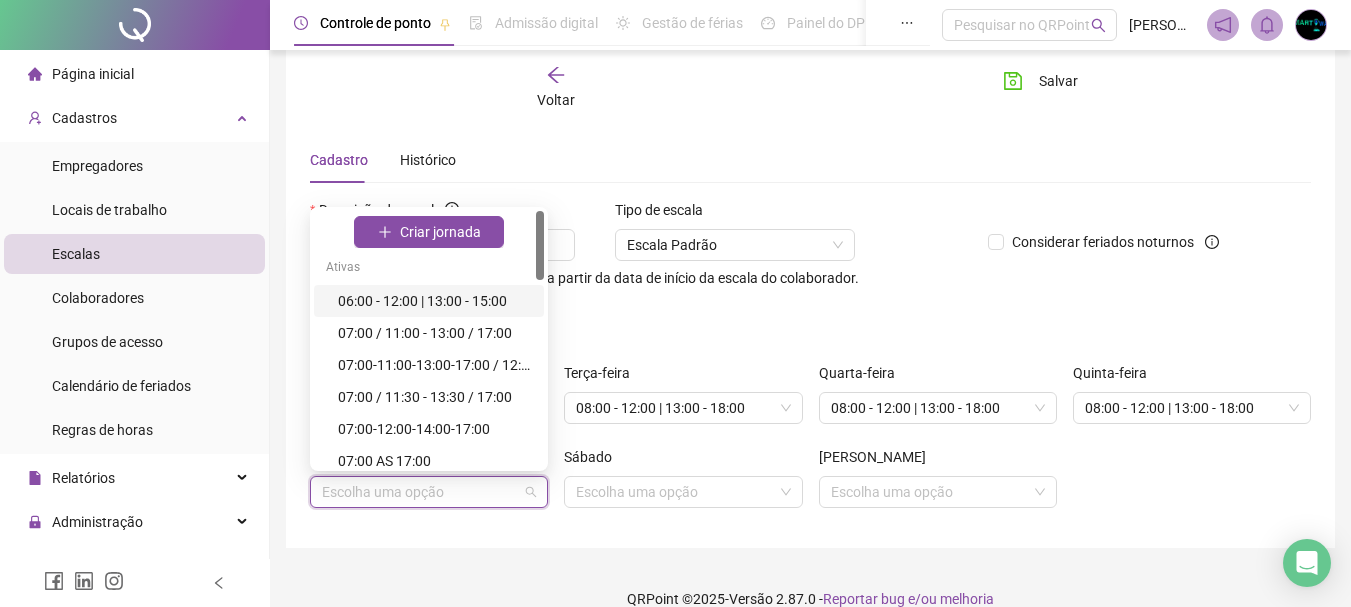 click at bounding box center [423, 492] 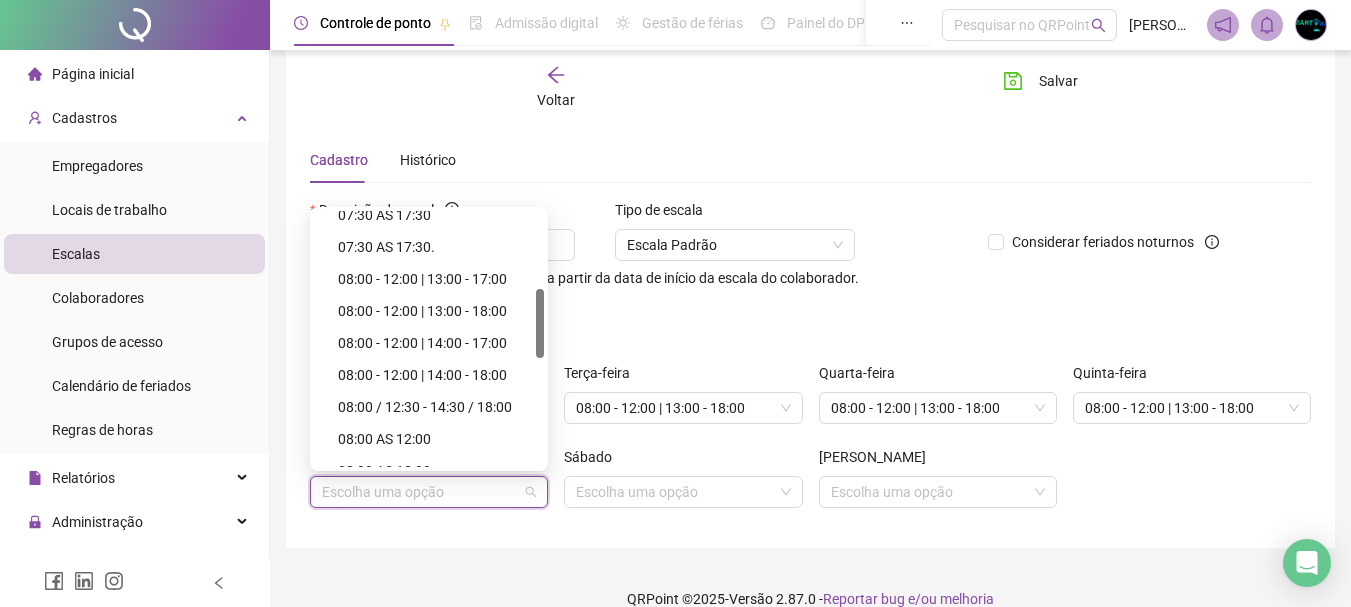 scroll, scrollTop: 289, scrollLeft: 0, axis: vertical 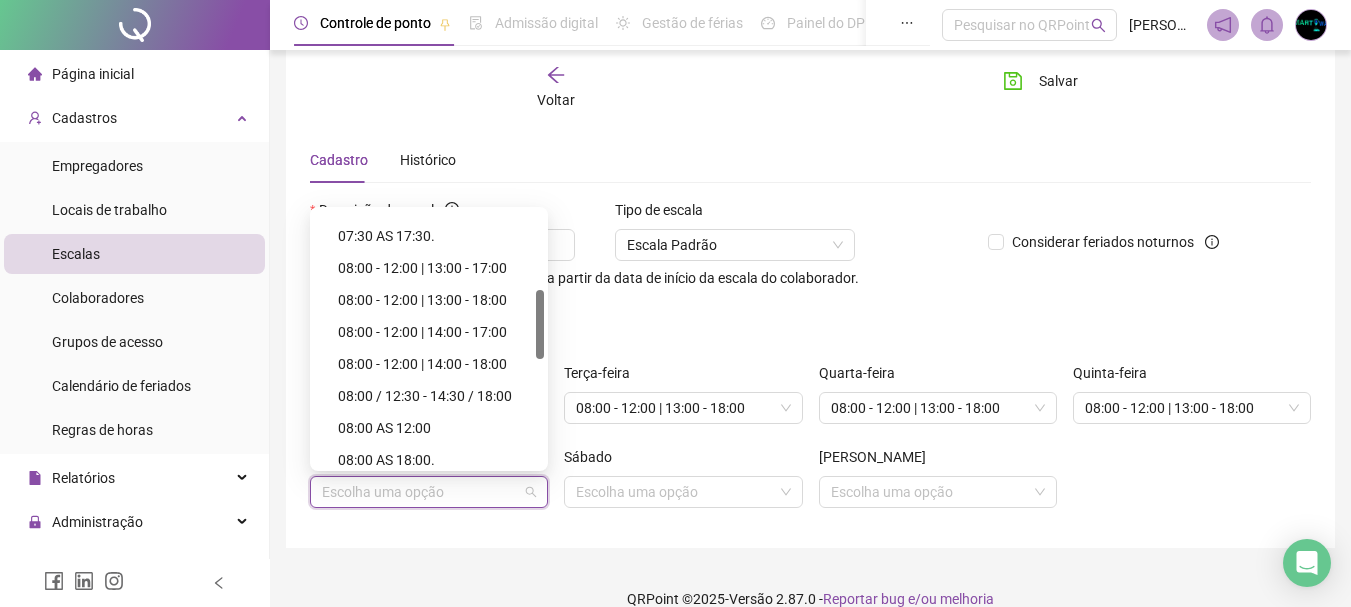 drag, startPoint x: 542, startPoint y: 264, endPoint x: 547, endPoint y: 343, distance: 79.15807 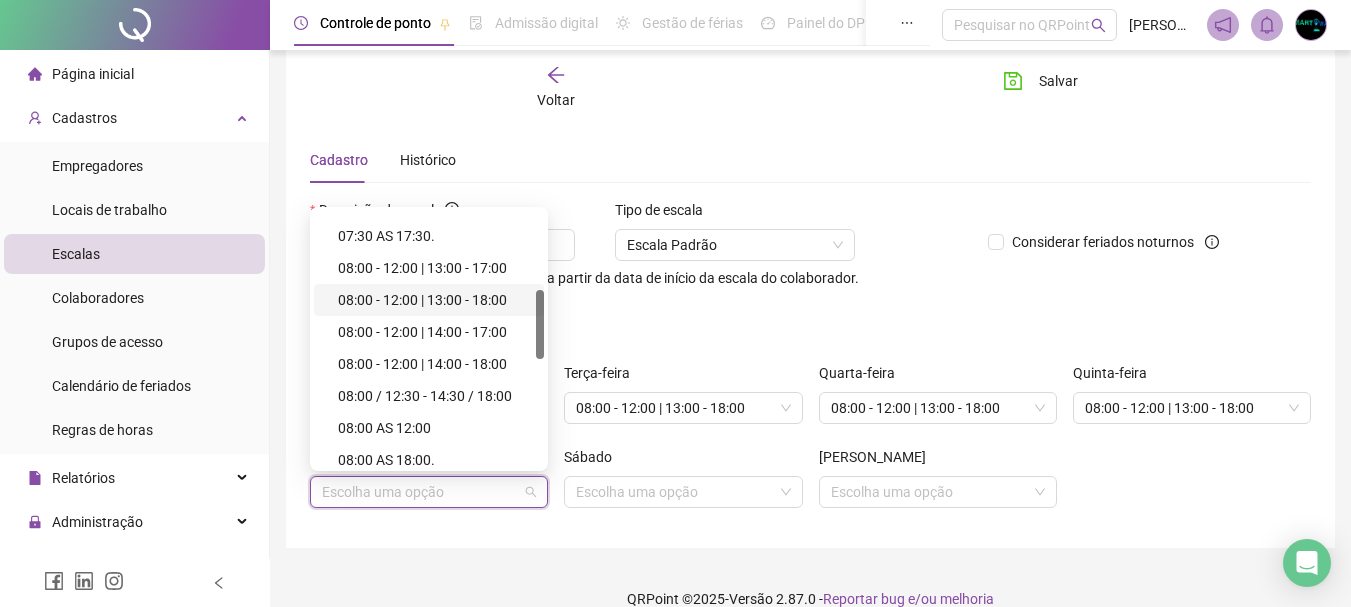 click on "08:00 - 12:00 | 13:00 - 18:00" at bounding box center (435, 300) 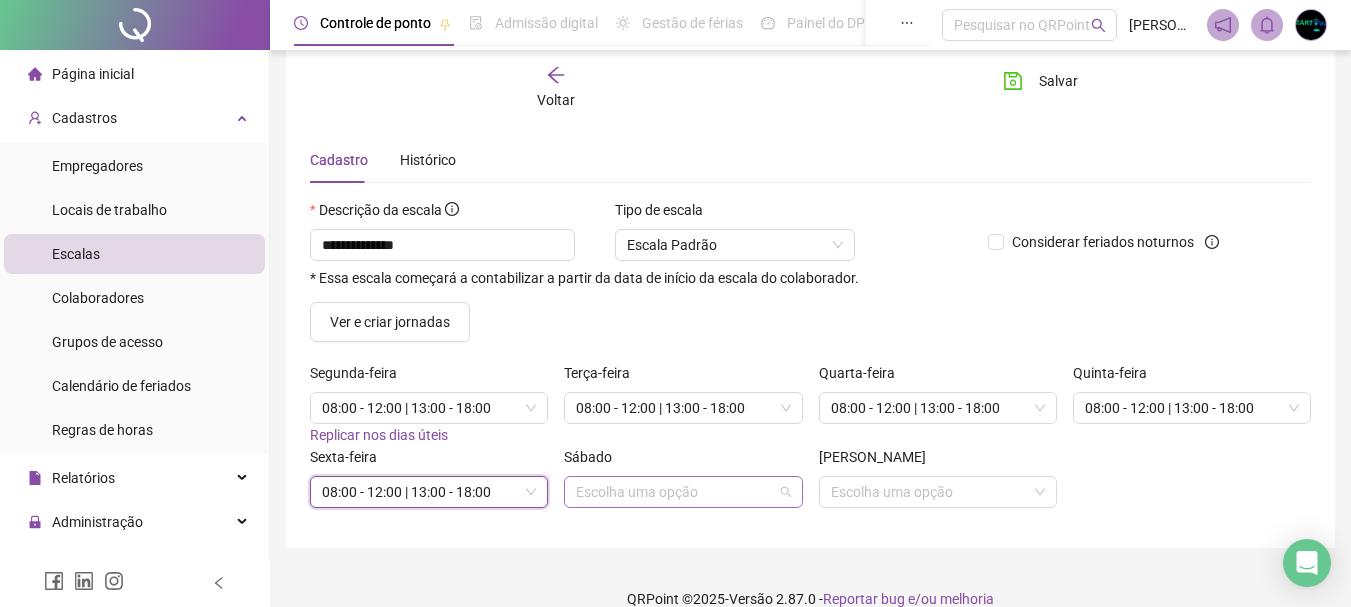 click at bounding box center [677, 492] 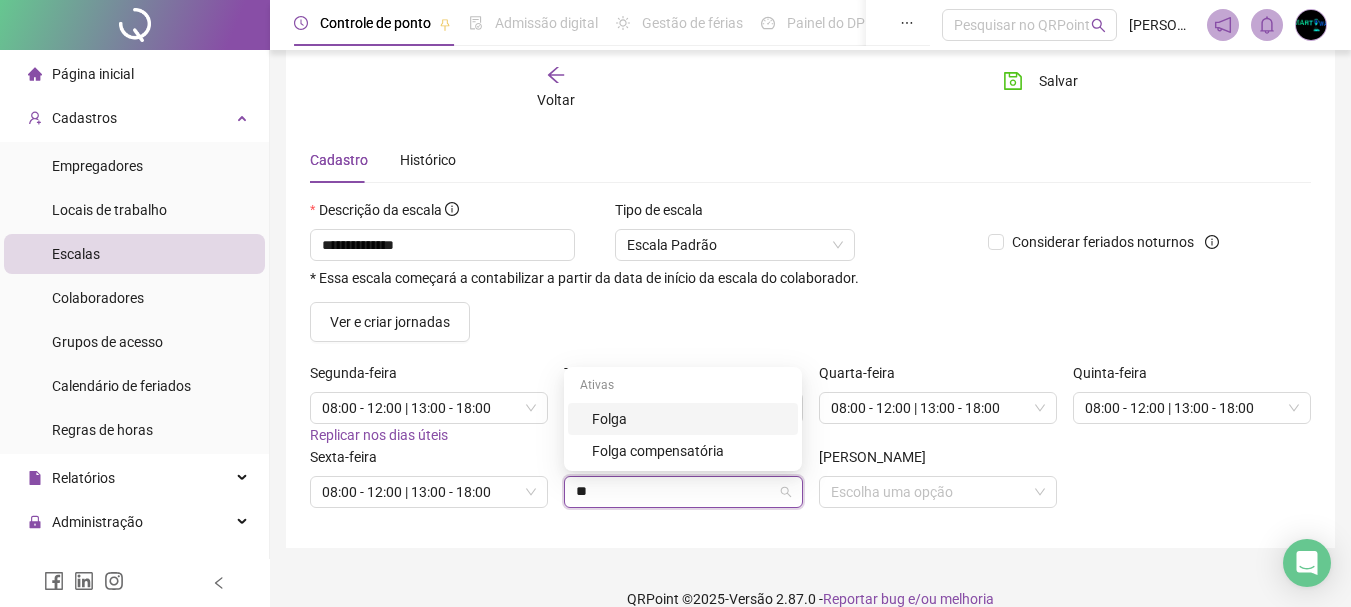 type on "***" 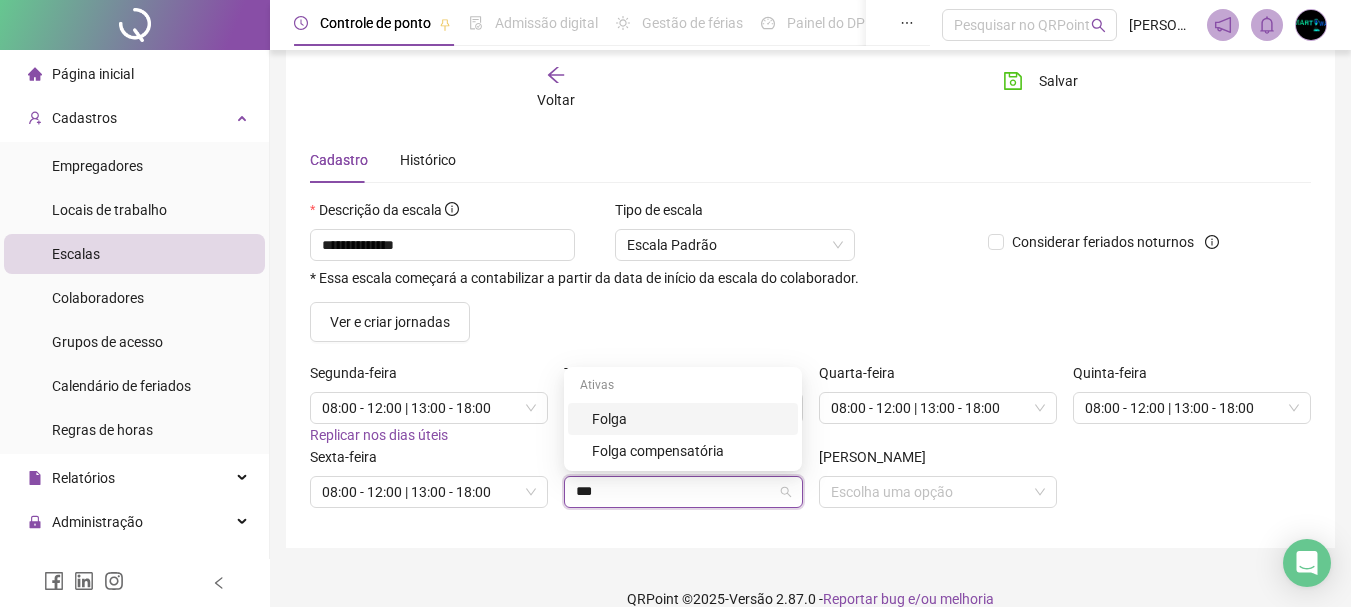 click on "Folga" at bounding box center [689, 419] 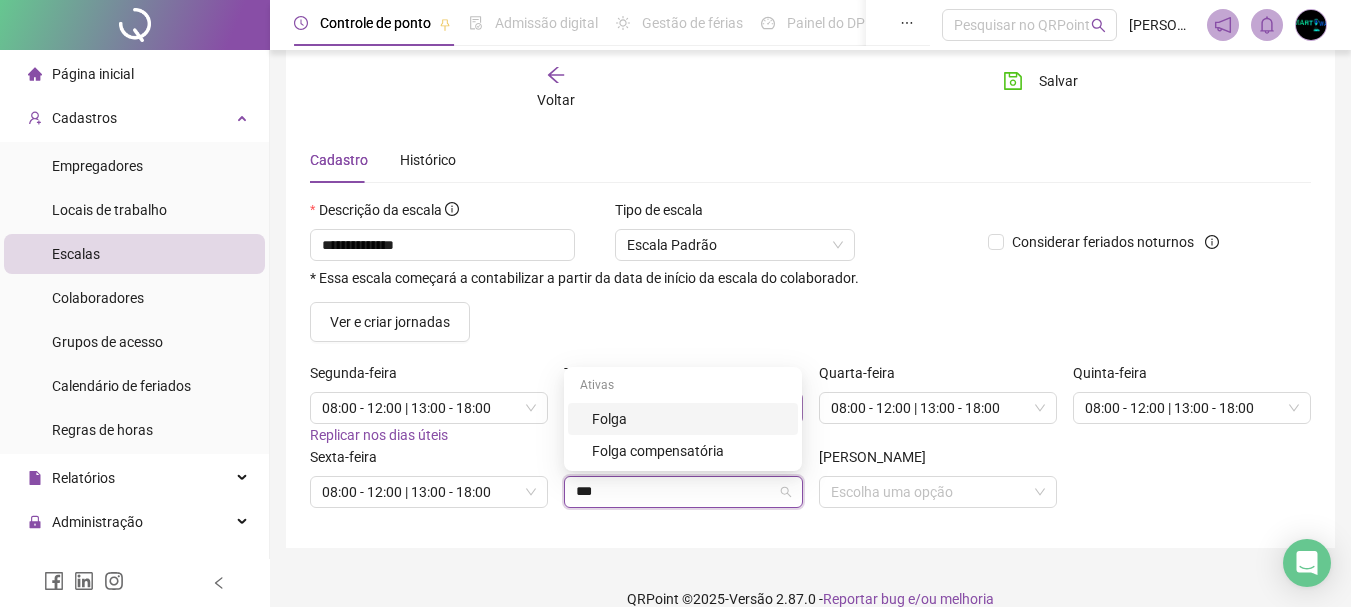 type 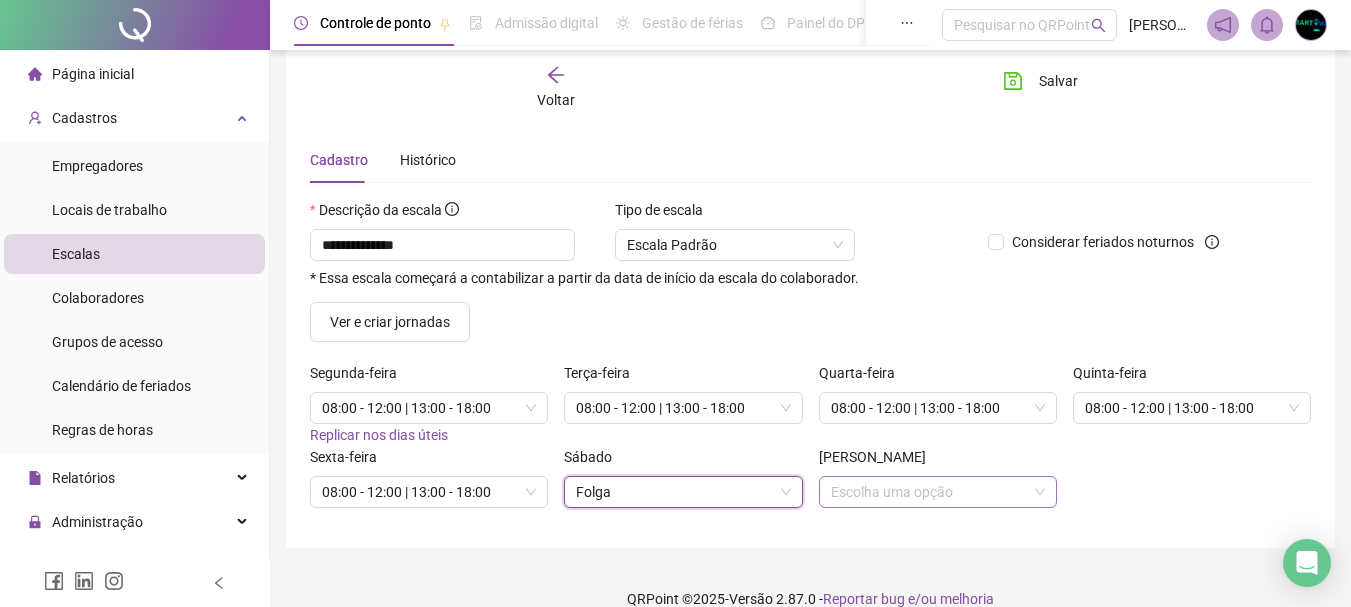 click at bounding box center [932, 492] 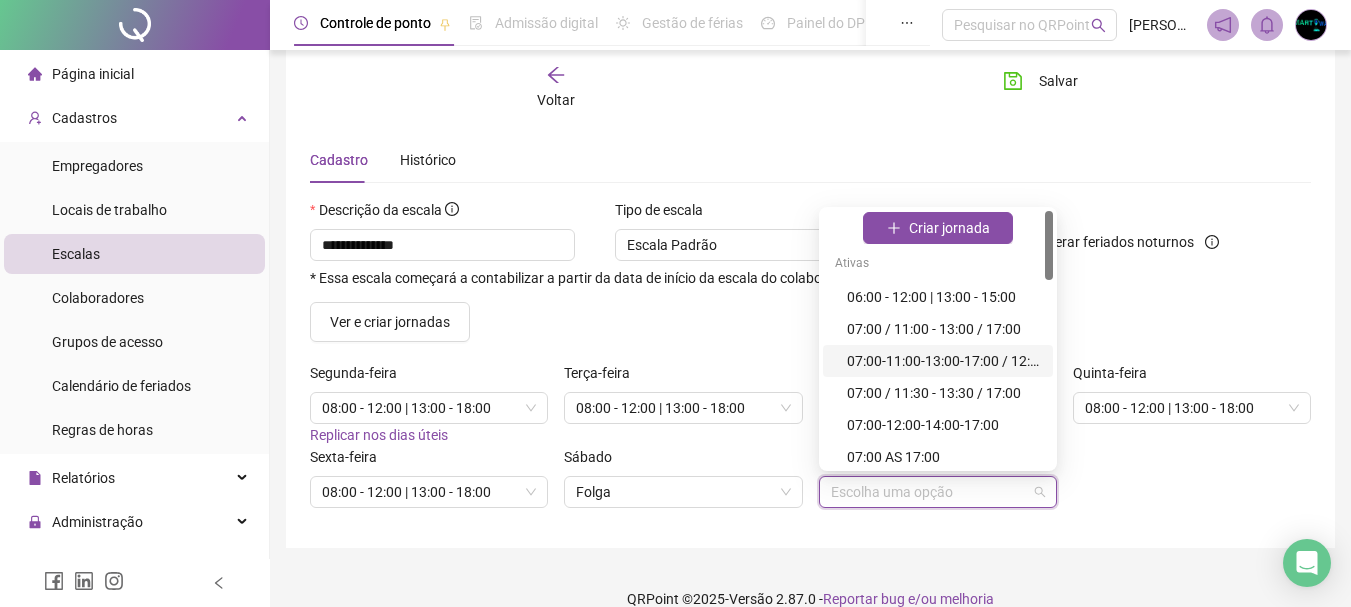 scroll, scrollTop: 0, scrollLeft: 0, axis: both 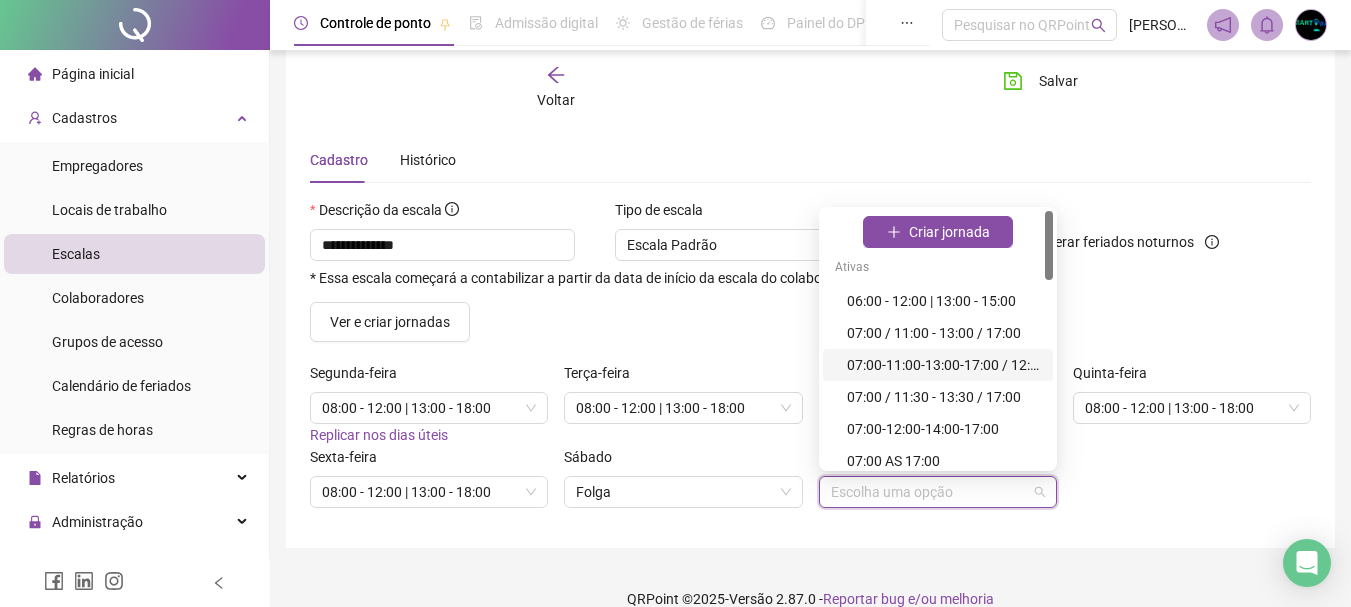 drag, startPoint x: 1050, startPoint y: 272, endPoint x: 1067, endPoint y: 256, distance: 23.345236 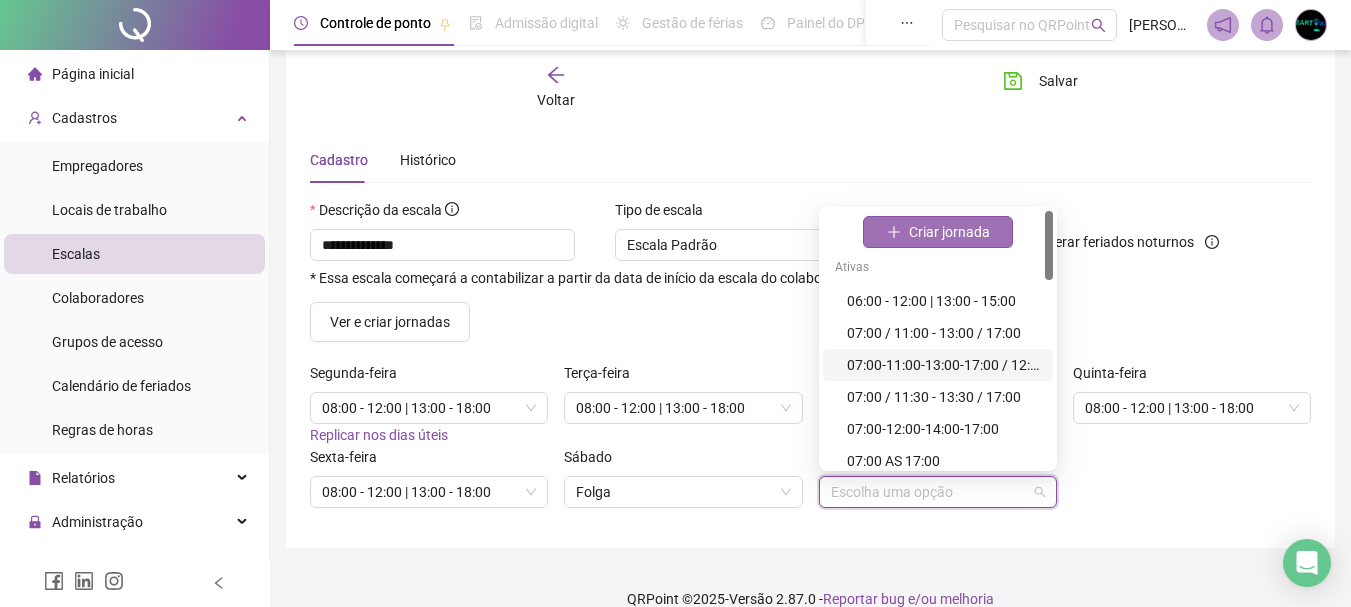 click on "Criar jornada" at bounding box center [949, 232] 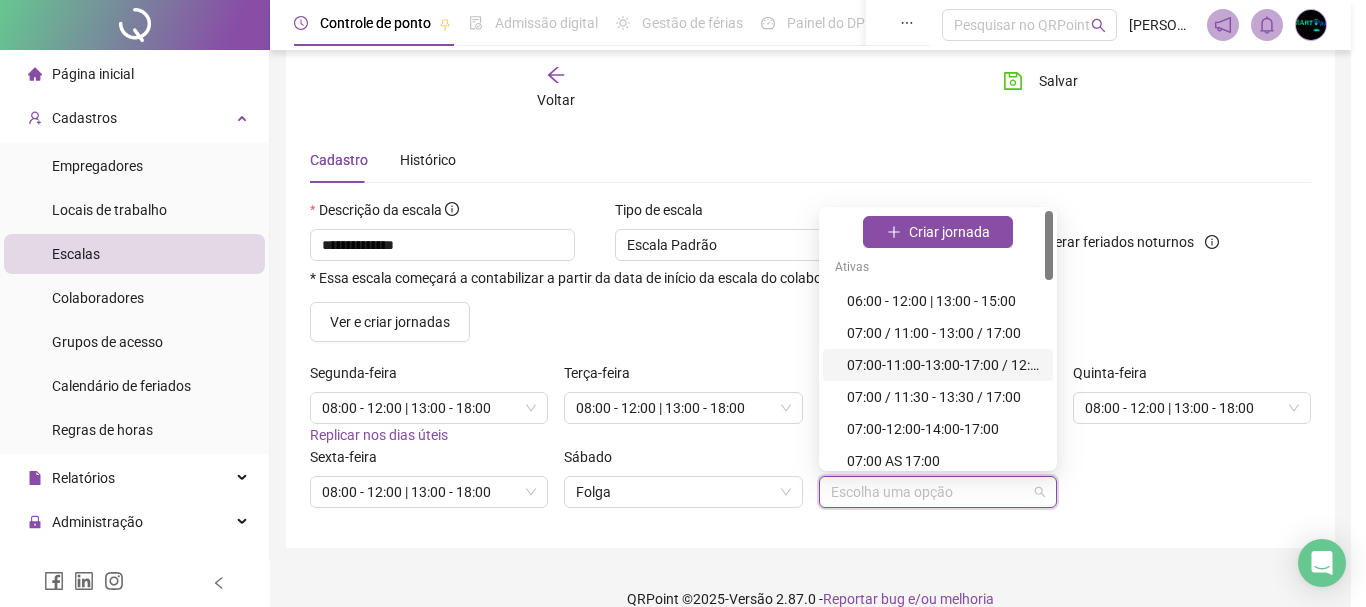 type 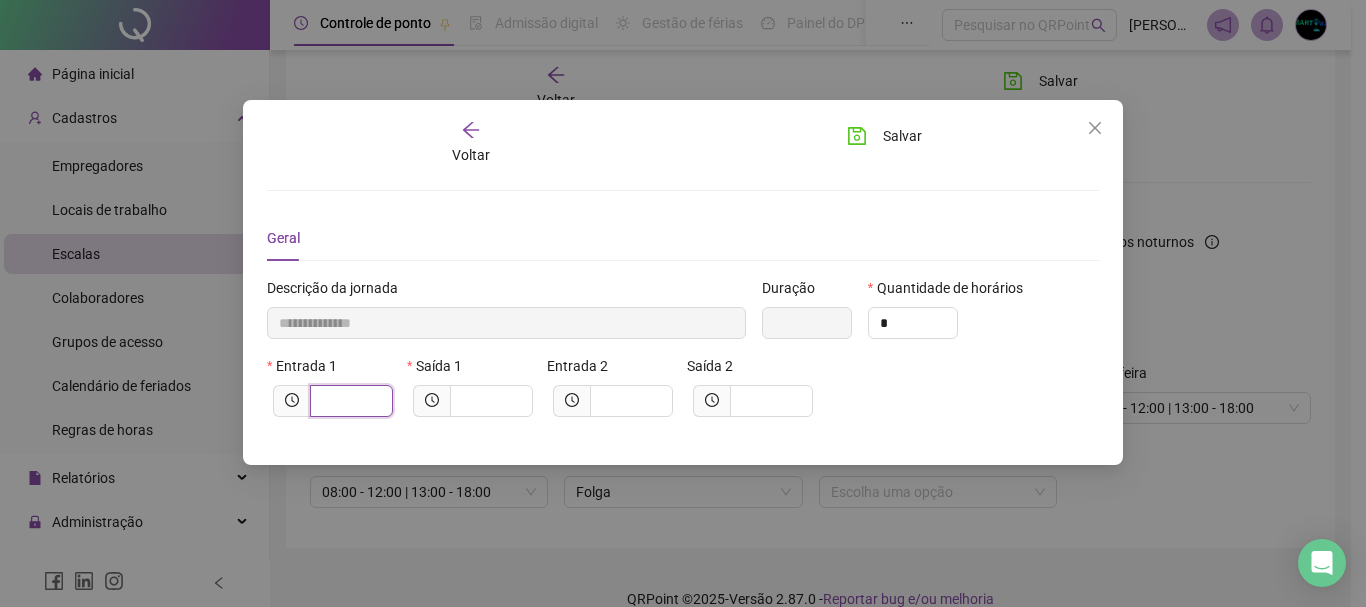 click at bounding box center (349, 401) 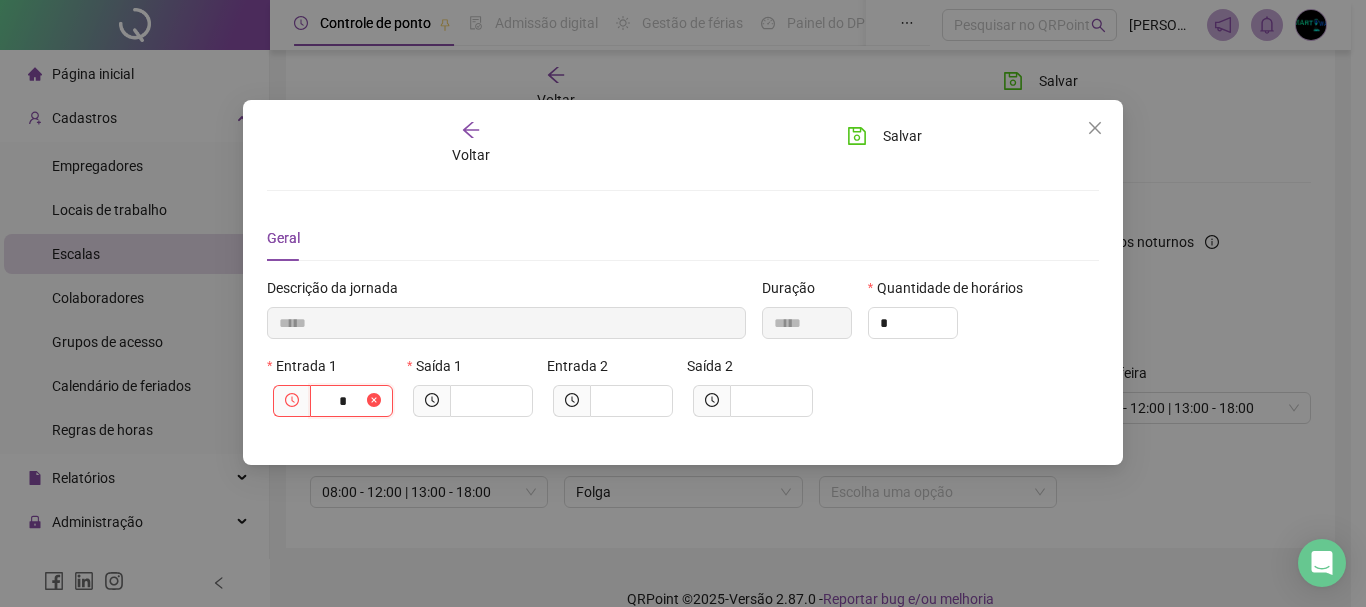 type on "******" 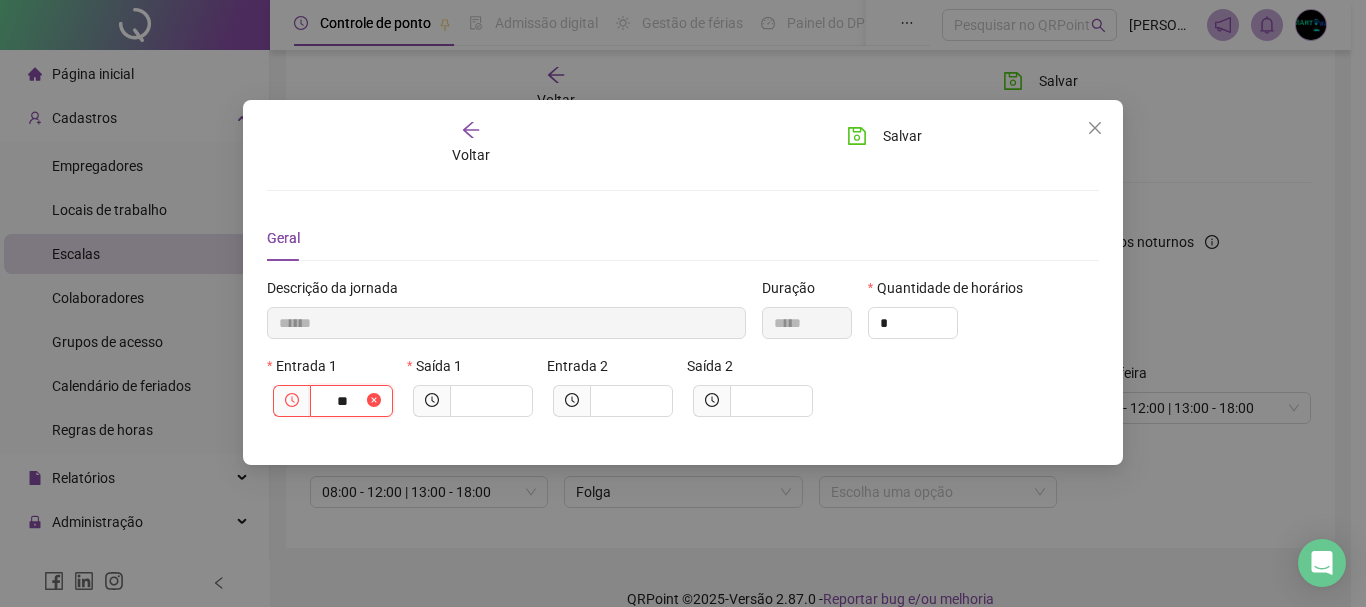 type on "****" 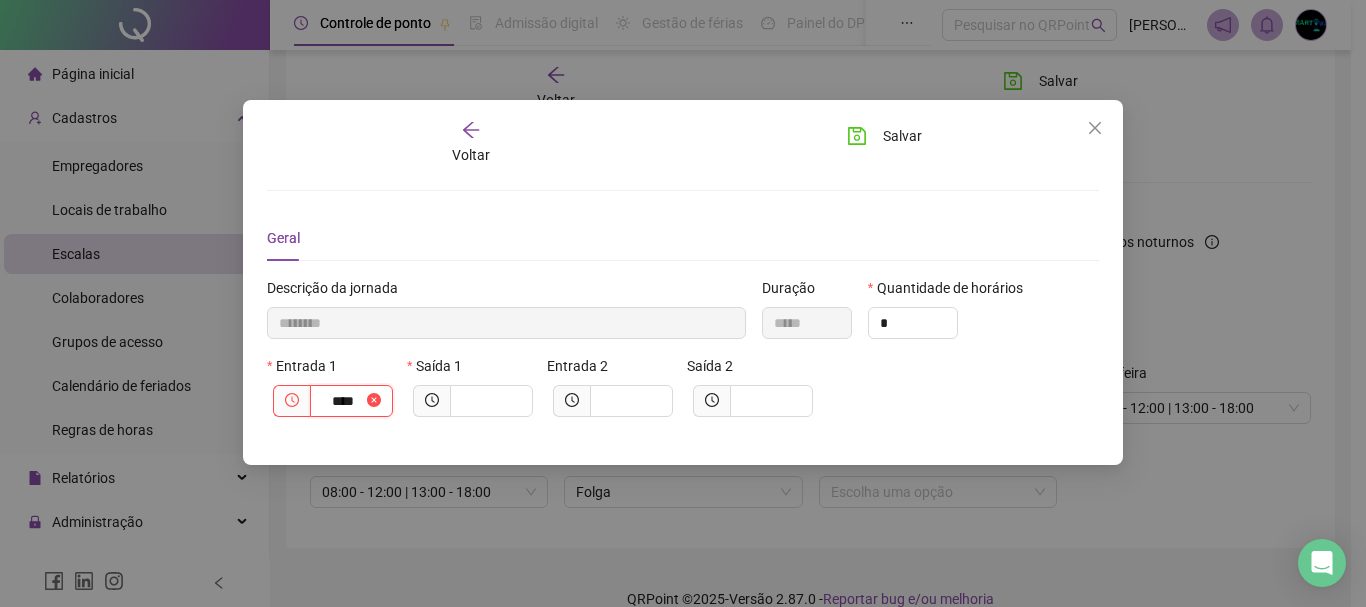 type on "*********" 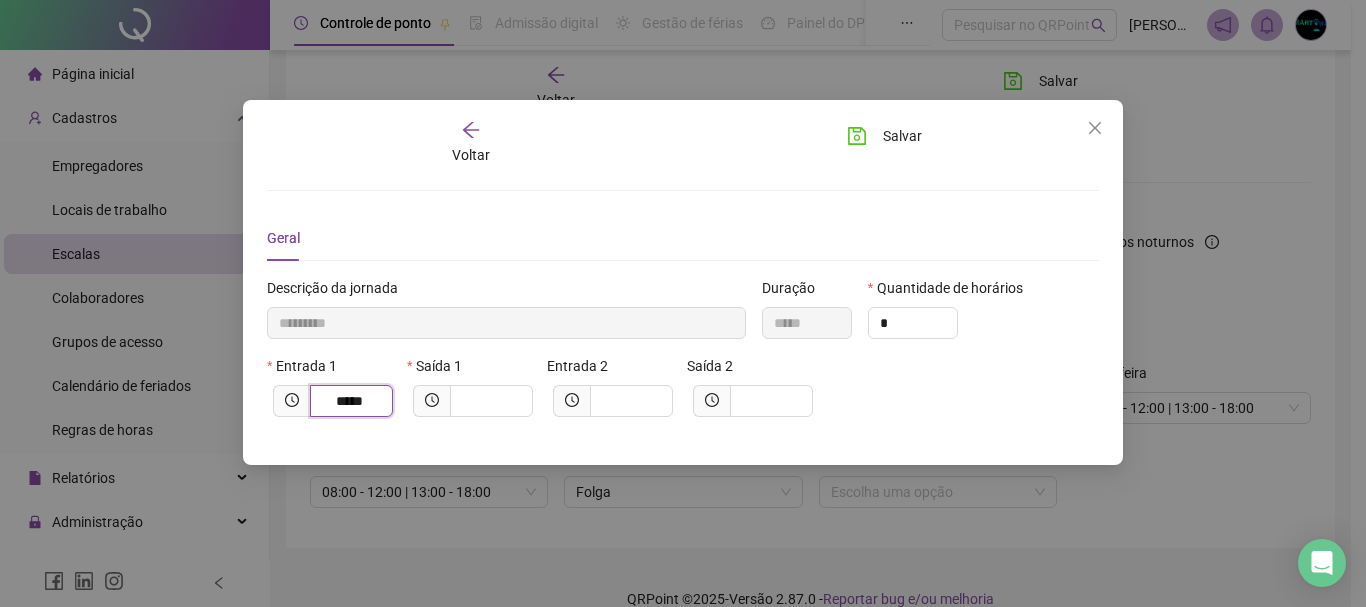 type on "*****" 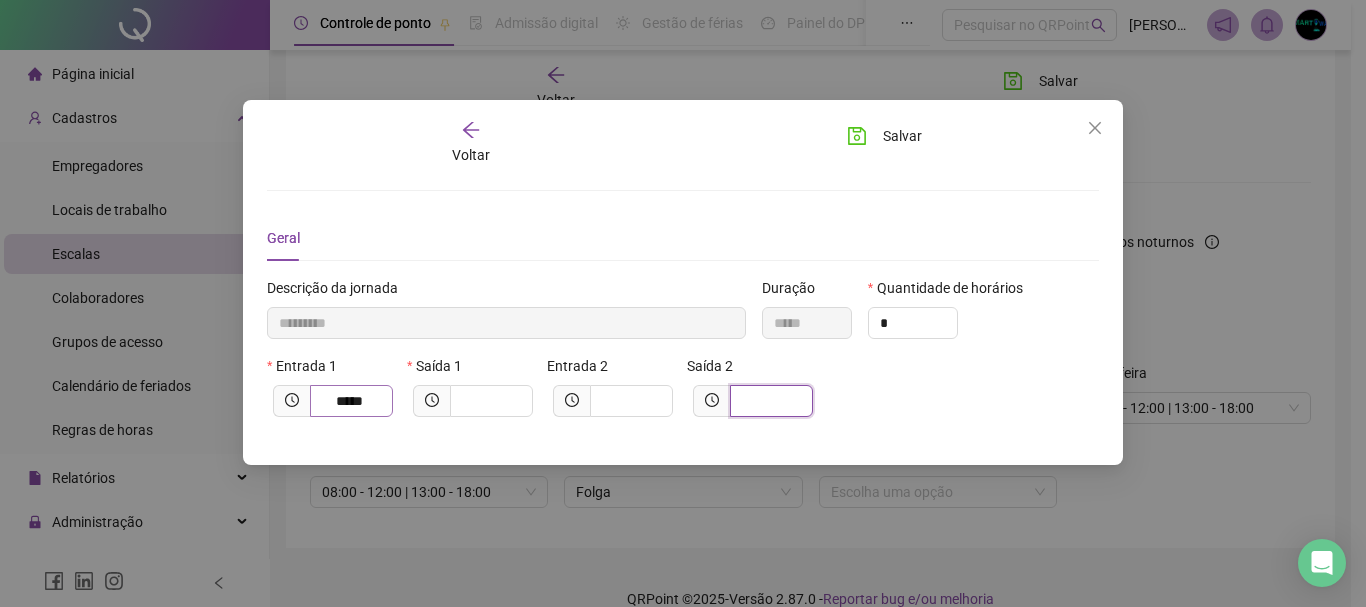 type on "**********" 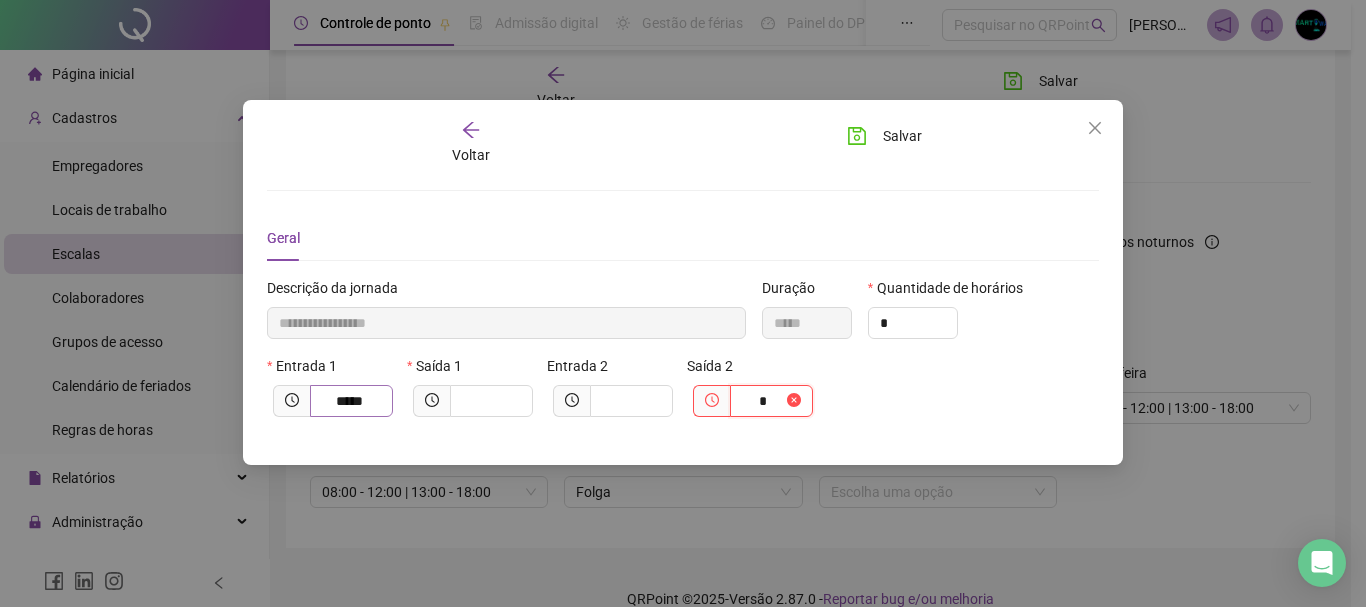 type on "**********" 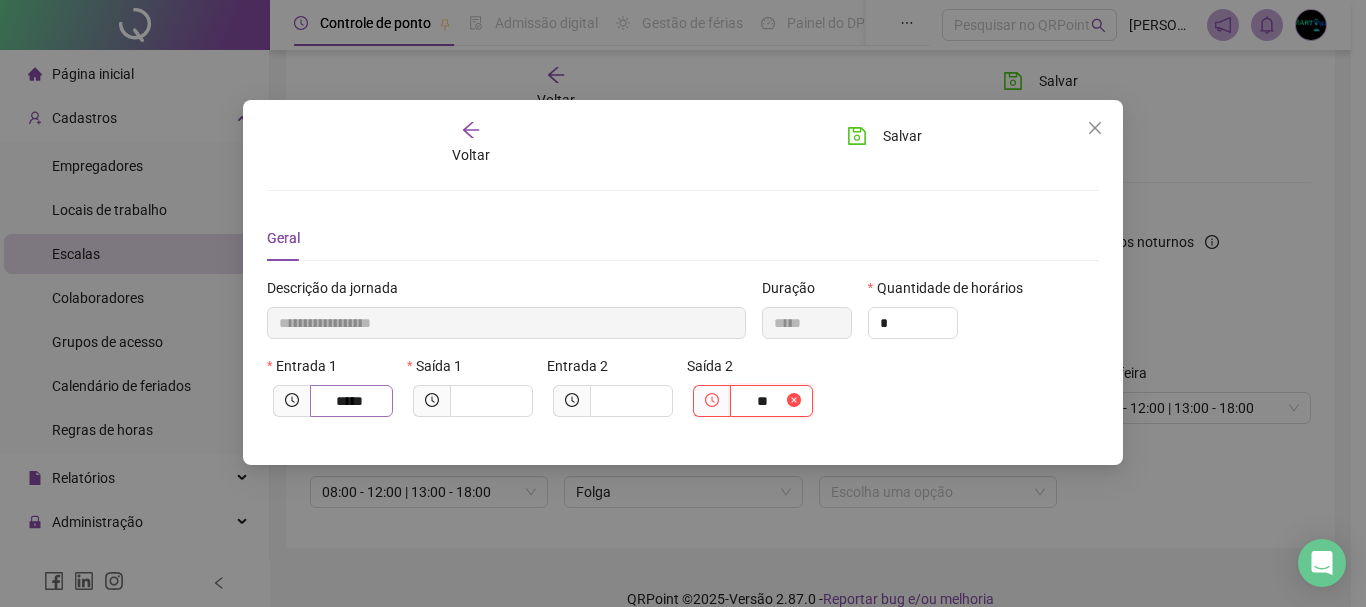 type on "**********" 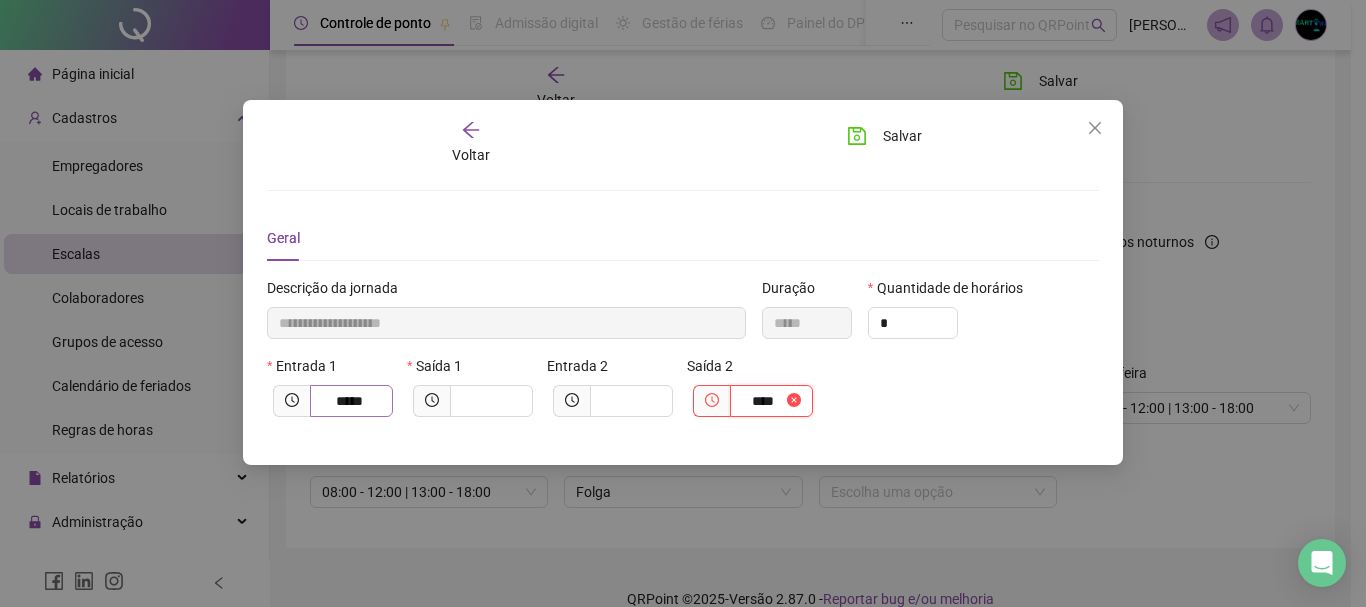 type on "**********" 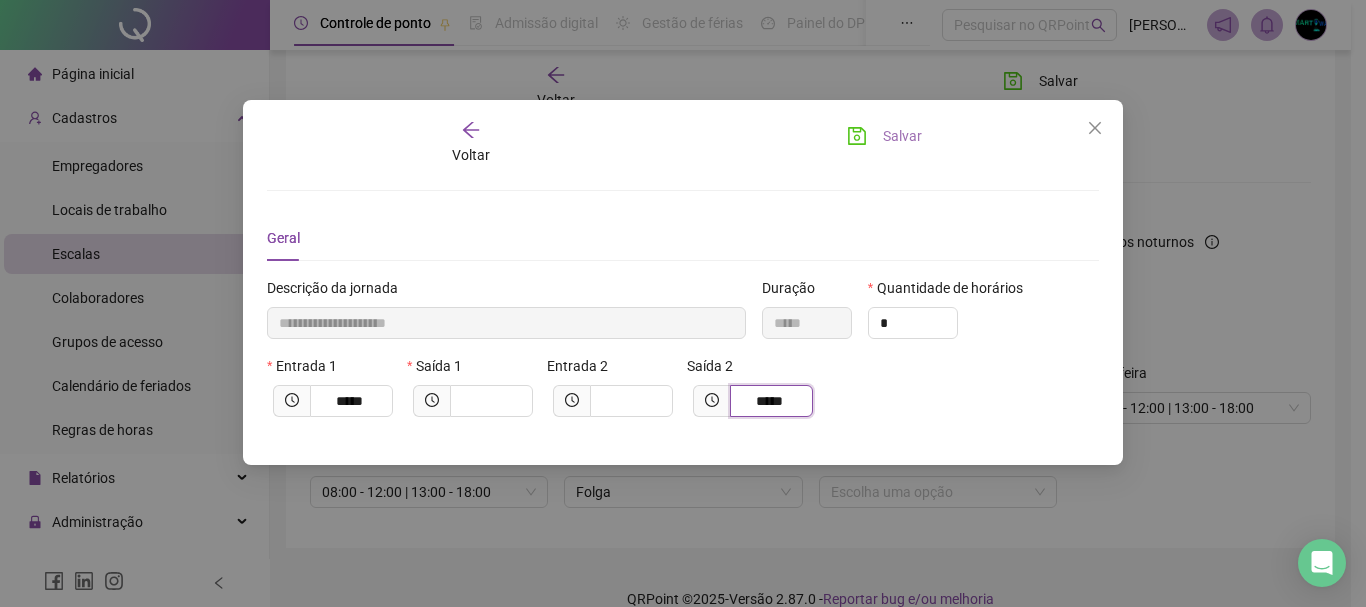 type on "*****" 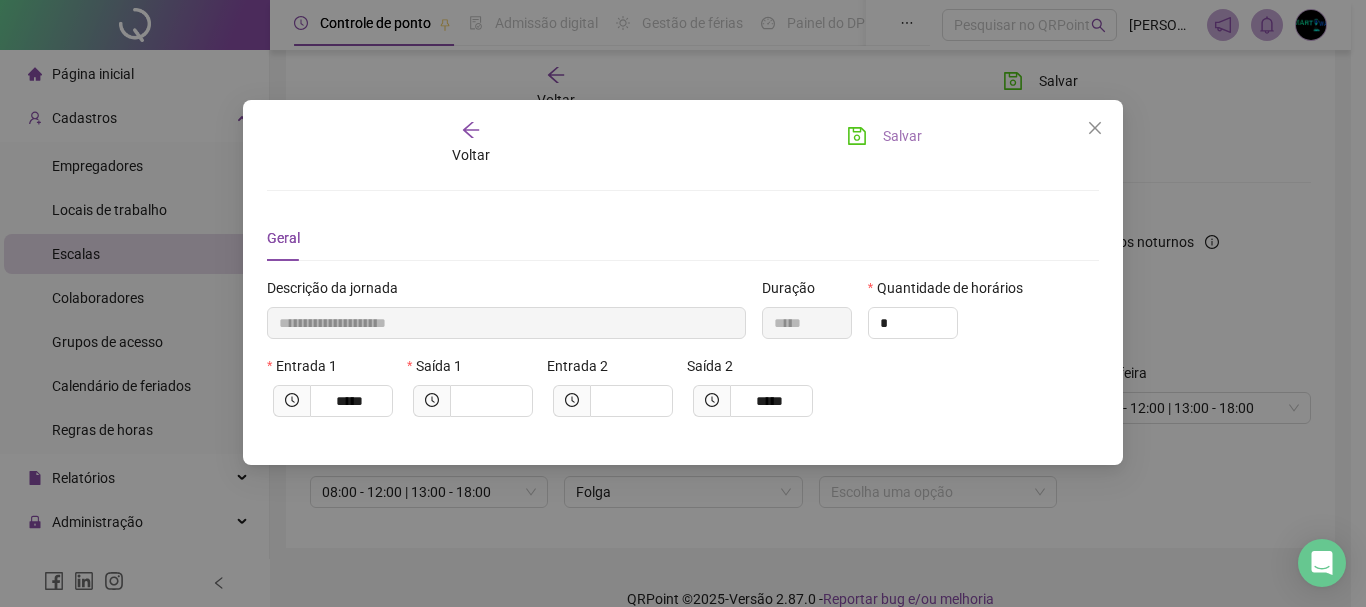 click on "Salvar" at bounding box center (902, 136) 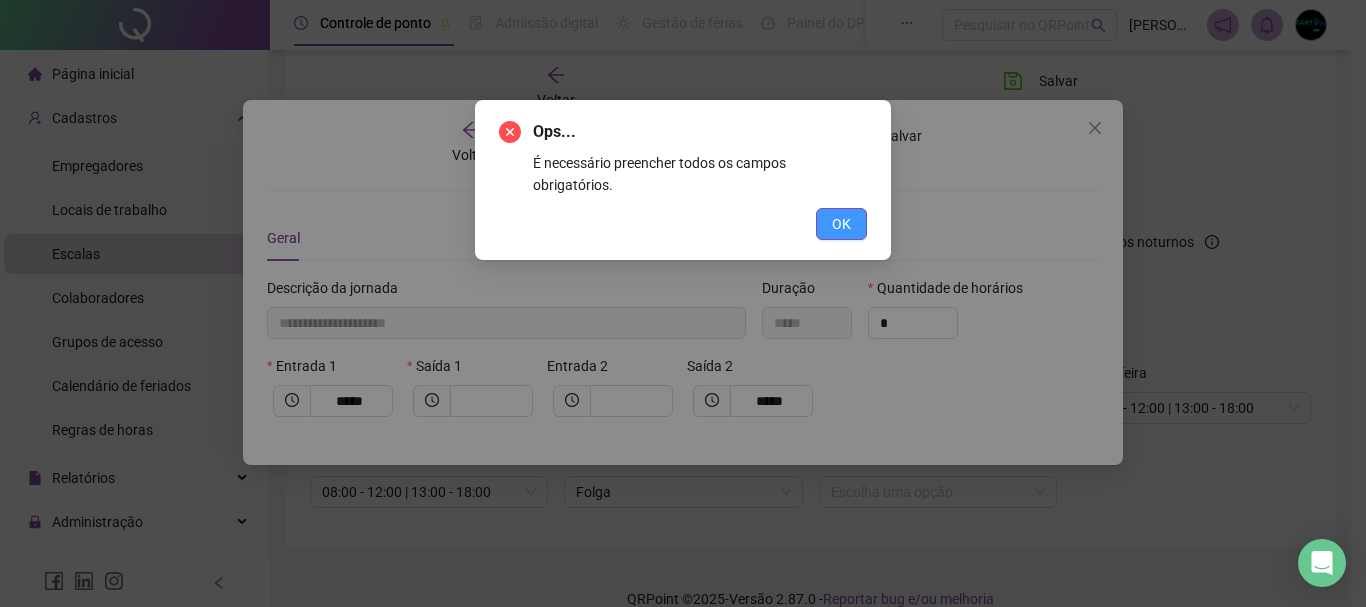 click on "OK" at bounding box center [841, 224] 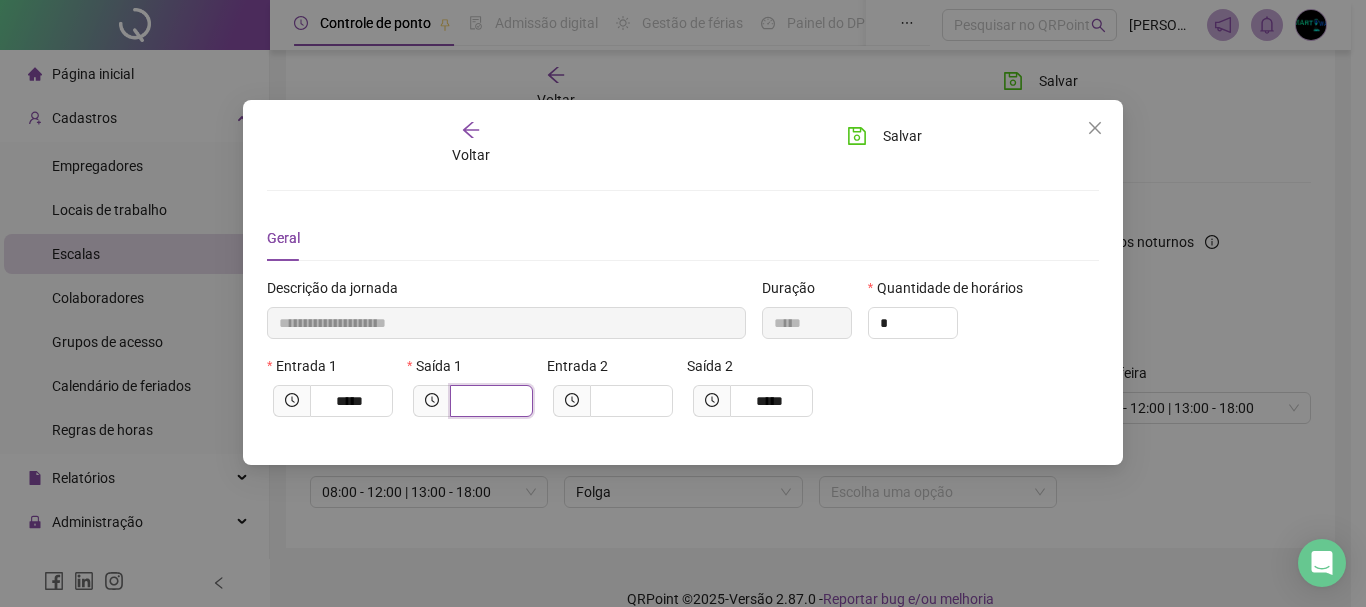 click at bounding box center (489, 401) 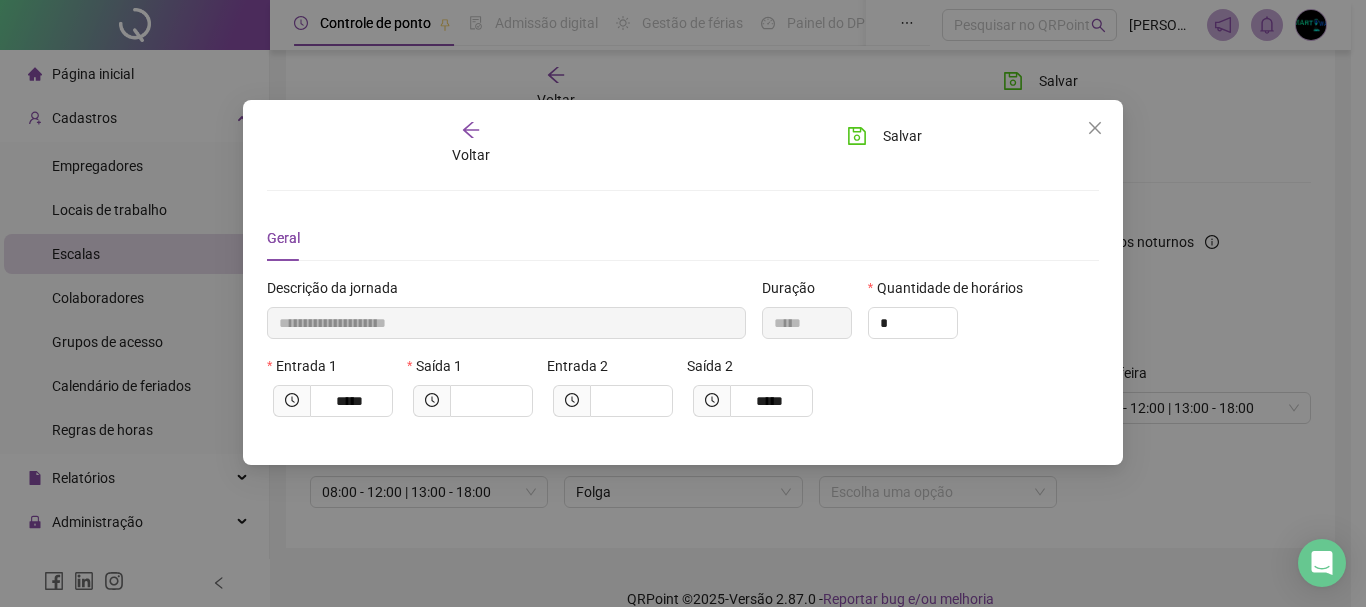 drag, startPoint x: 751, startPoint y: 403, endPoint x: 699, endPoint y: 403, distance: 52 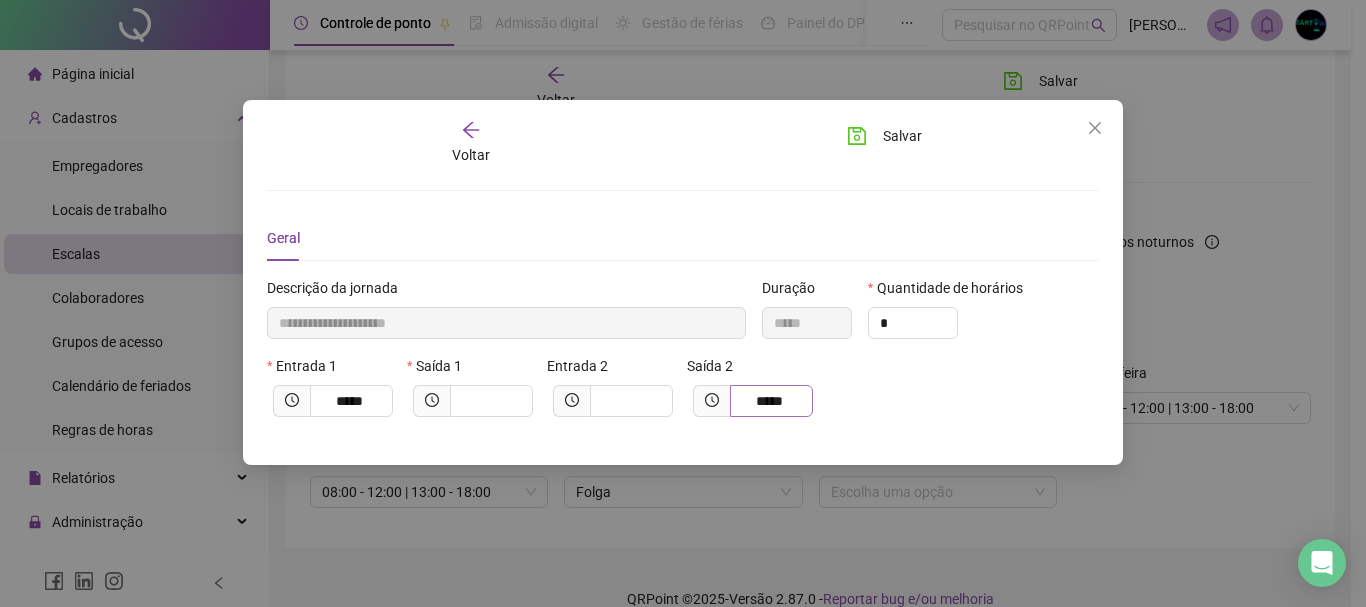 click on "*****" at bounding box center [769, 401] 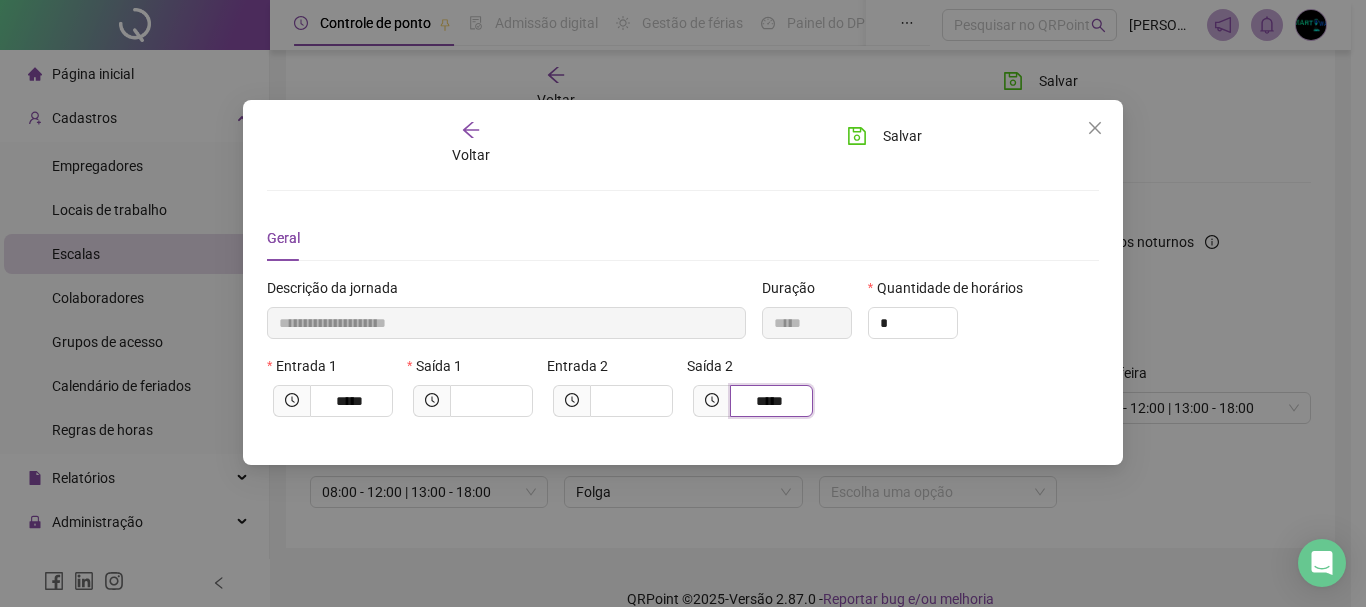type on "**********" 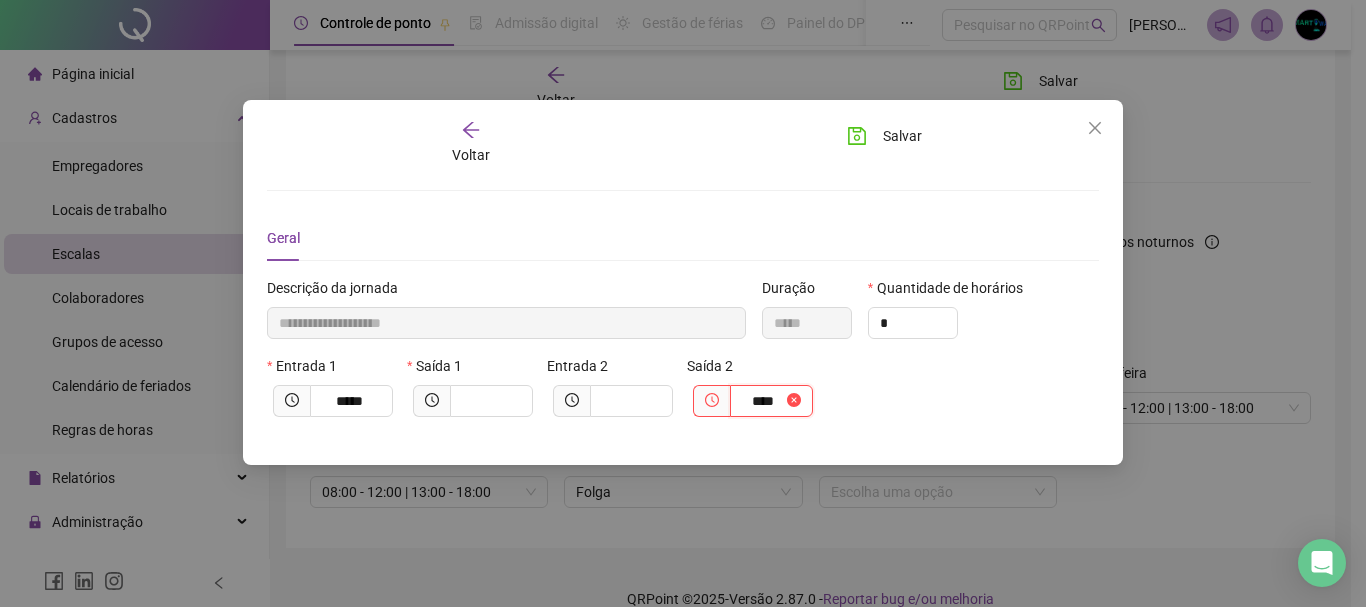 type on "**********" 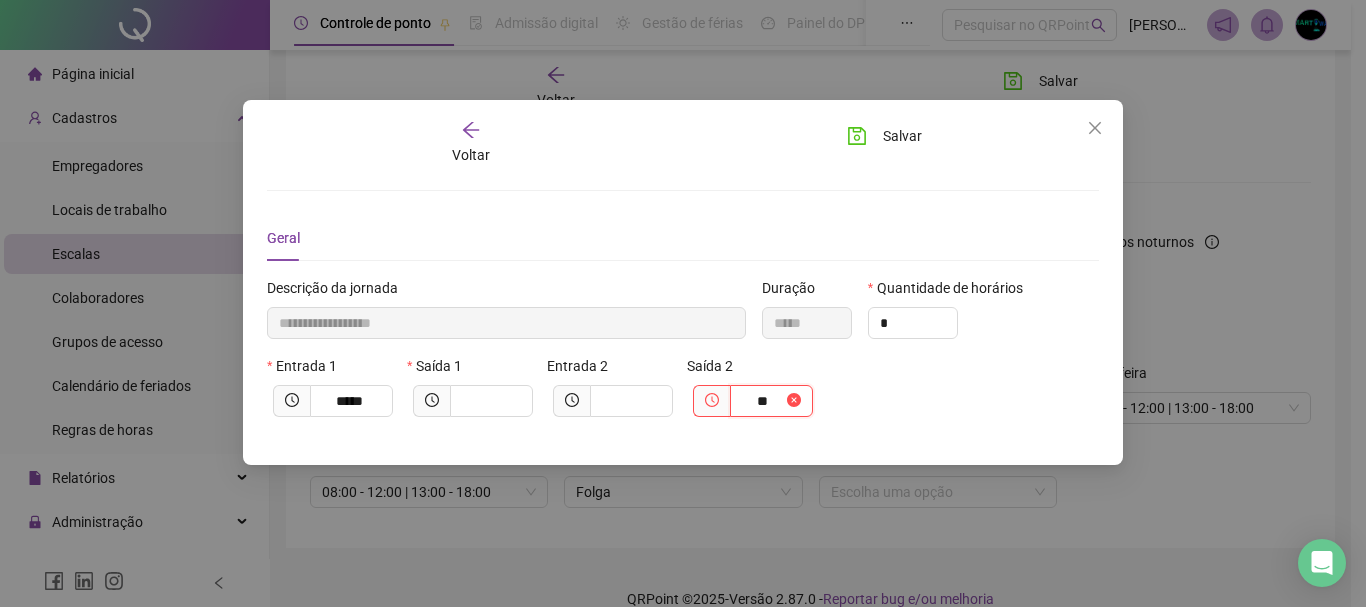type on "**********" 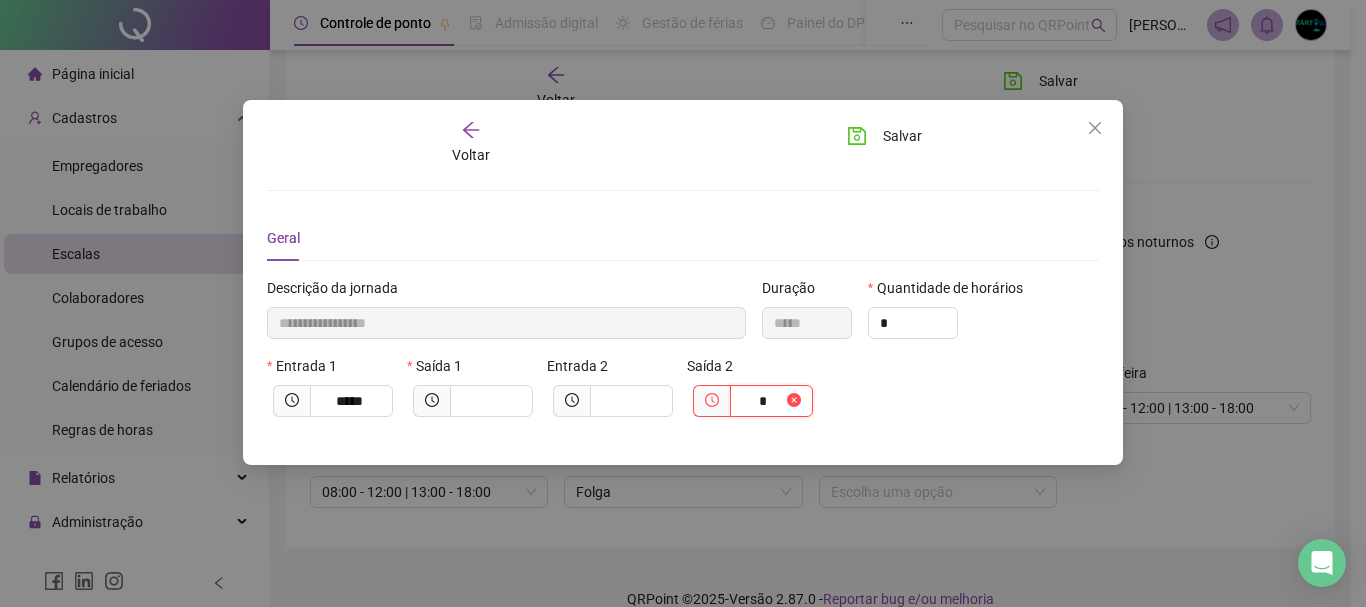 type on "**********" 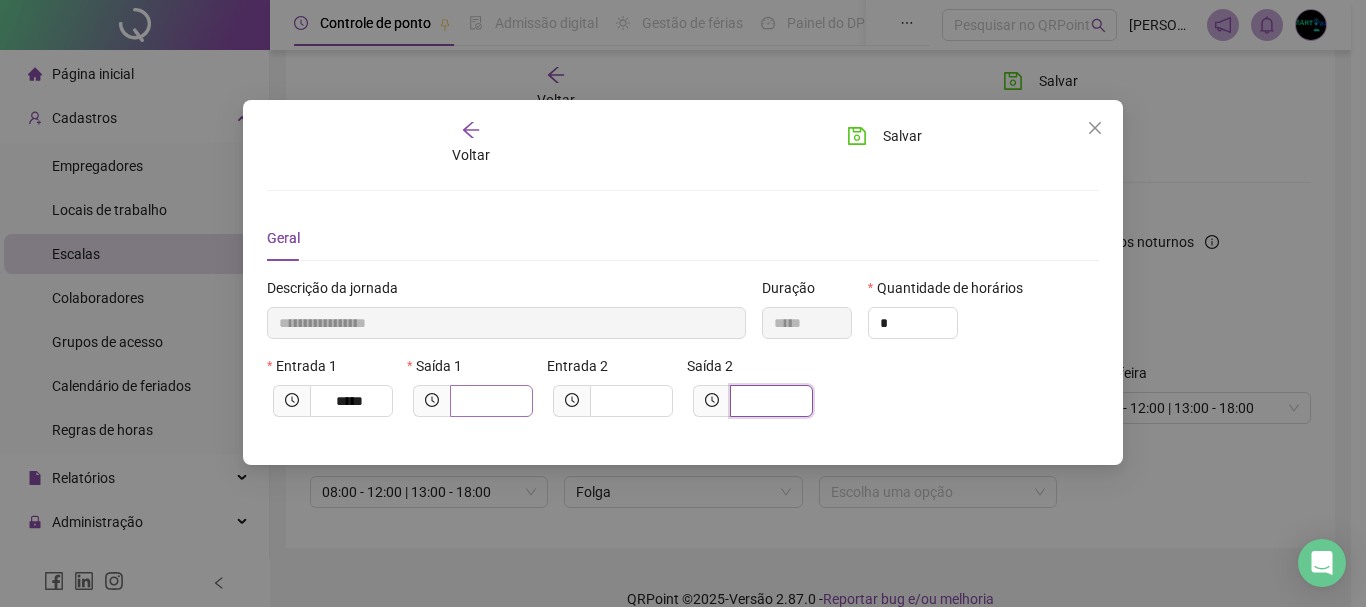 type 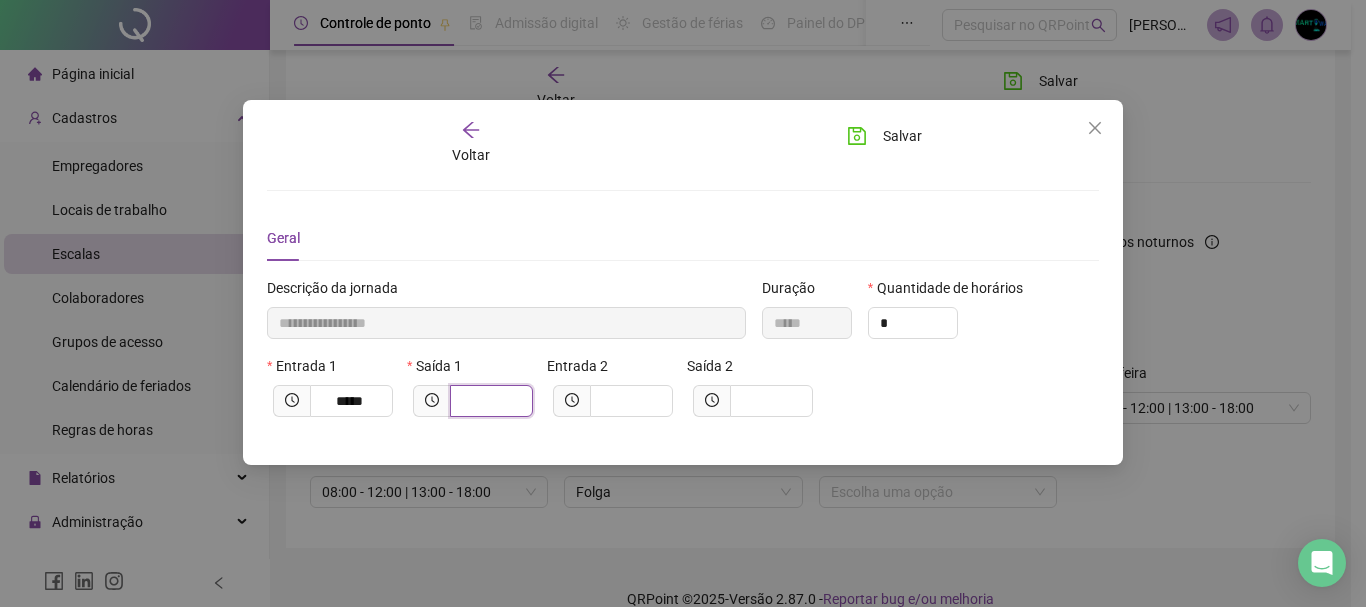 click at bounding box center (489, 401) 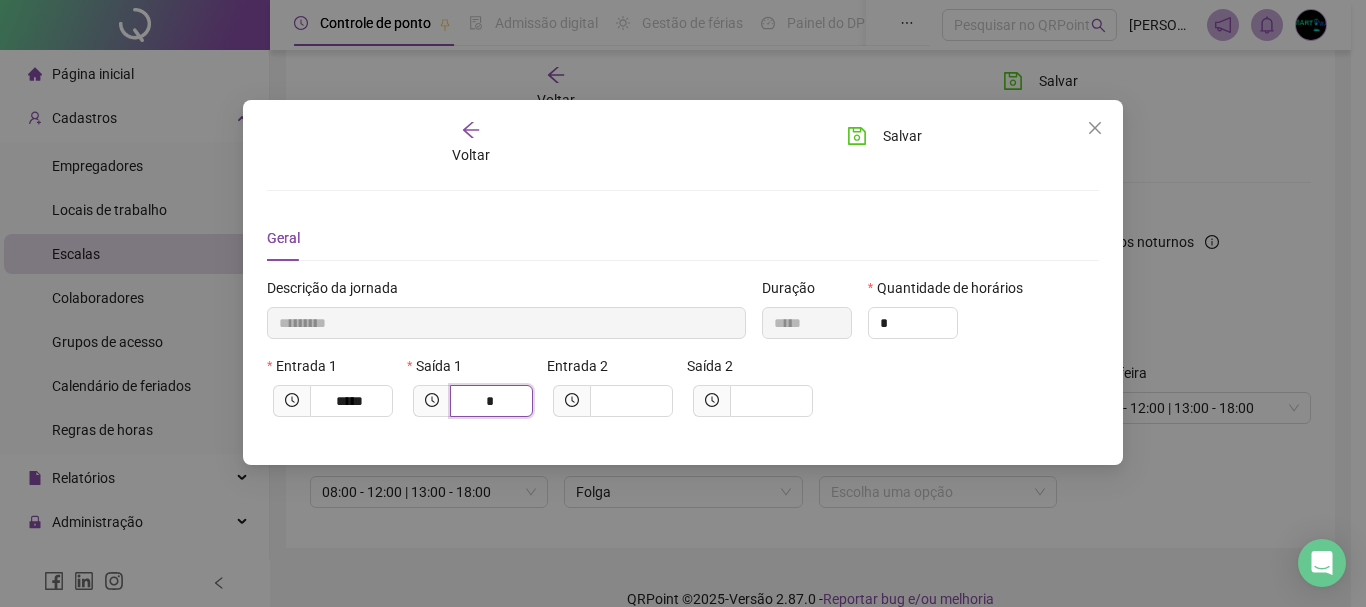 type on "**********" 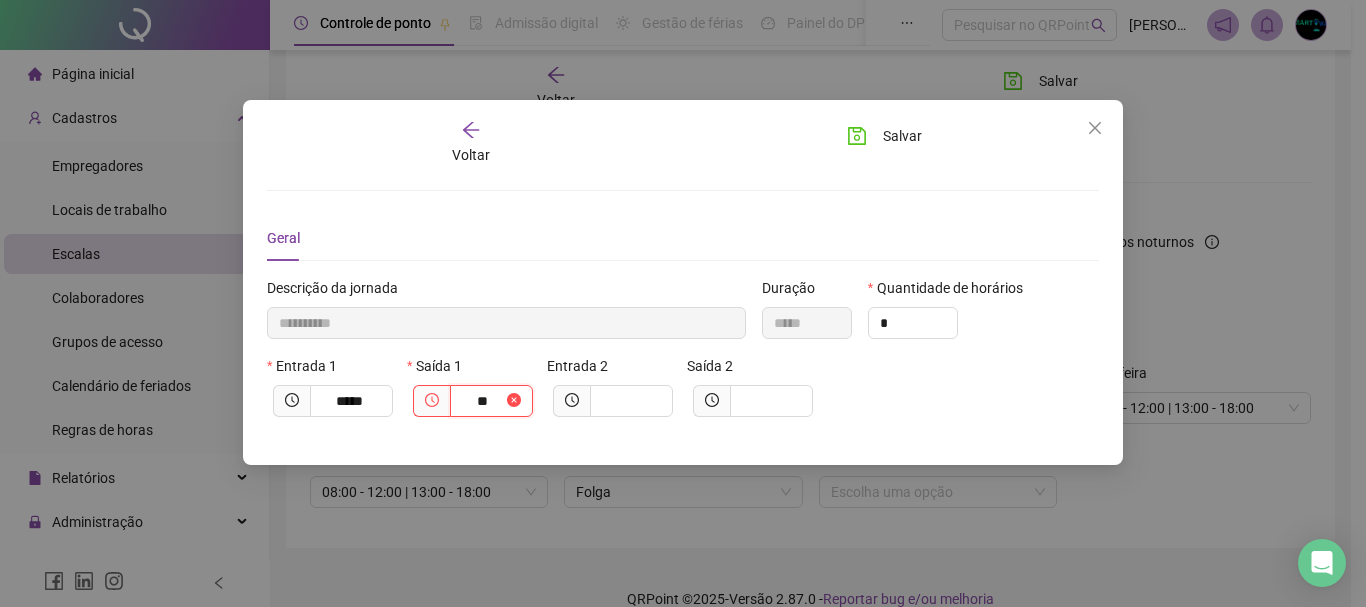 type on "**********" 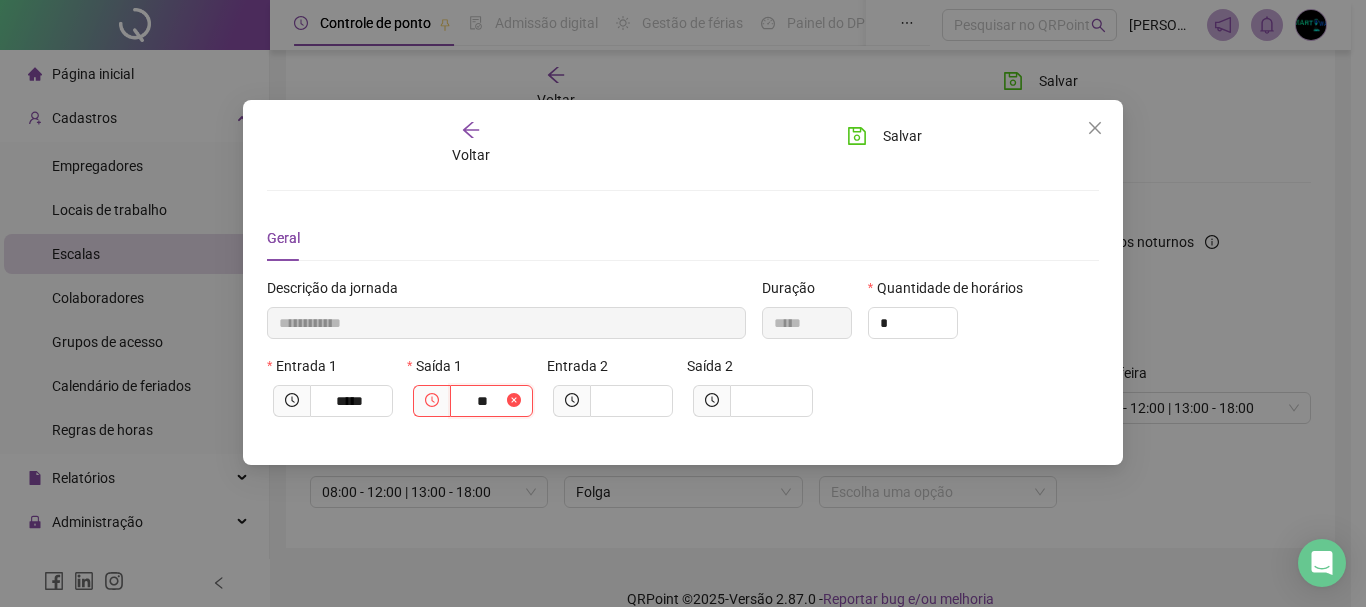 type on "*****" 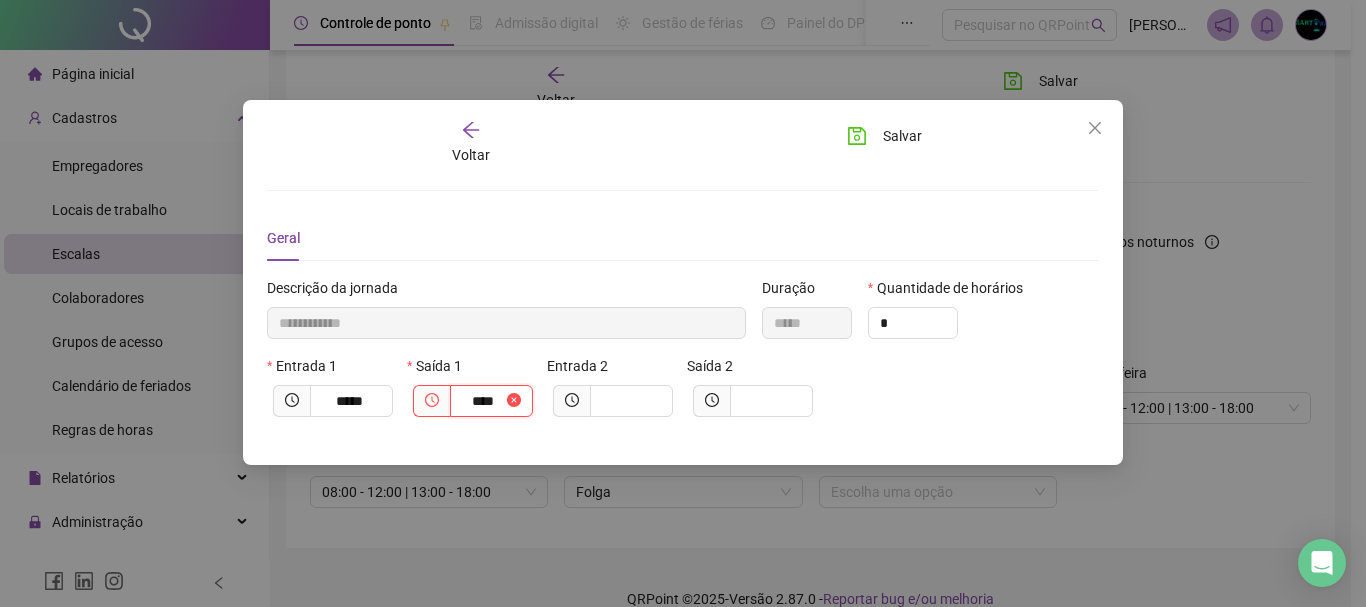 type on "**********" 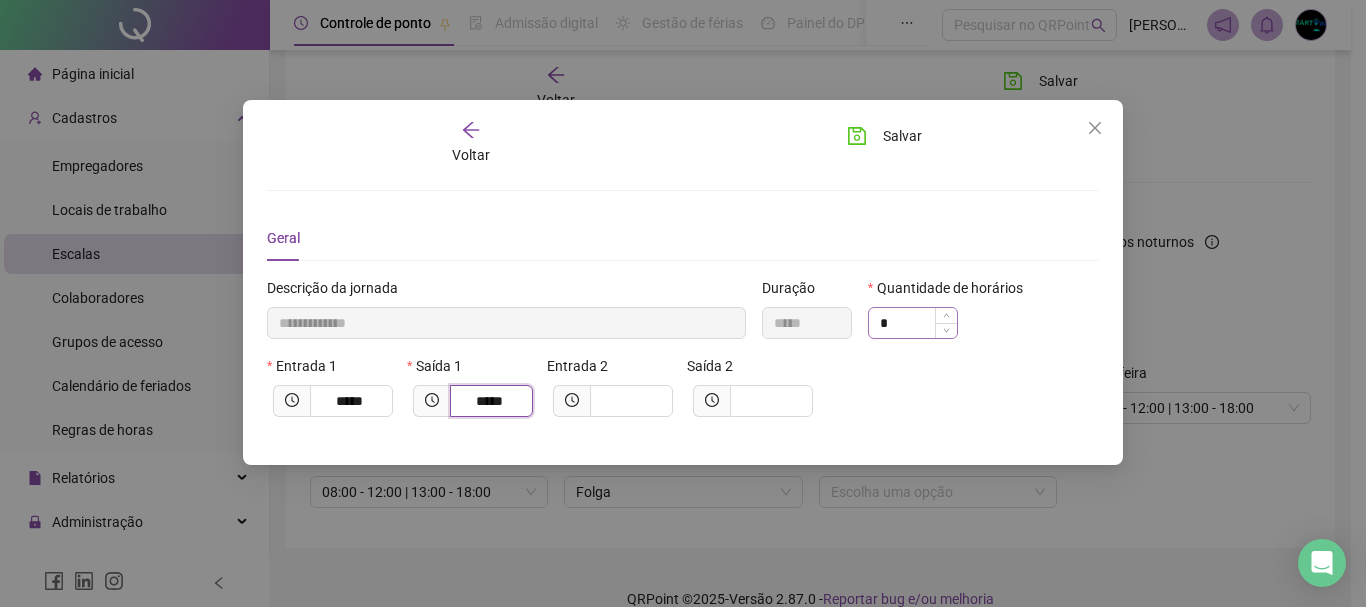 type on "*****" 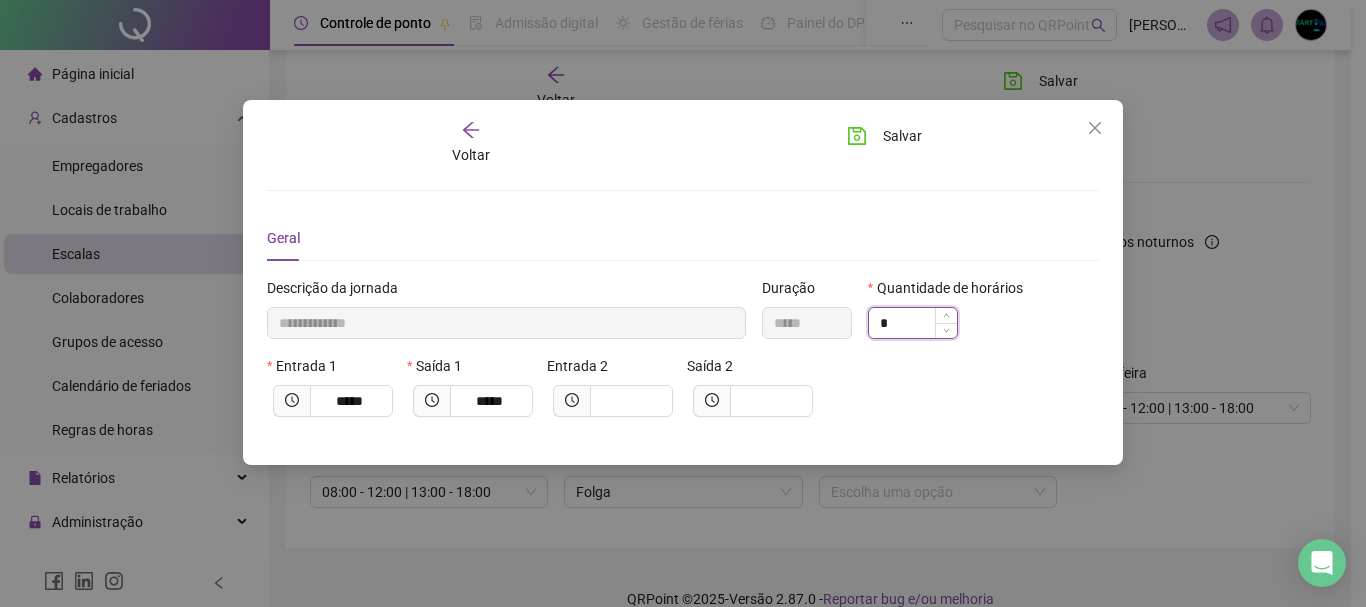 drag, startPoint x: 906, startPoint y: 324, endPoint x: 873, endPoint y: 325, distance: 33.01515 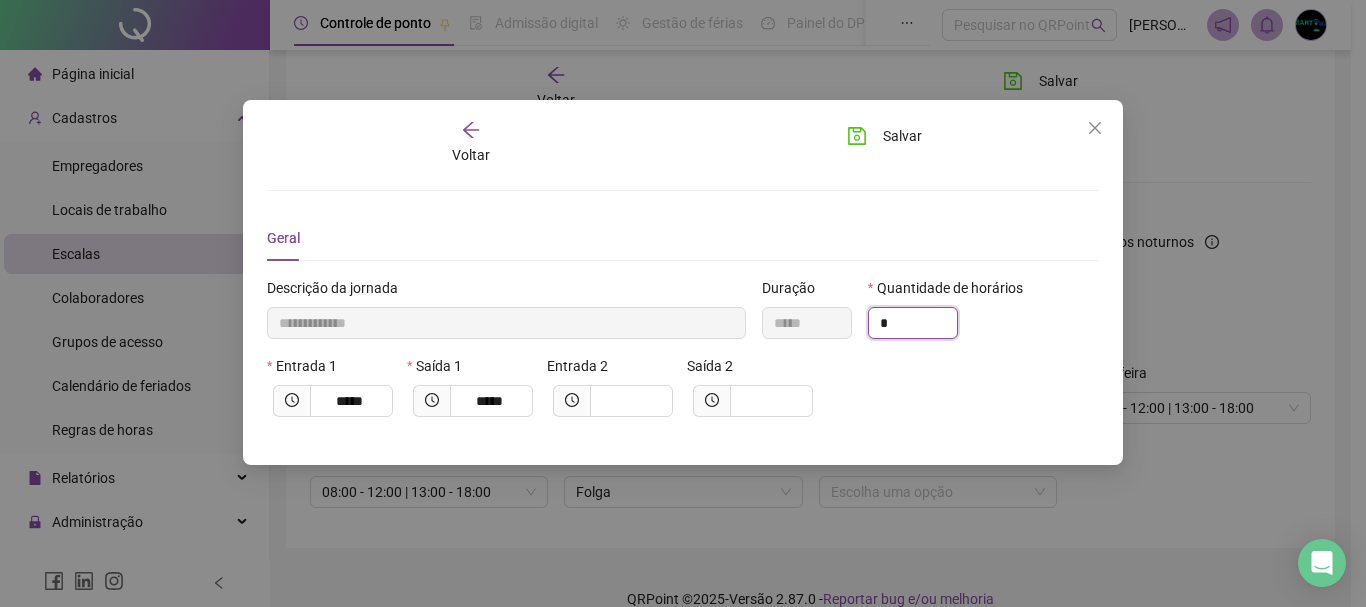 type on "*" 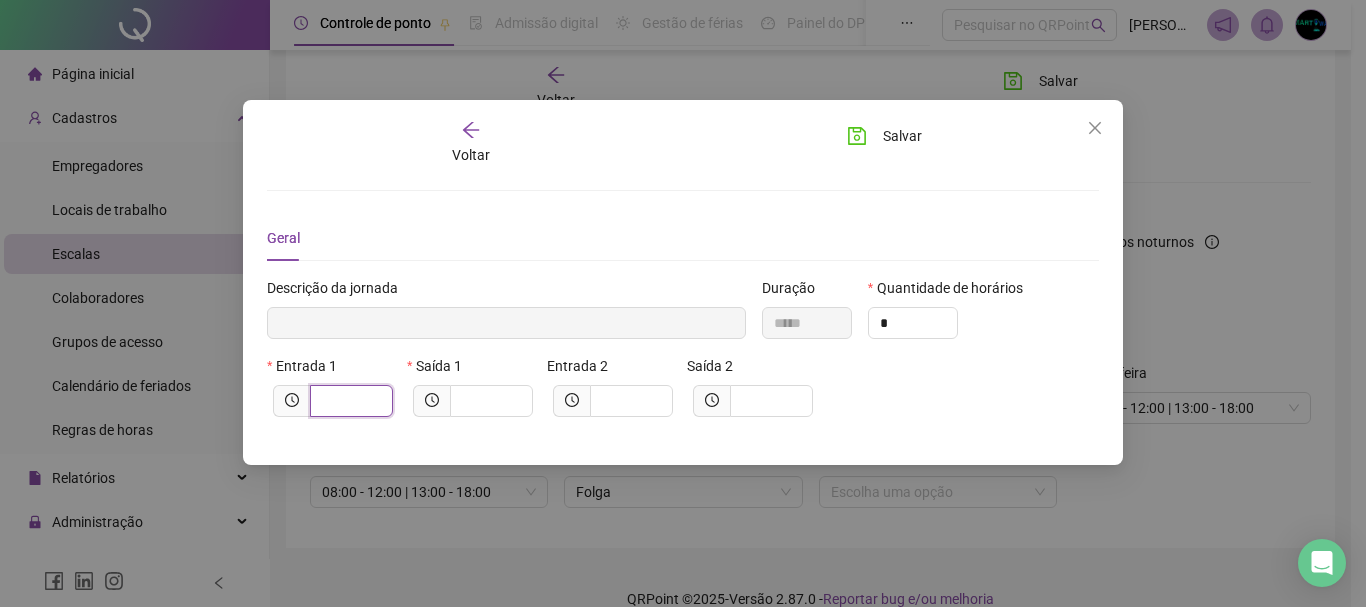 type on "*" 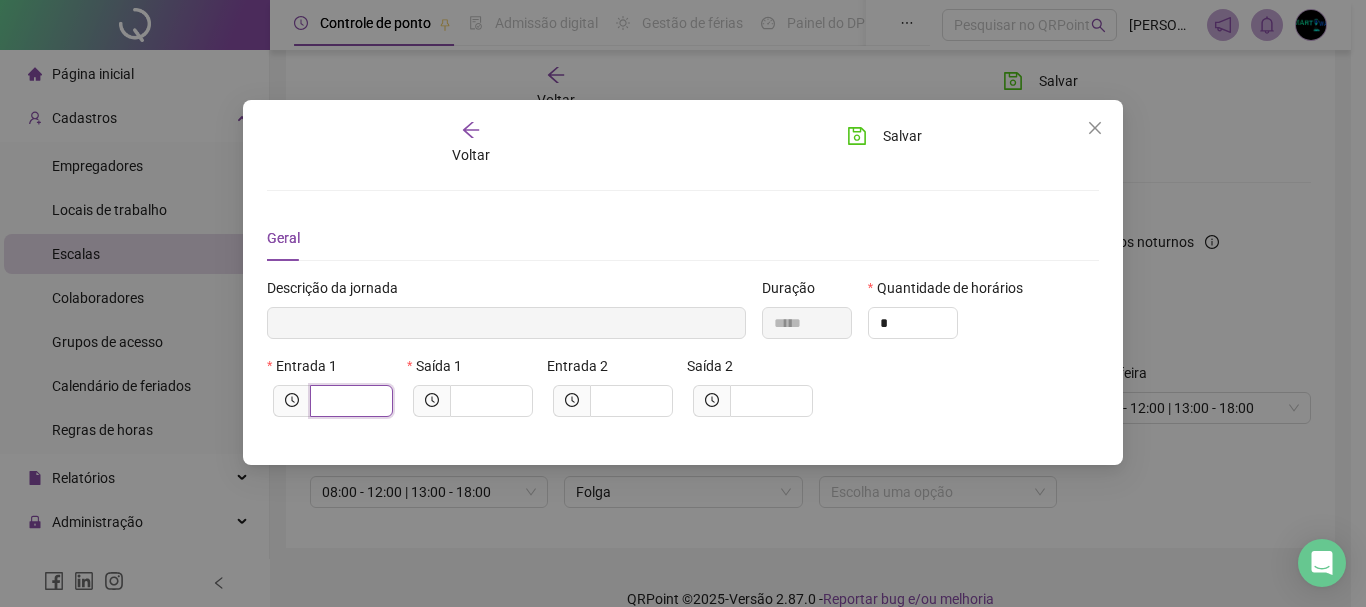 type on "*********" 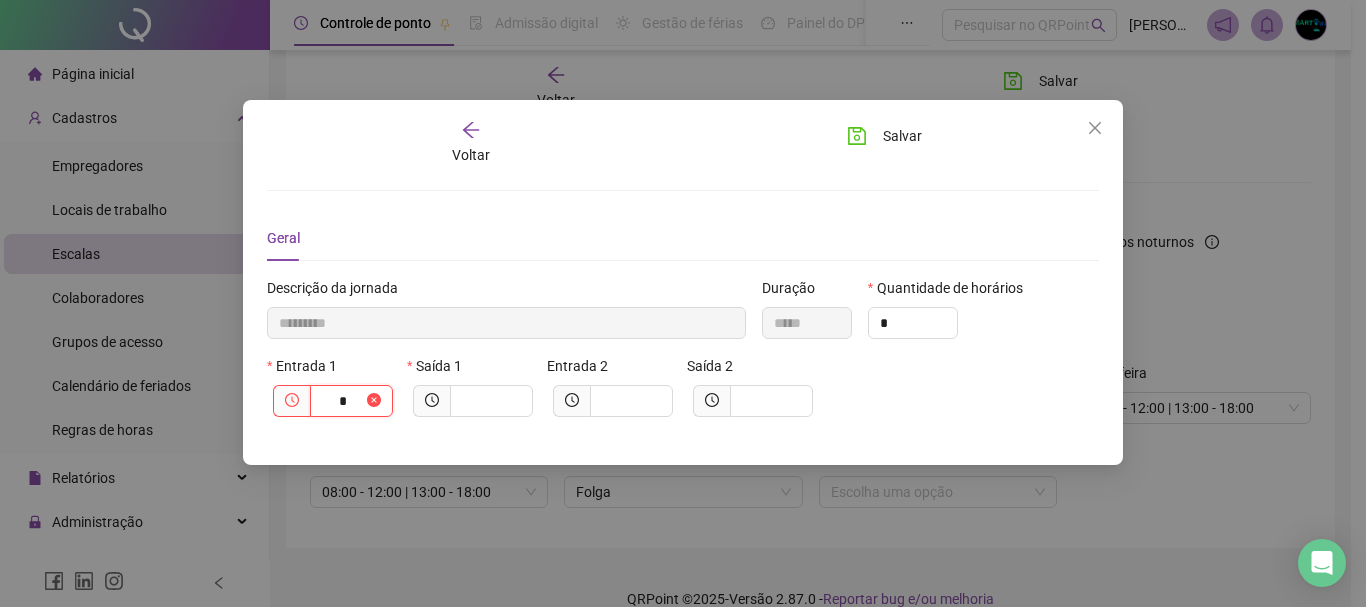 type on "**********" 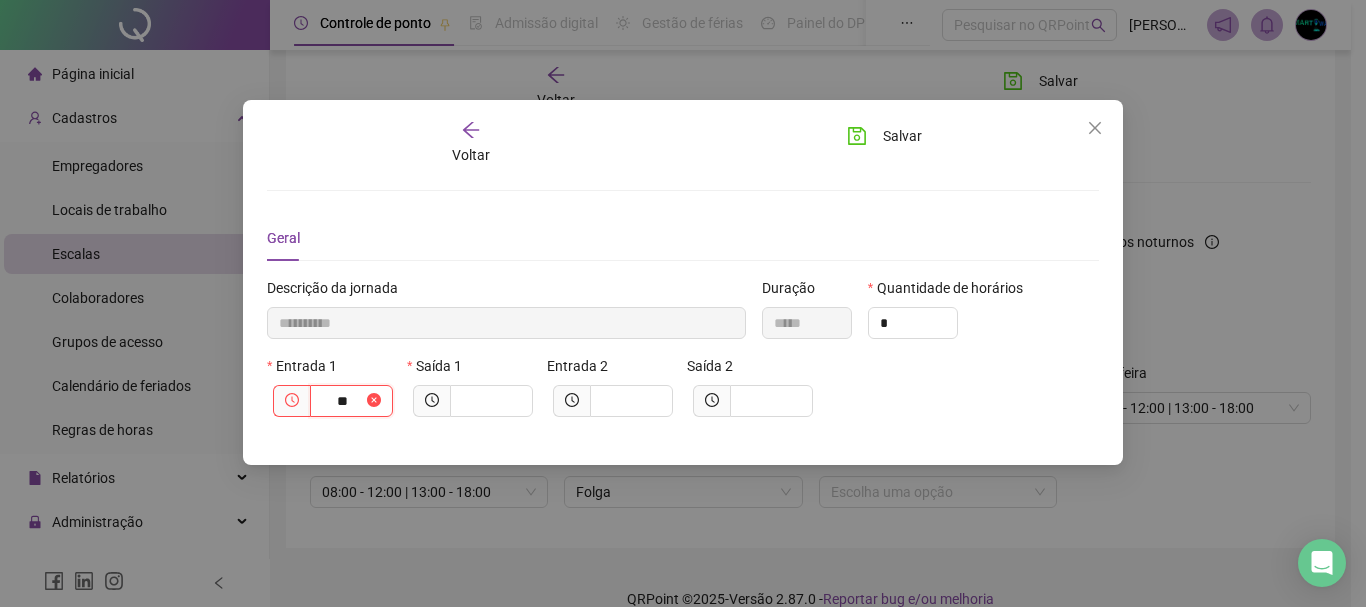 type on "*********" 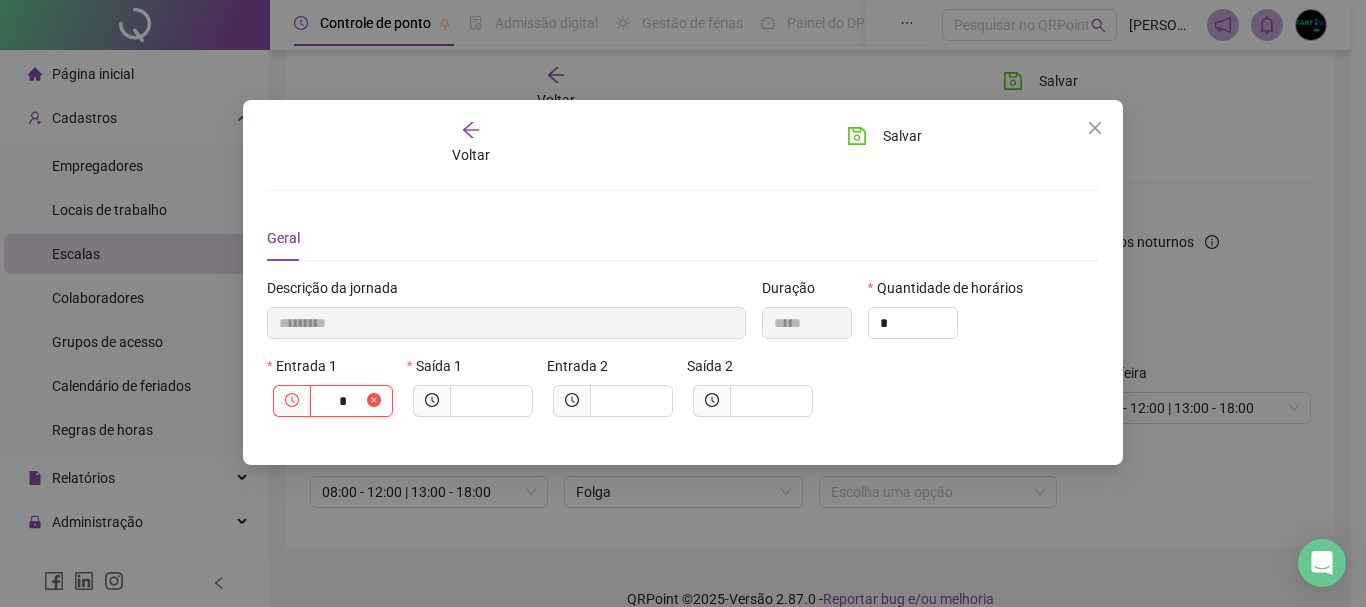 type on "*********" 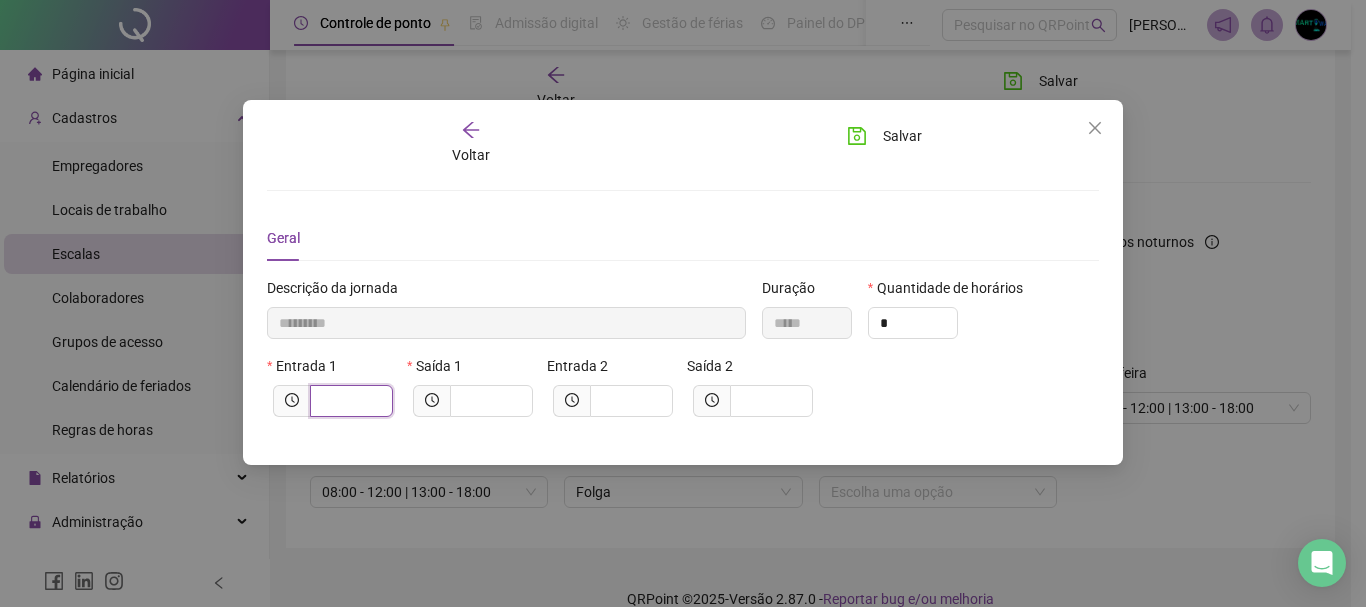 type on "*********" 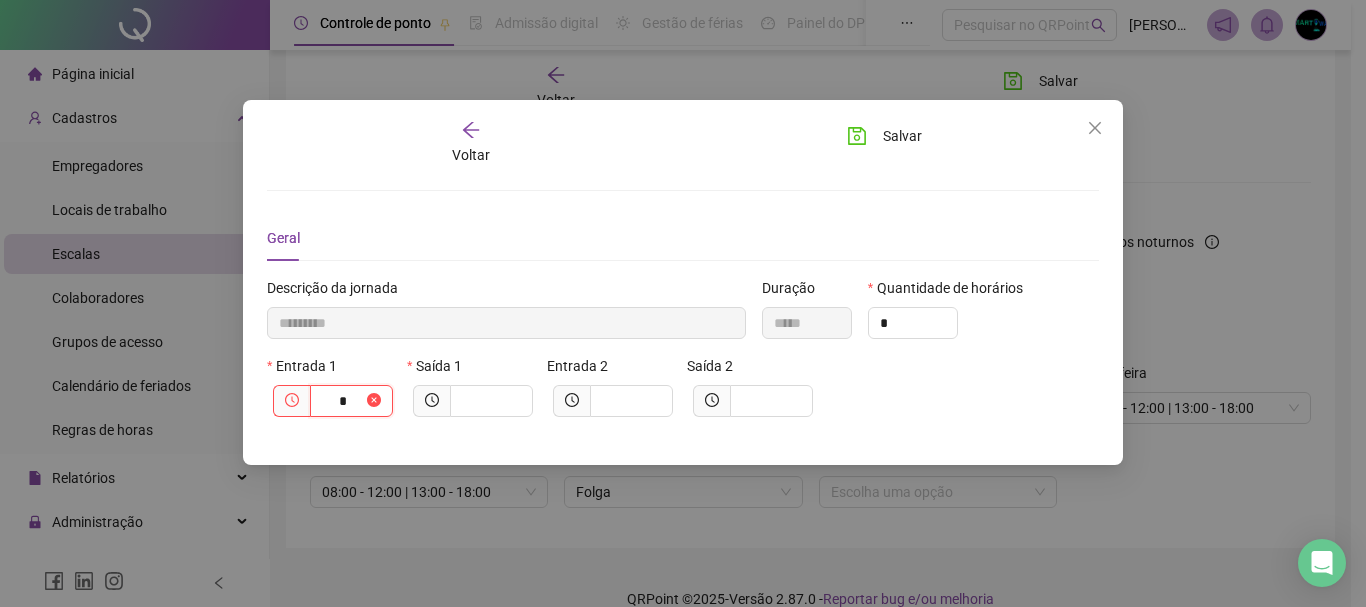type on "**********" 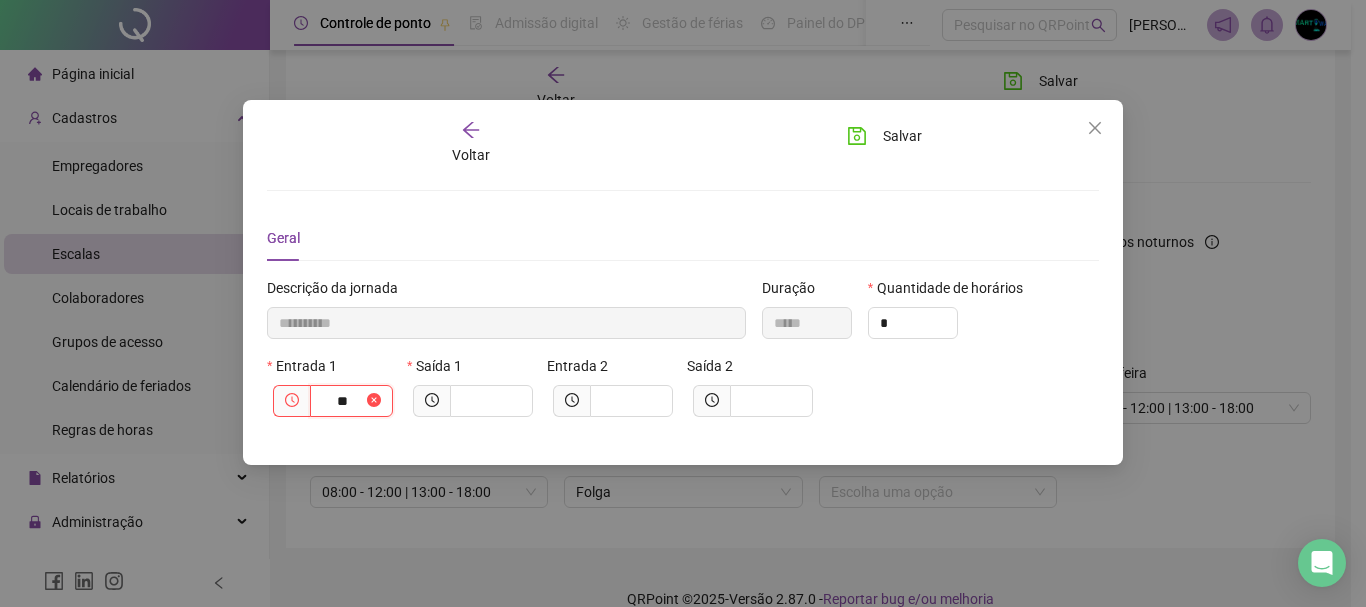 type on "**********" 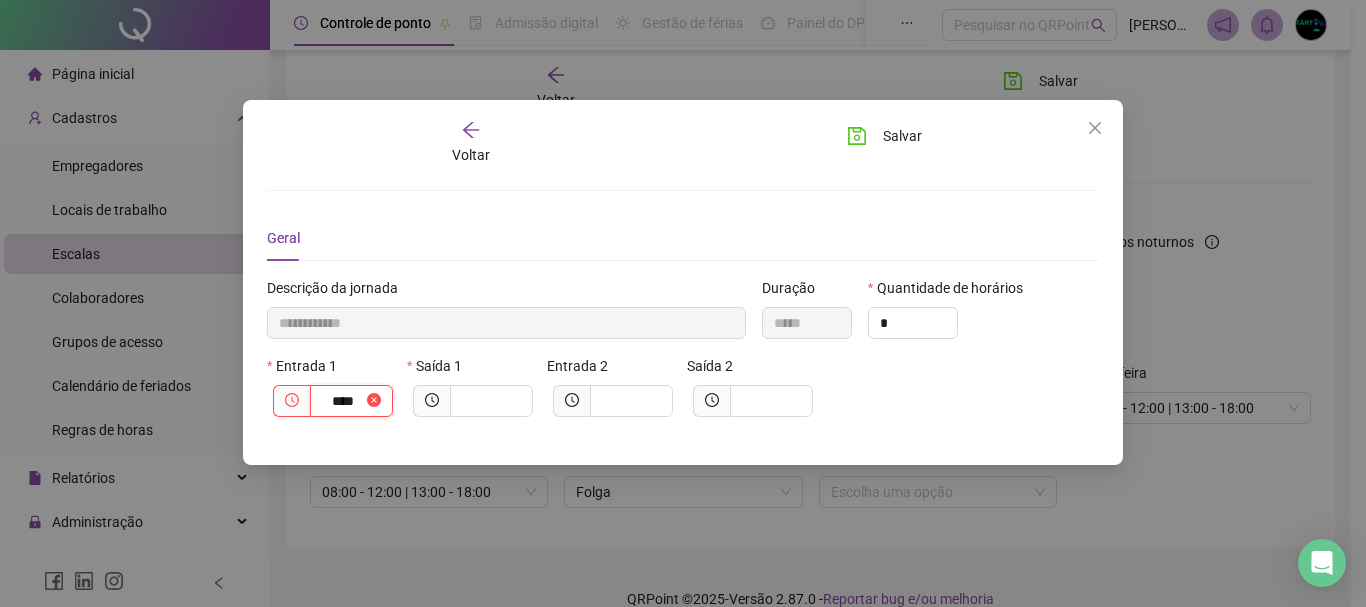 type on "**********" 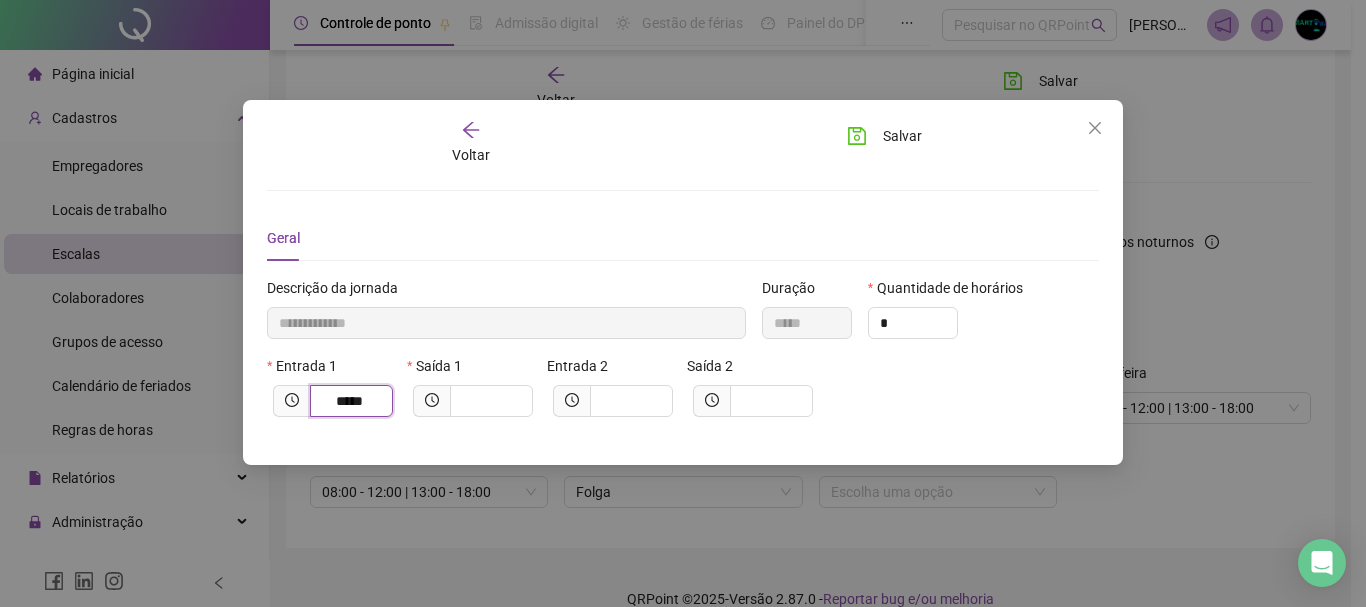 type on "*****" 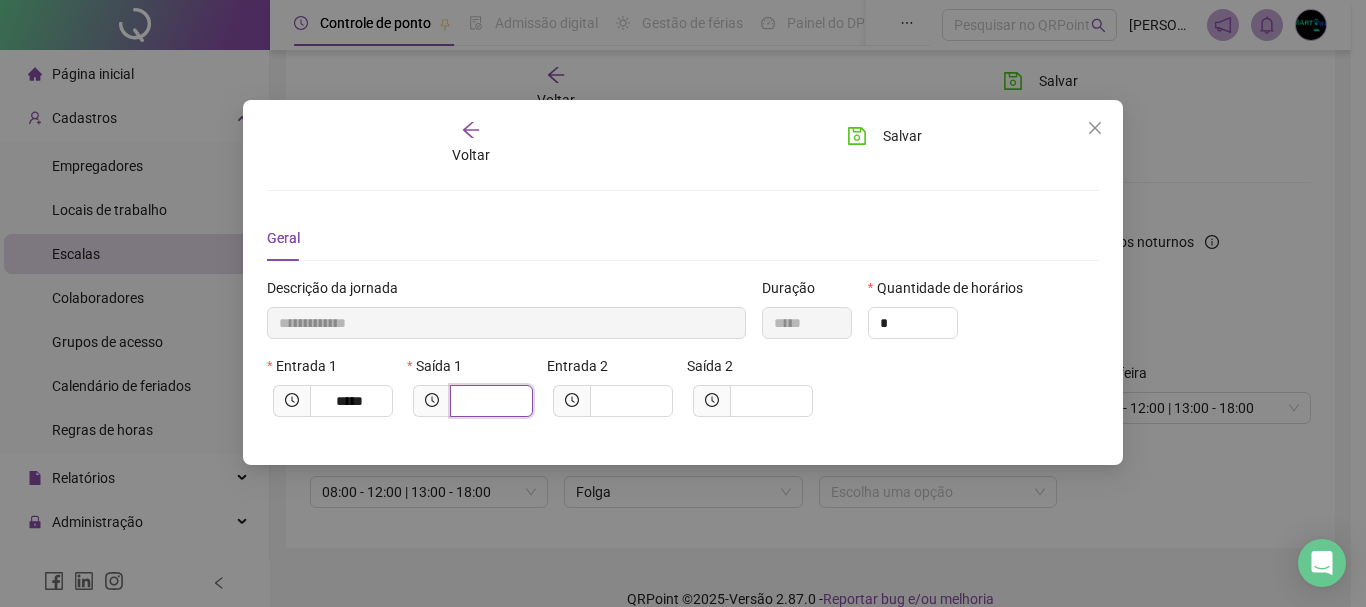 type on "*********" 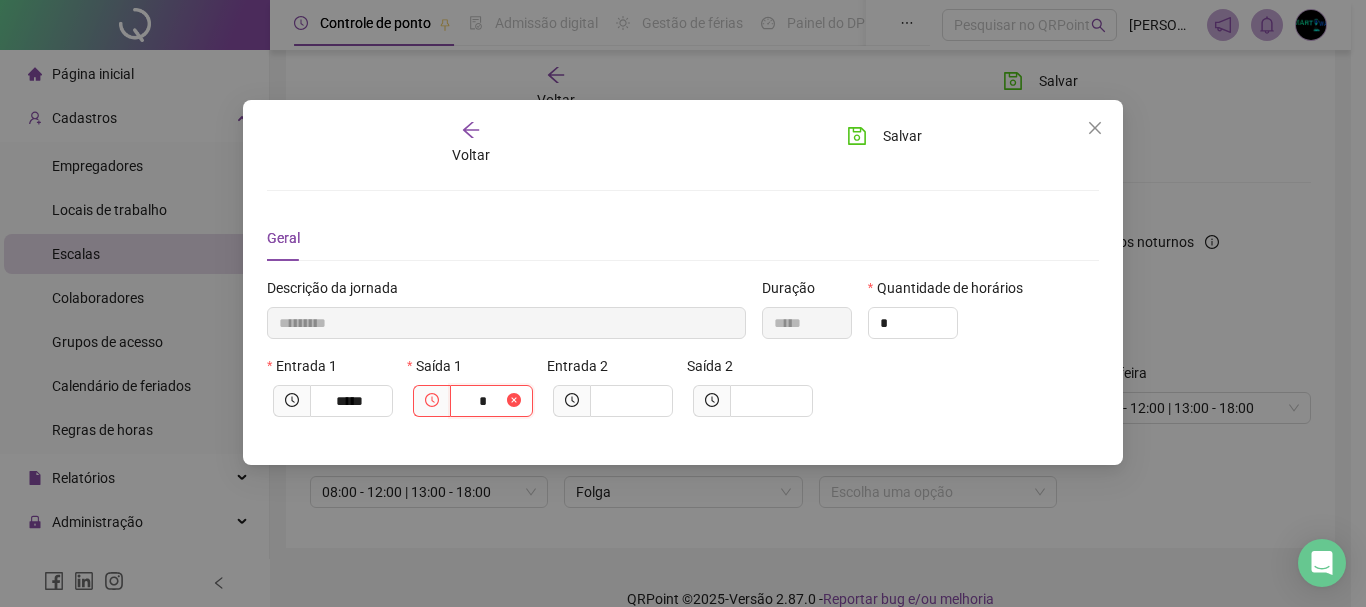 type on "**********" 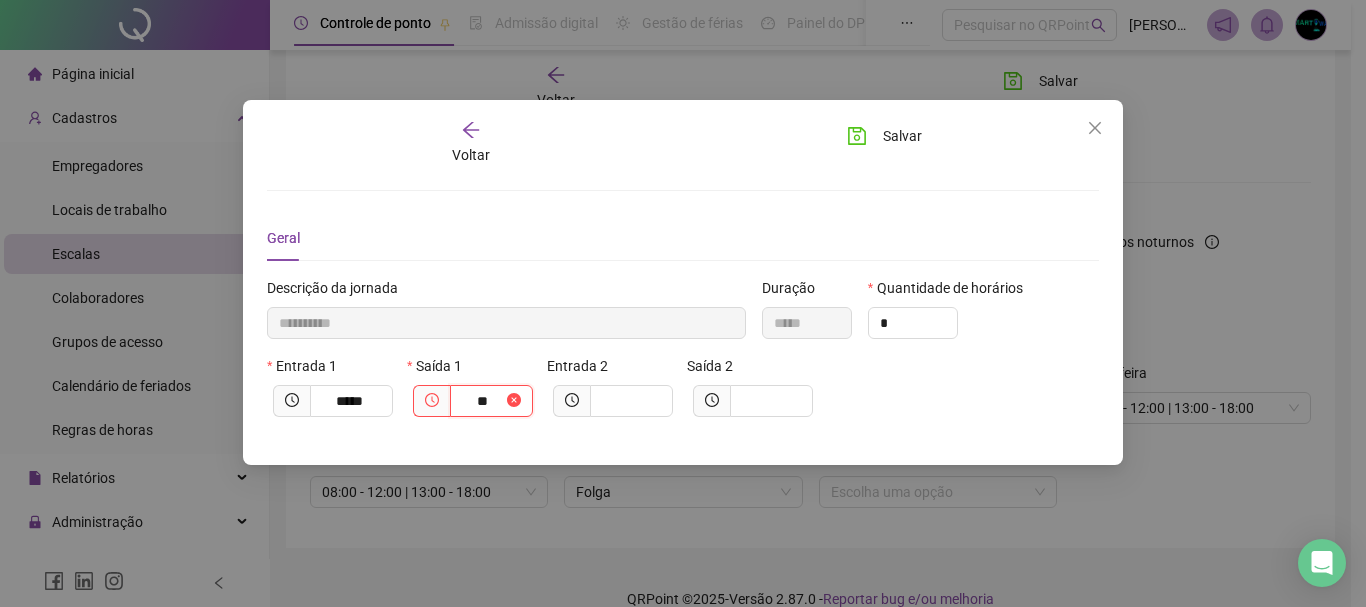 type on "**********" 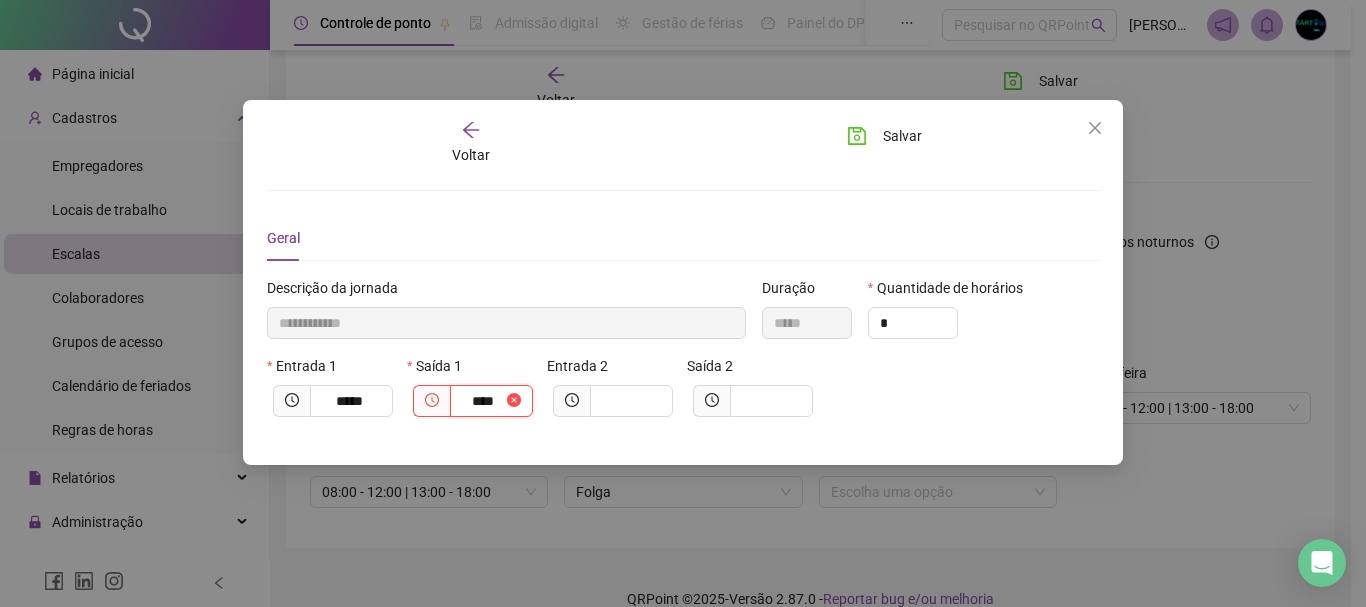 type on "**********" 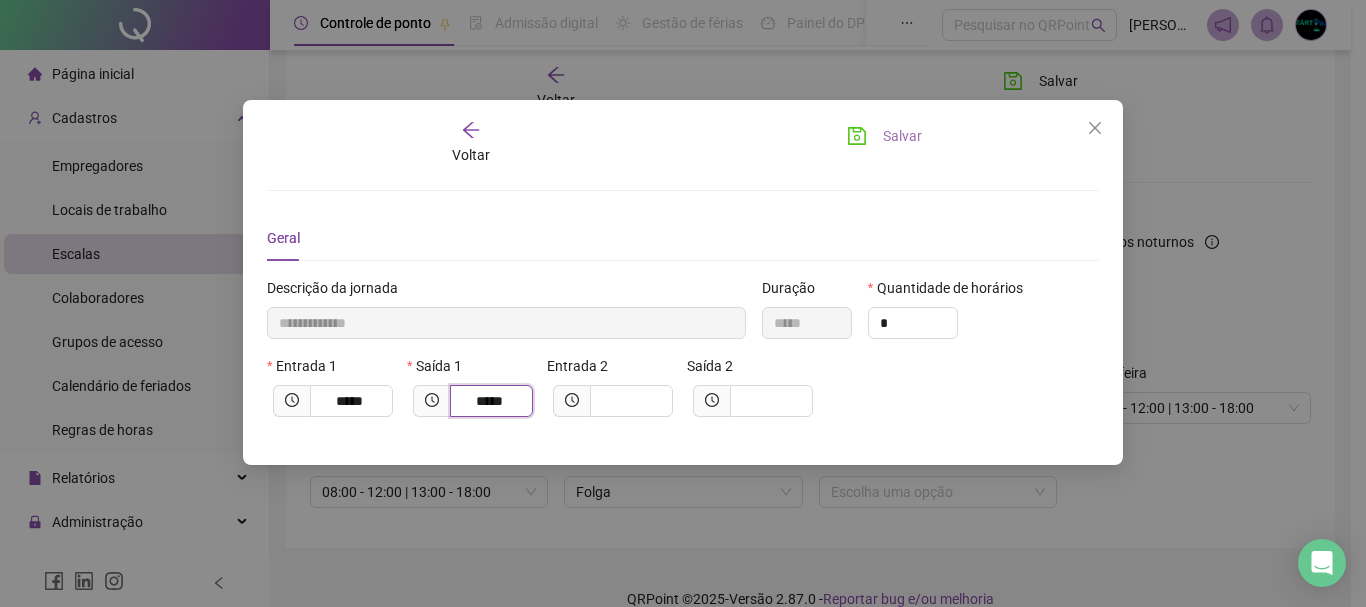 type on "*****" 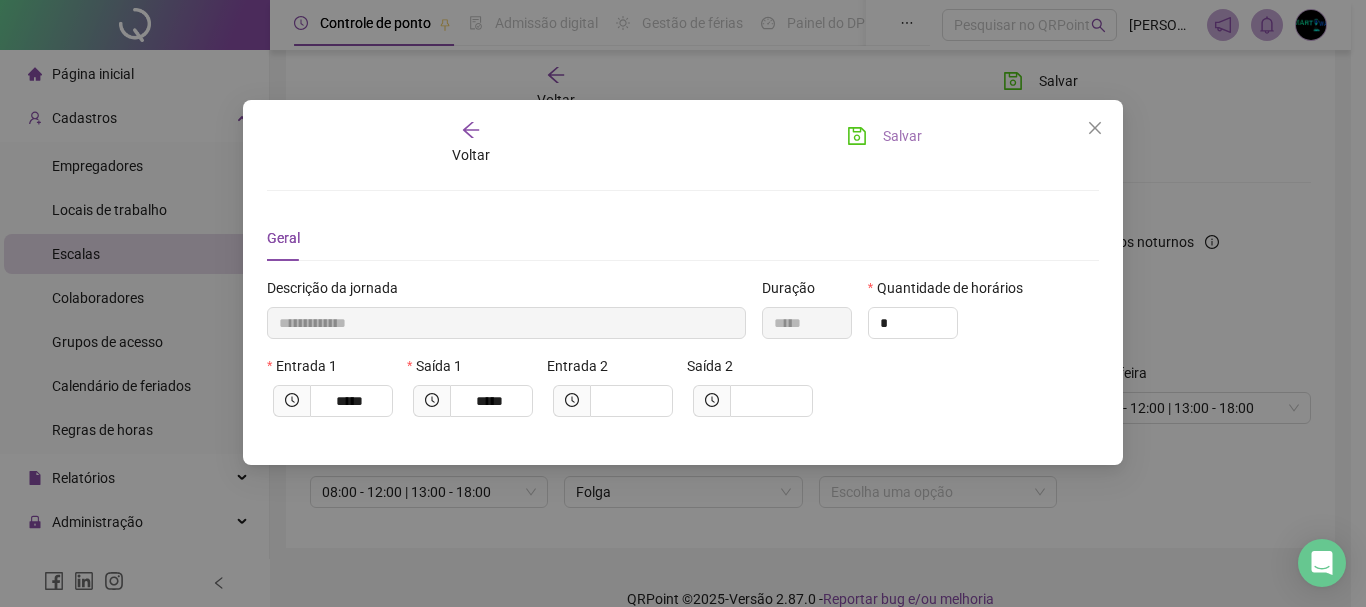 click on "Salvar" at bounding box center [902, 136] 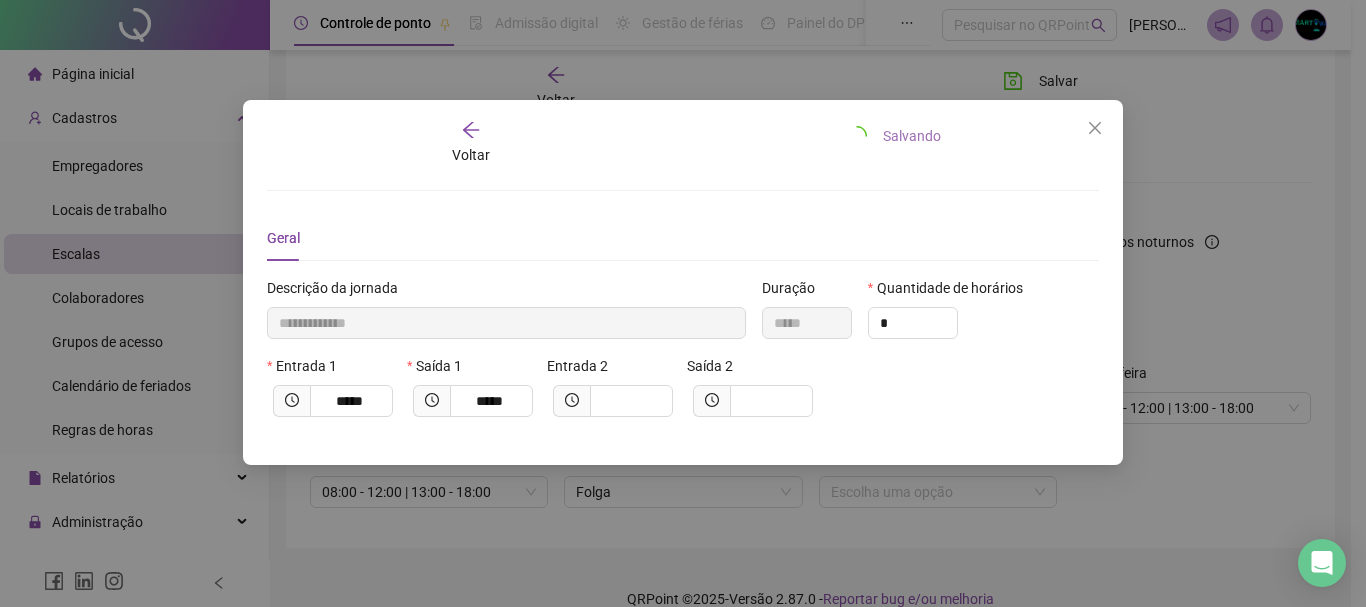 type 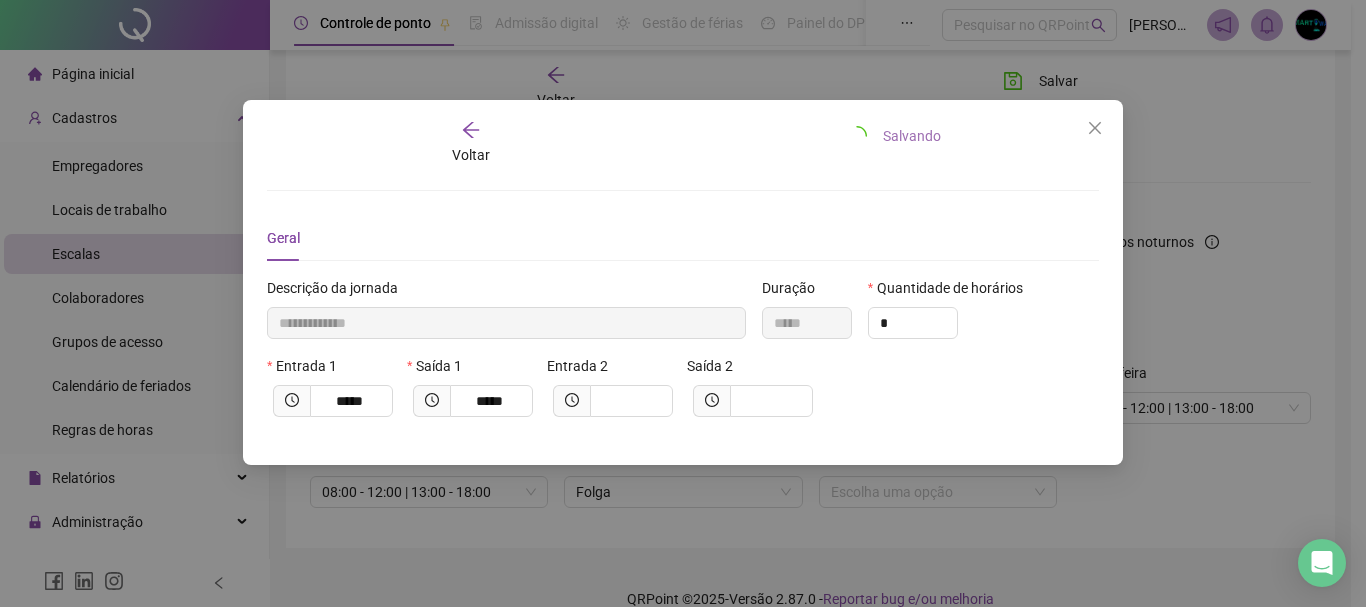 type 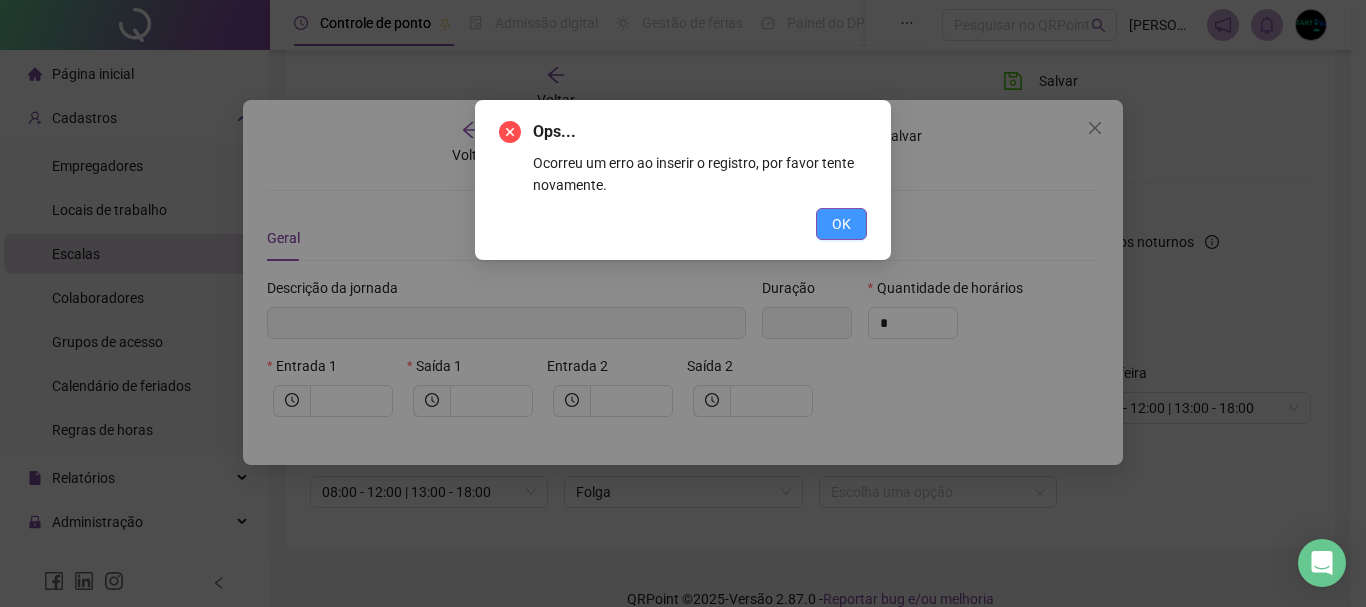 click on "OK" at bounding box center [841, 224] 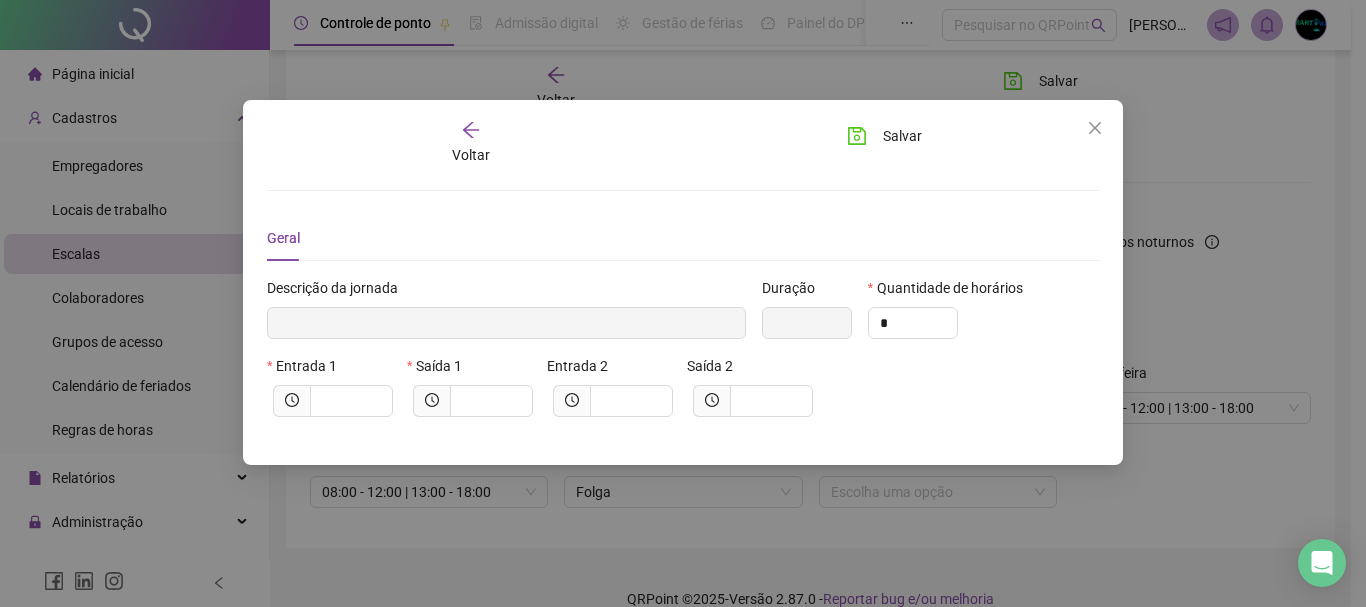 click on "Voltar" at bounding box center [470, 143] 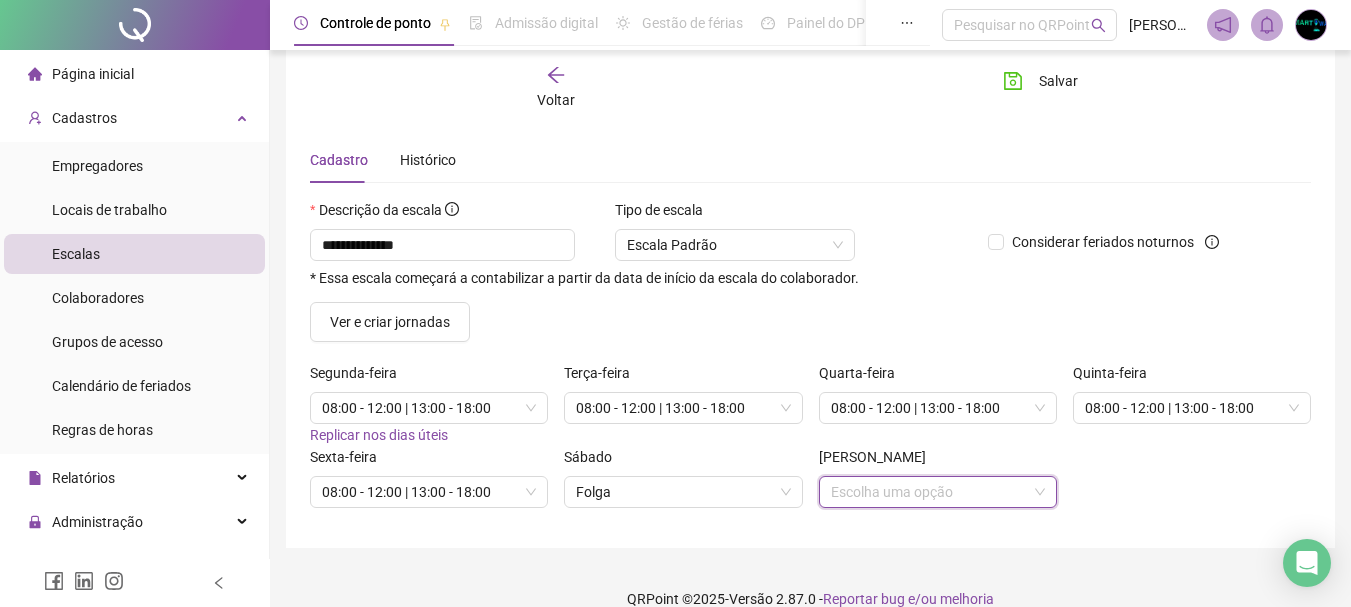 click at bounding box center (932, 492) 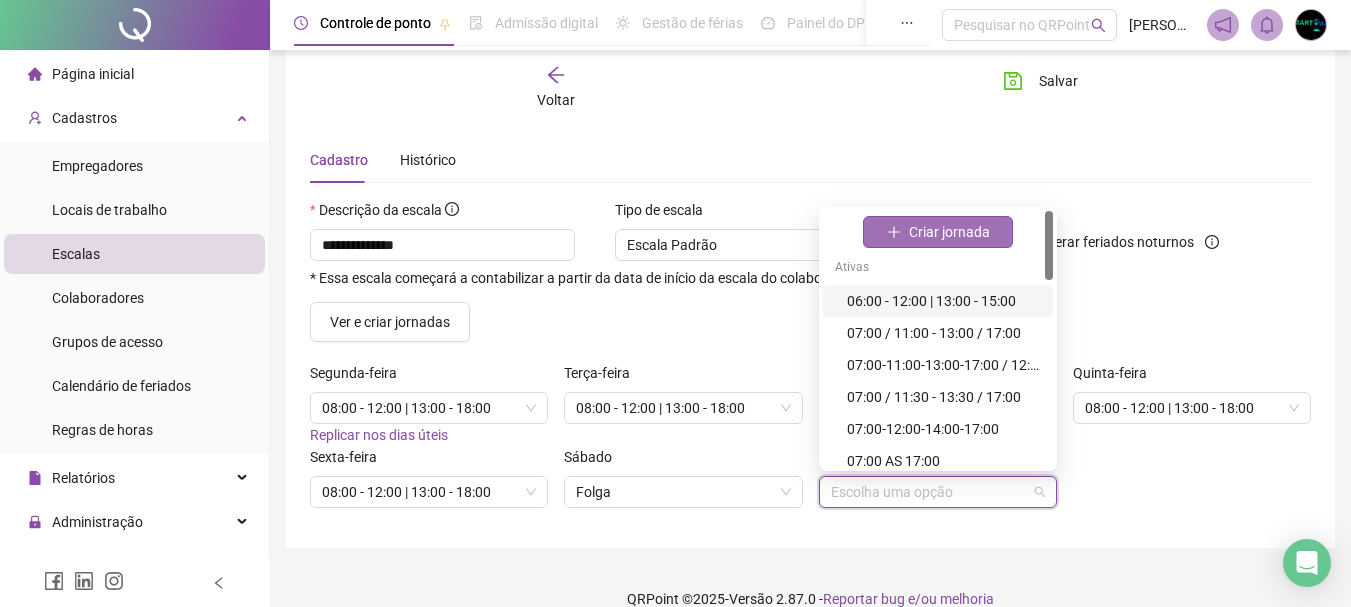 click on "Criar jornada" at bounding box center (949, 232) 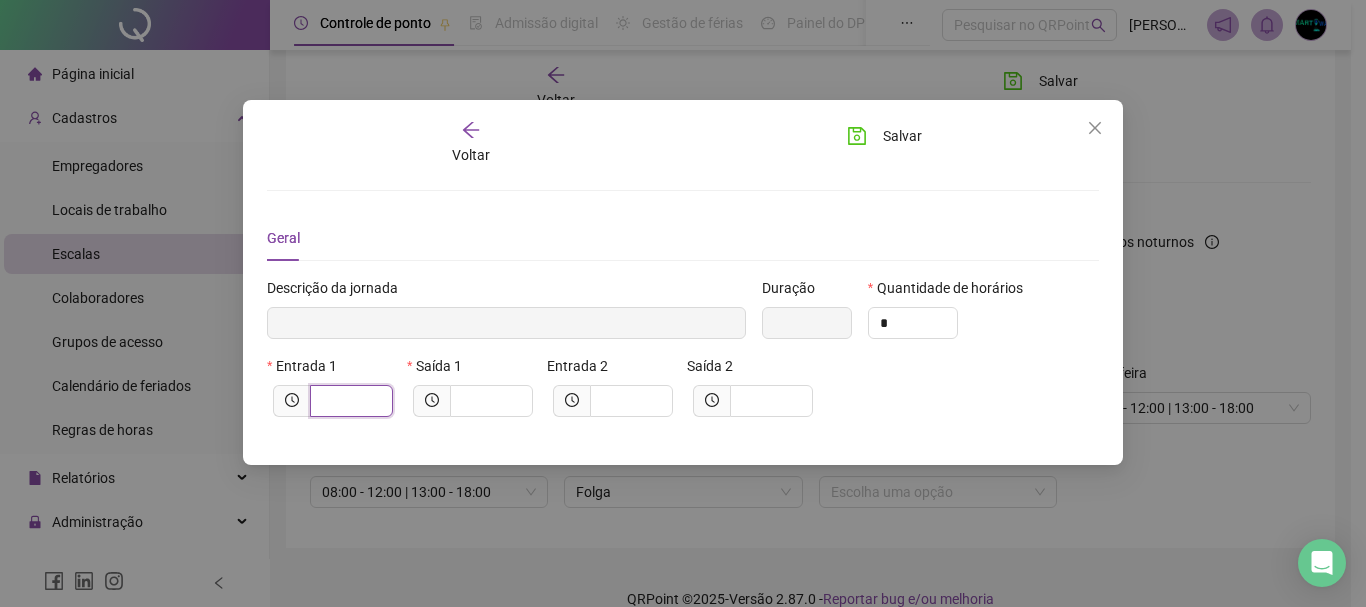 click at bounding box center (349, 401) 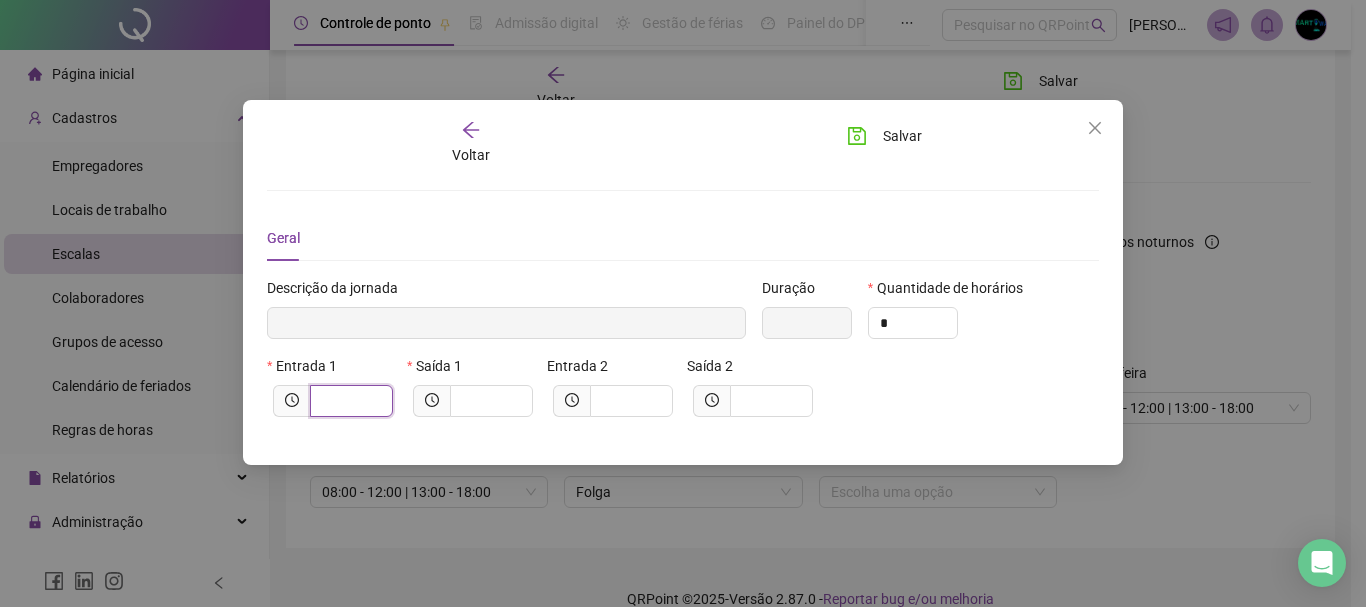 type on "*****" 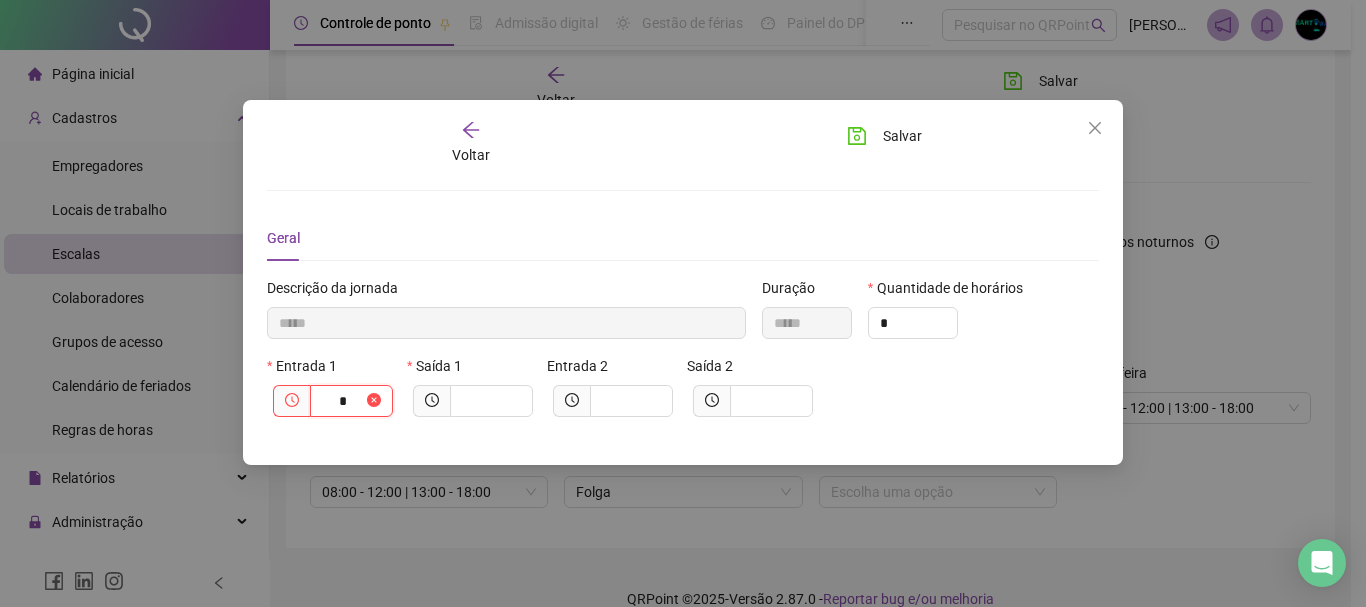 type on "******" 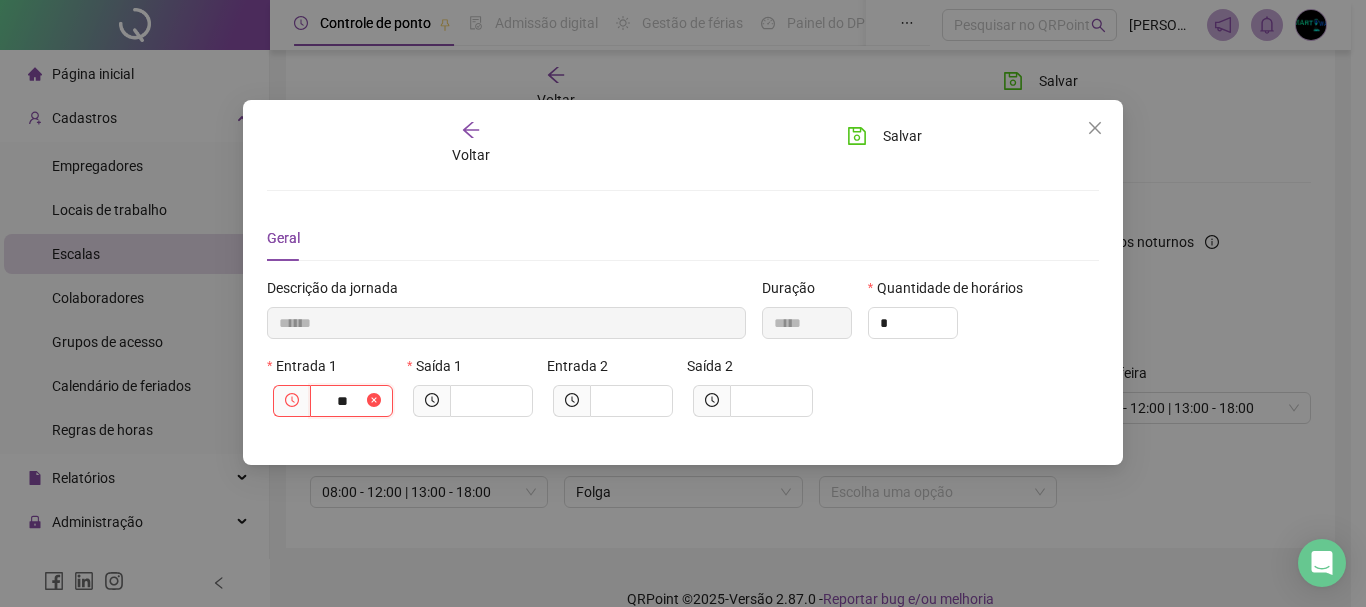 type on "********" 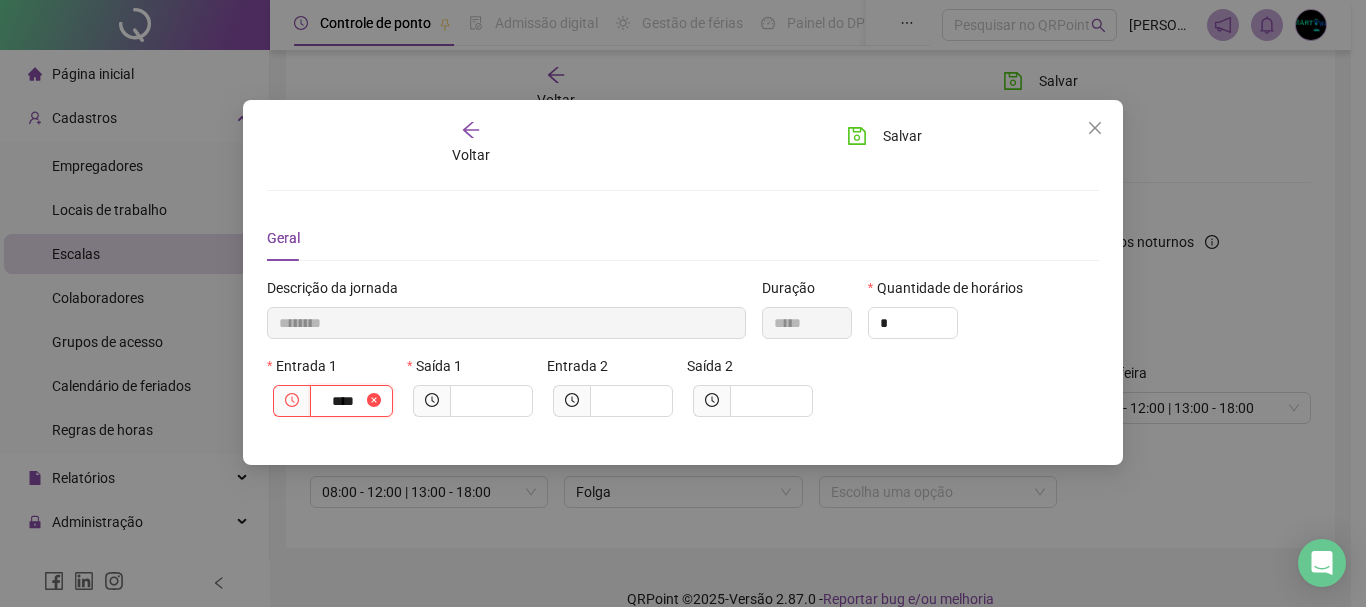 type on "*********" 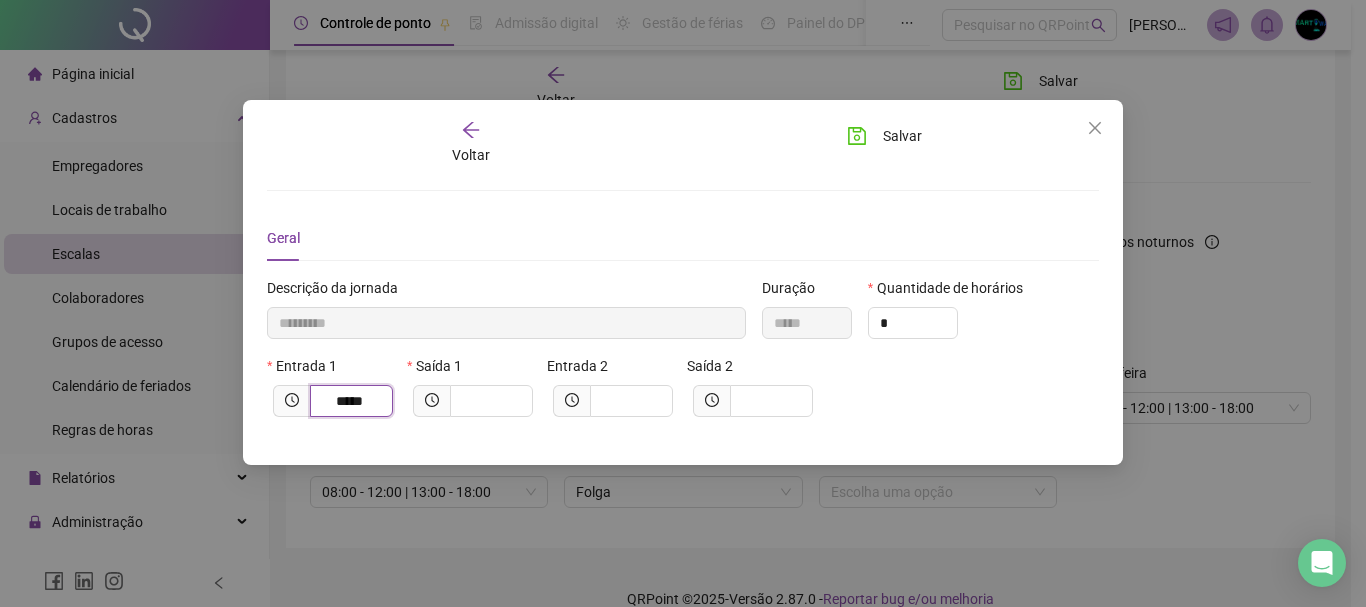 type on "*****" 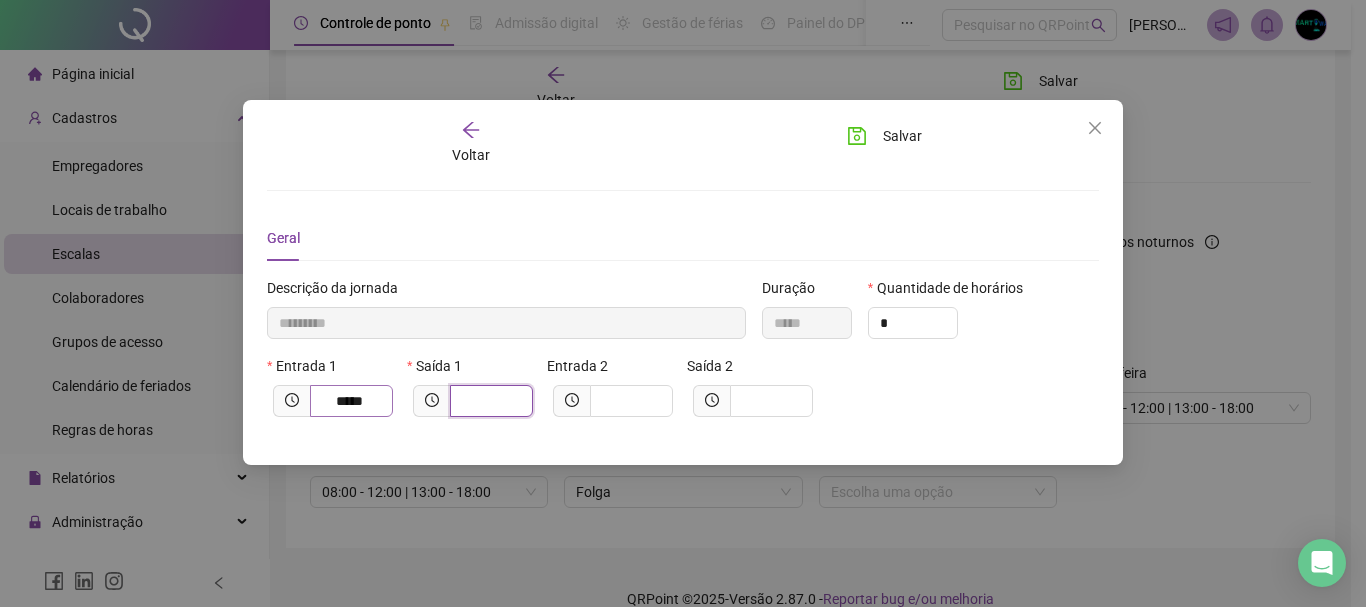 type on "*********" 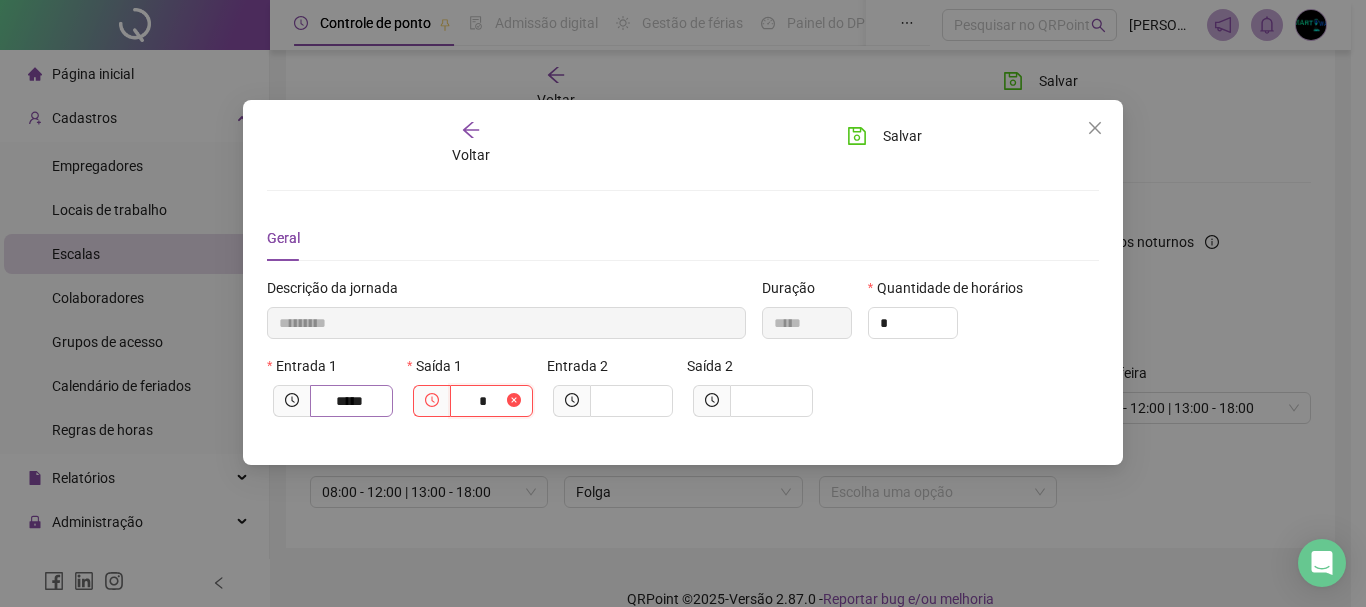 type on "**********" 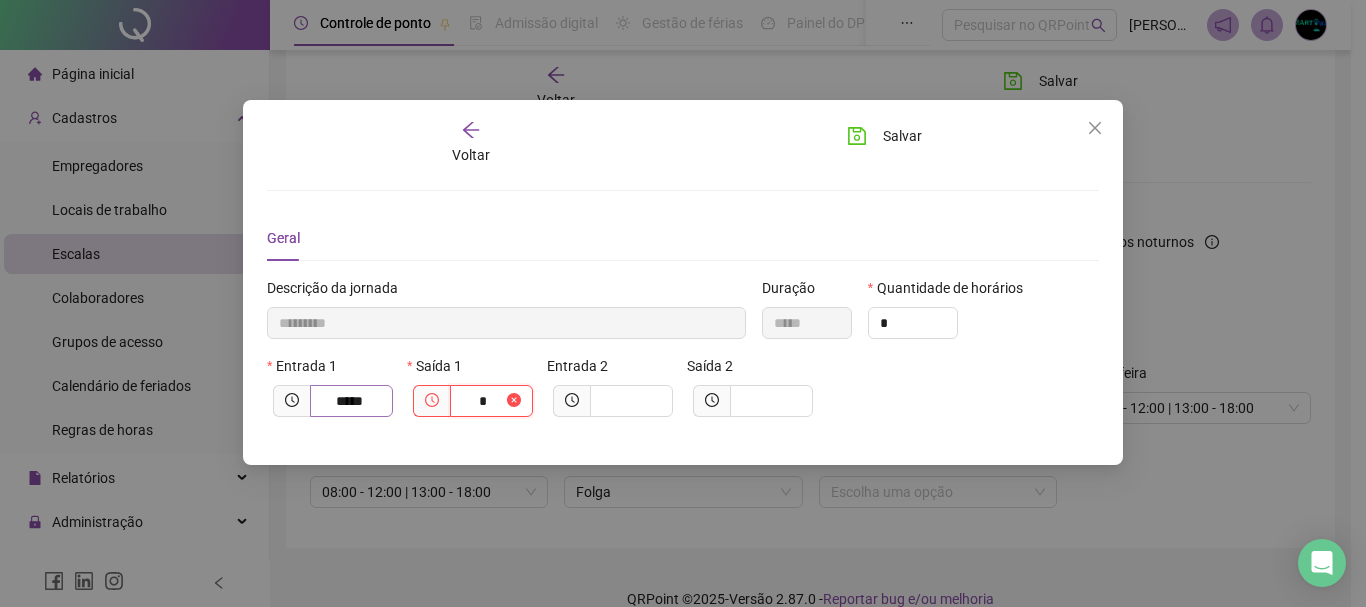 type on "**" 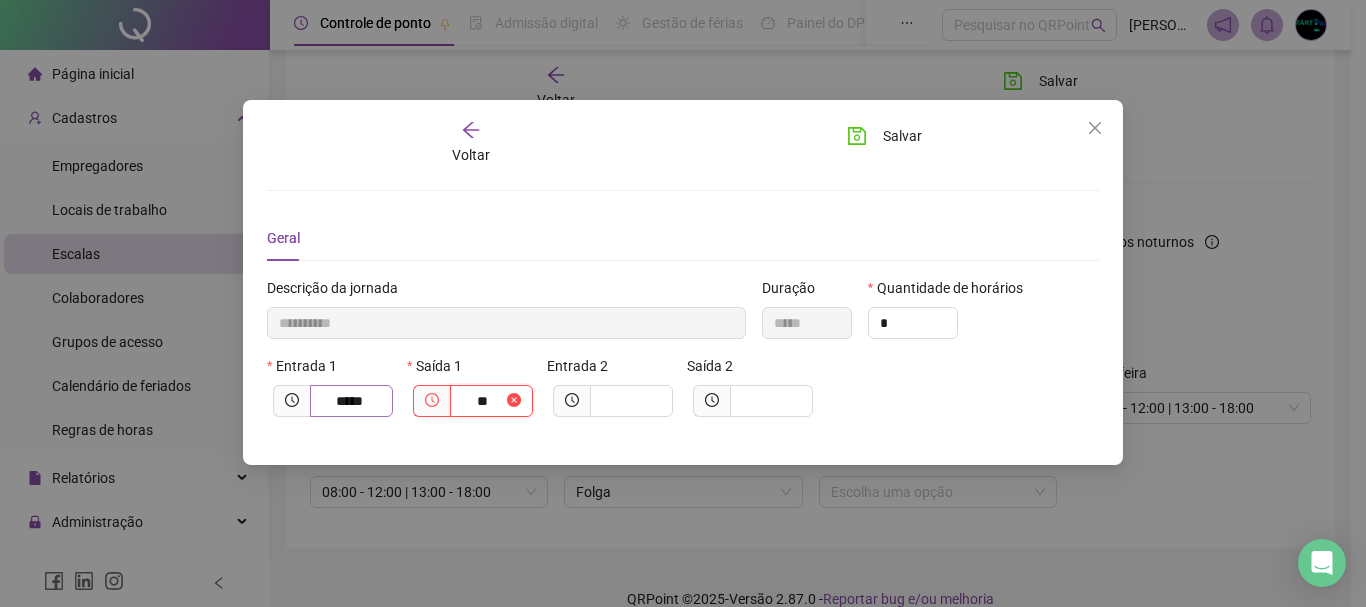 type on "**********" 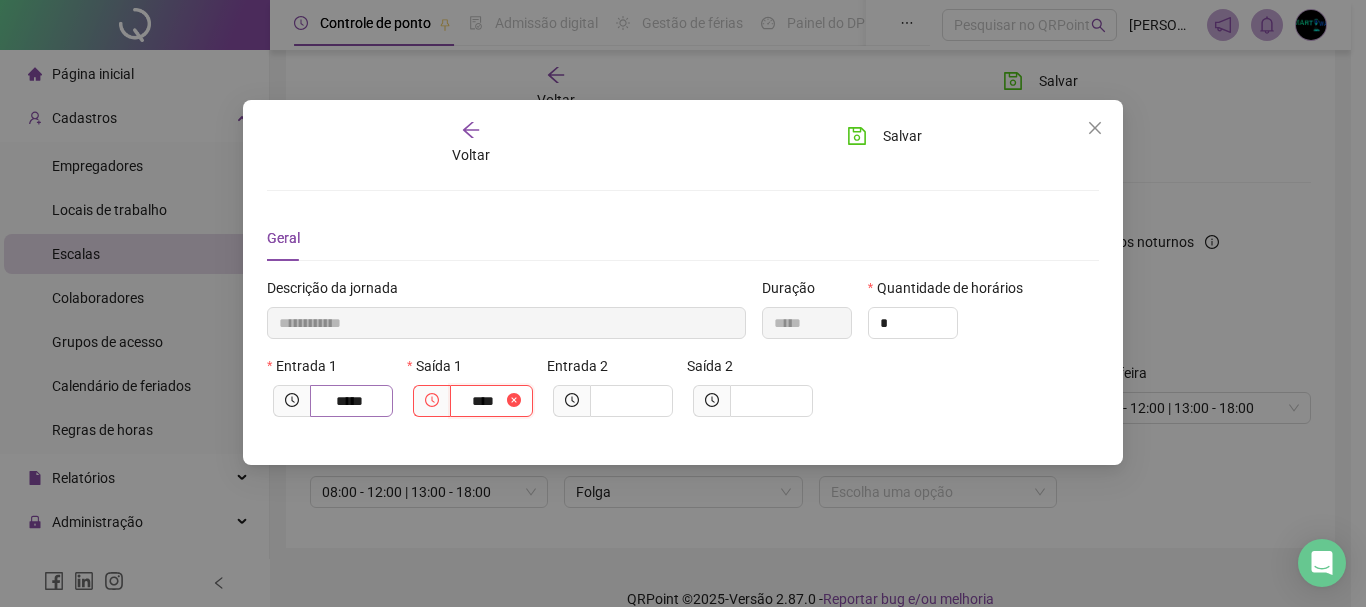 type on "**********" 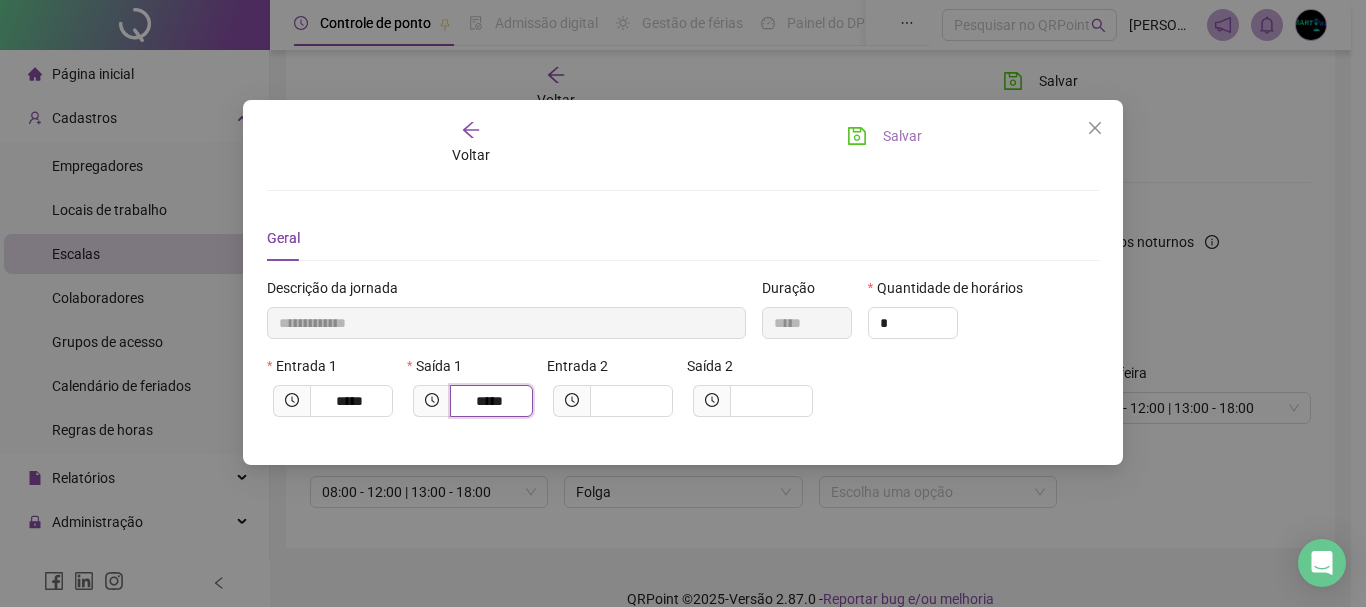 type on "*****" 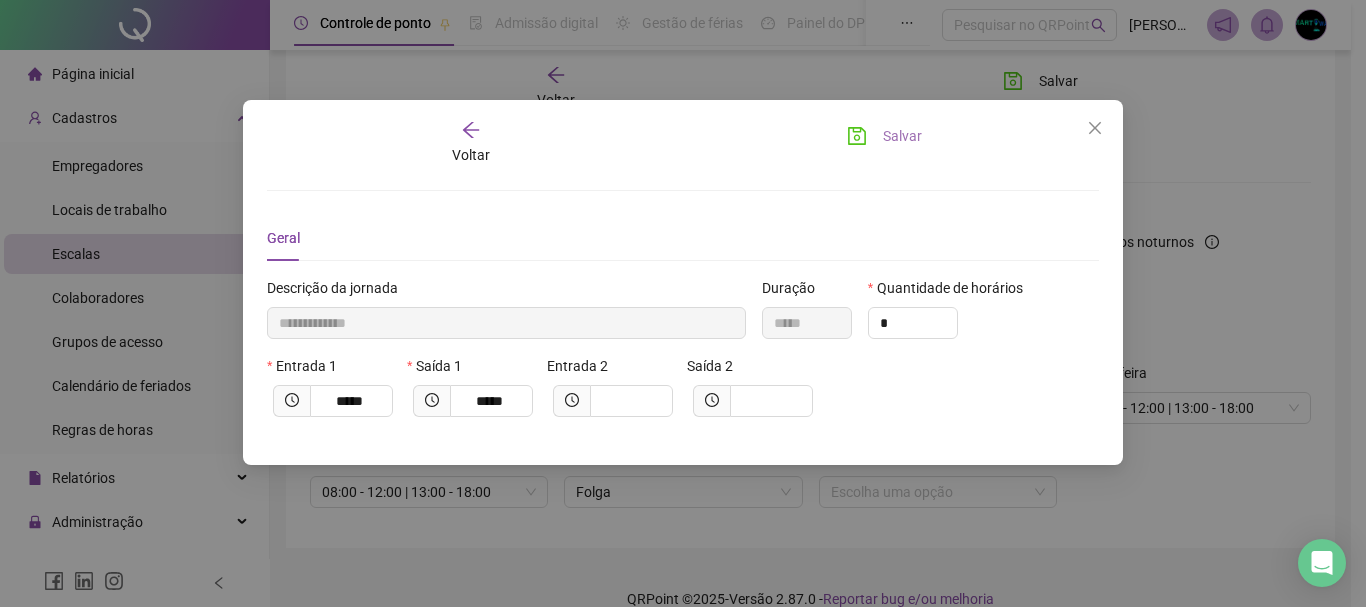 click on "Salvar" at bounding box center (902, 136) 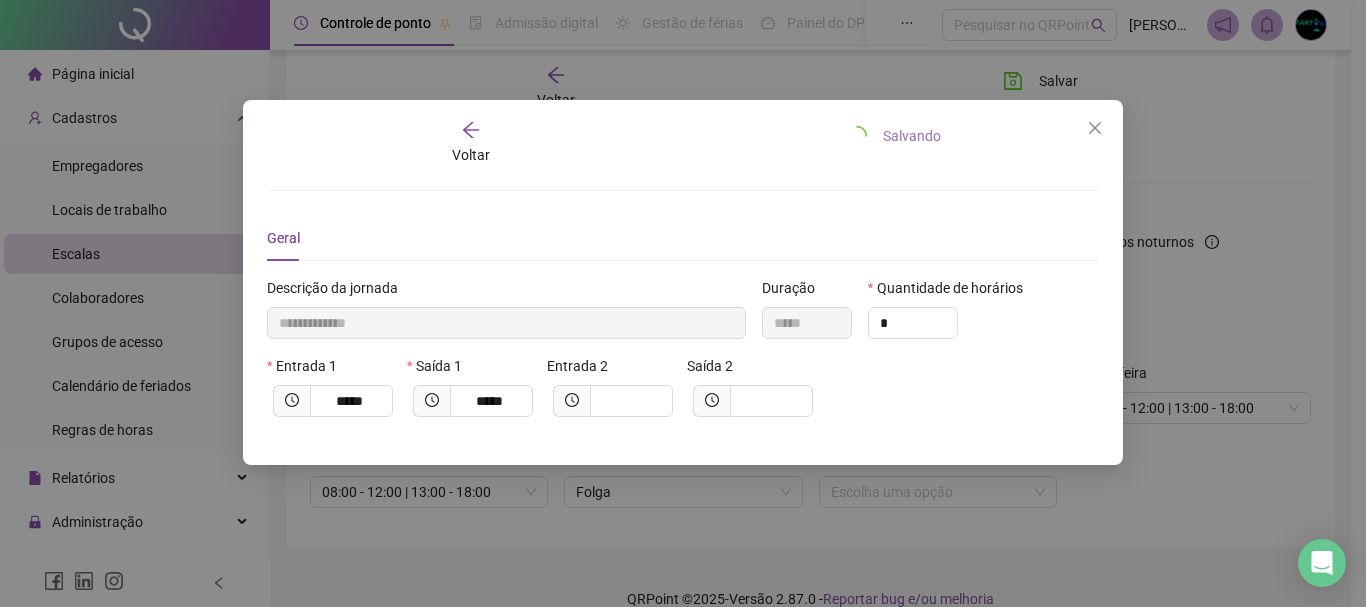 type 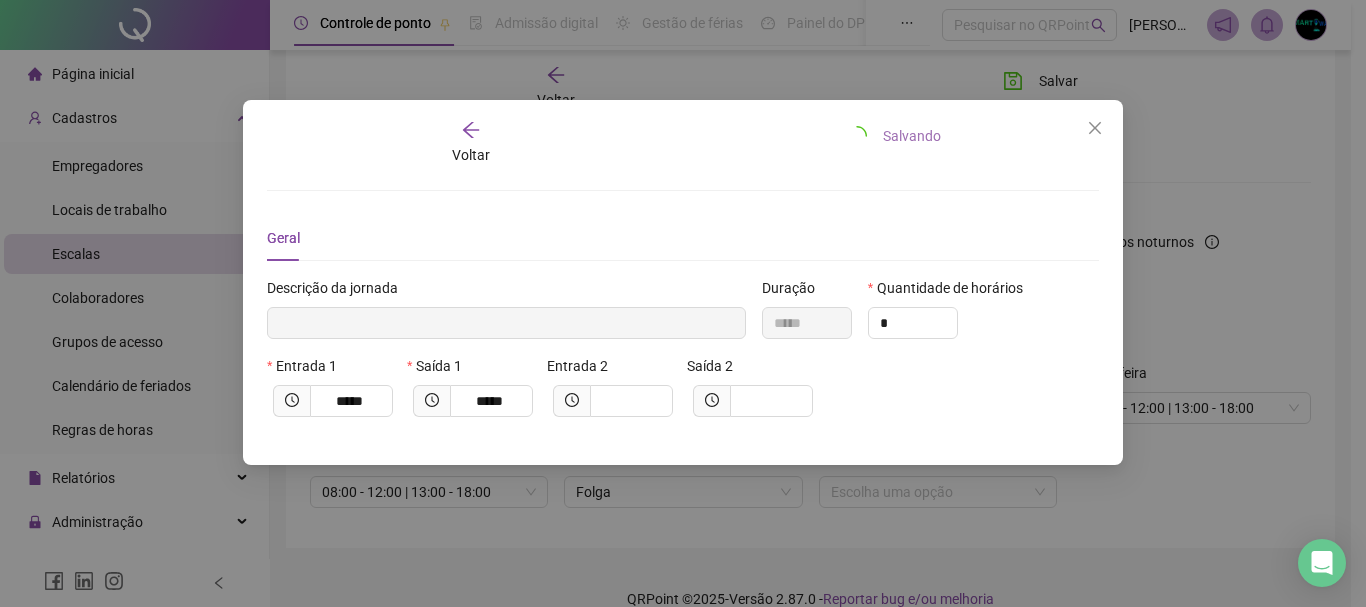 type 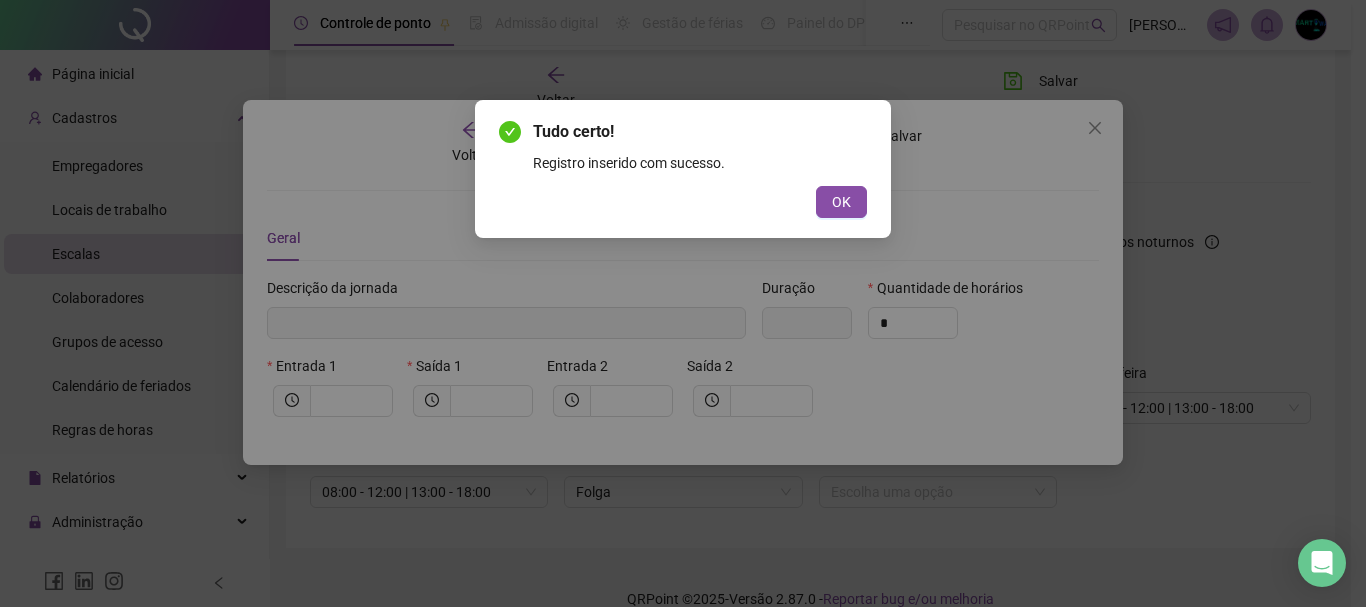 click on "Tudo certo! Registro inserido com sucesso. OK" at bounding box center [683, 169] 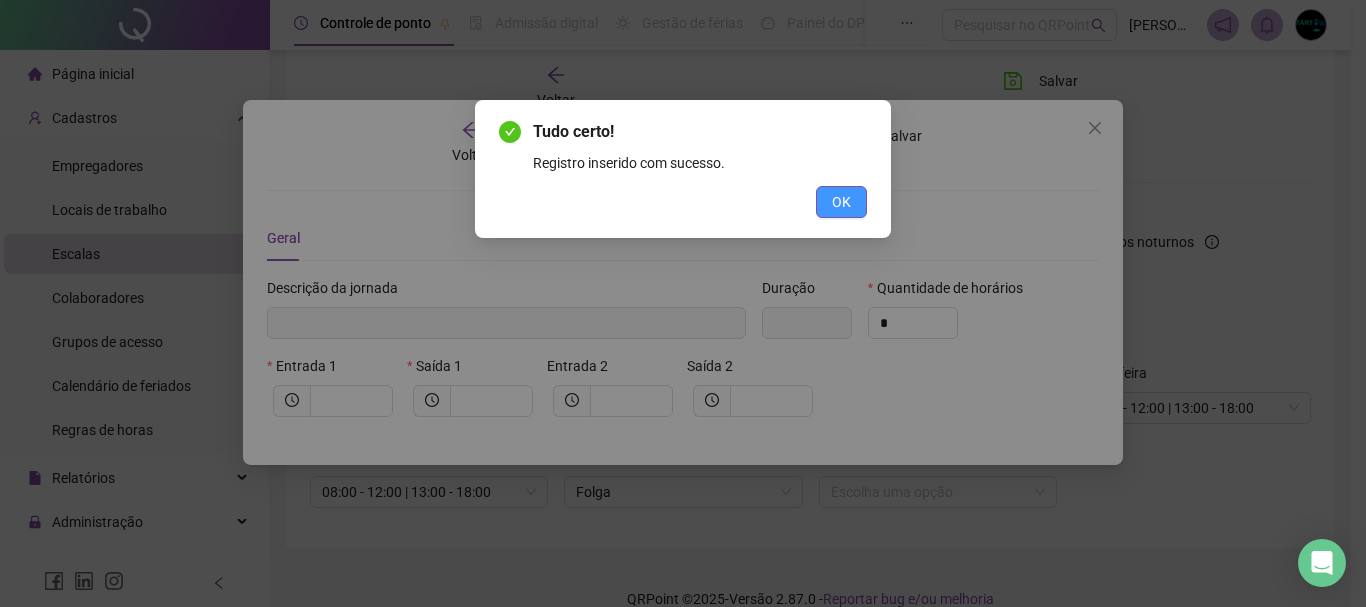 click on "OK" at bounding box center [841, 202] 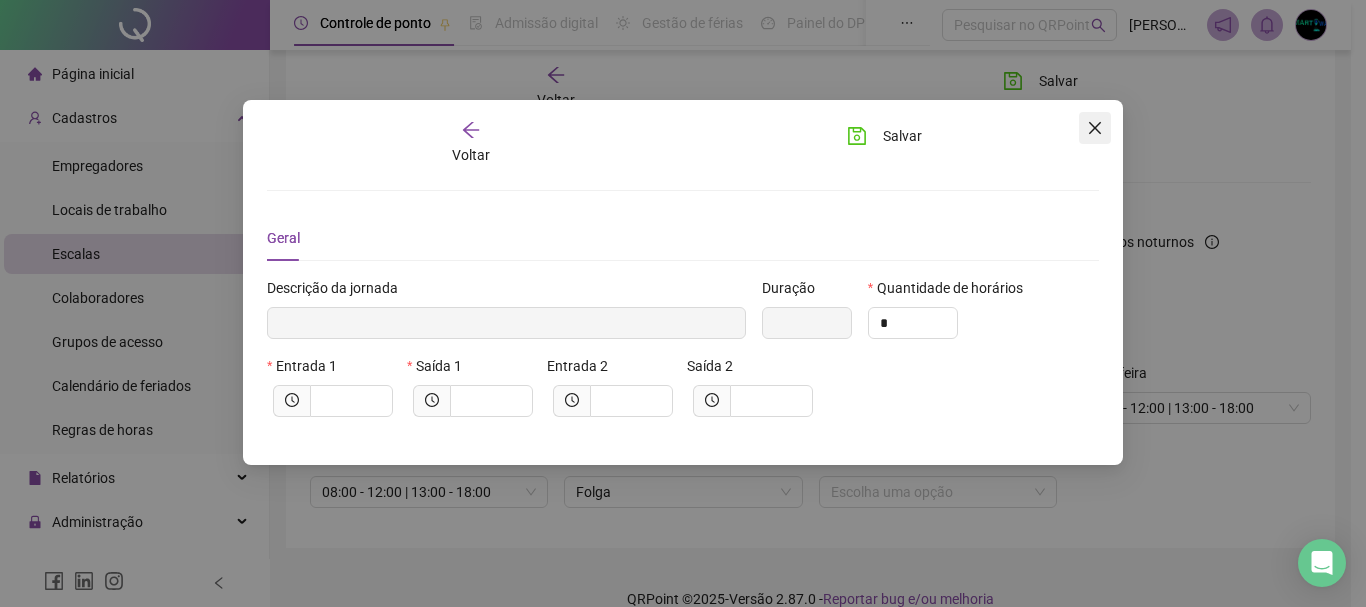 click 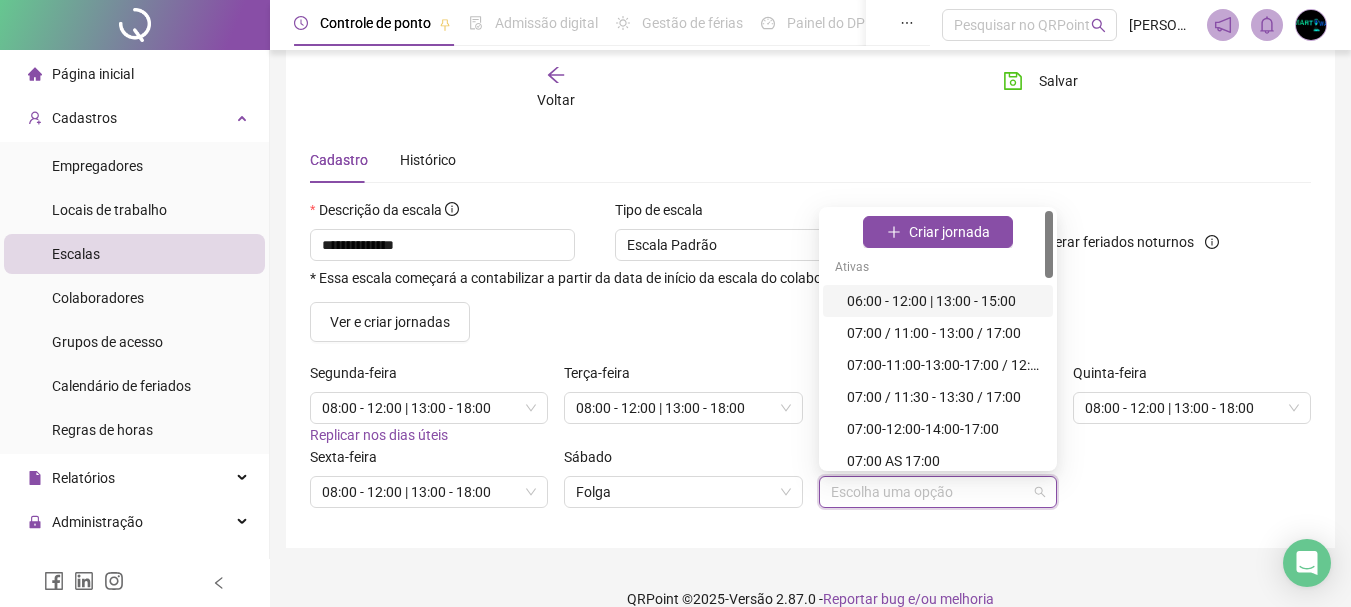 click at bounding box center (932, 492) 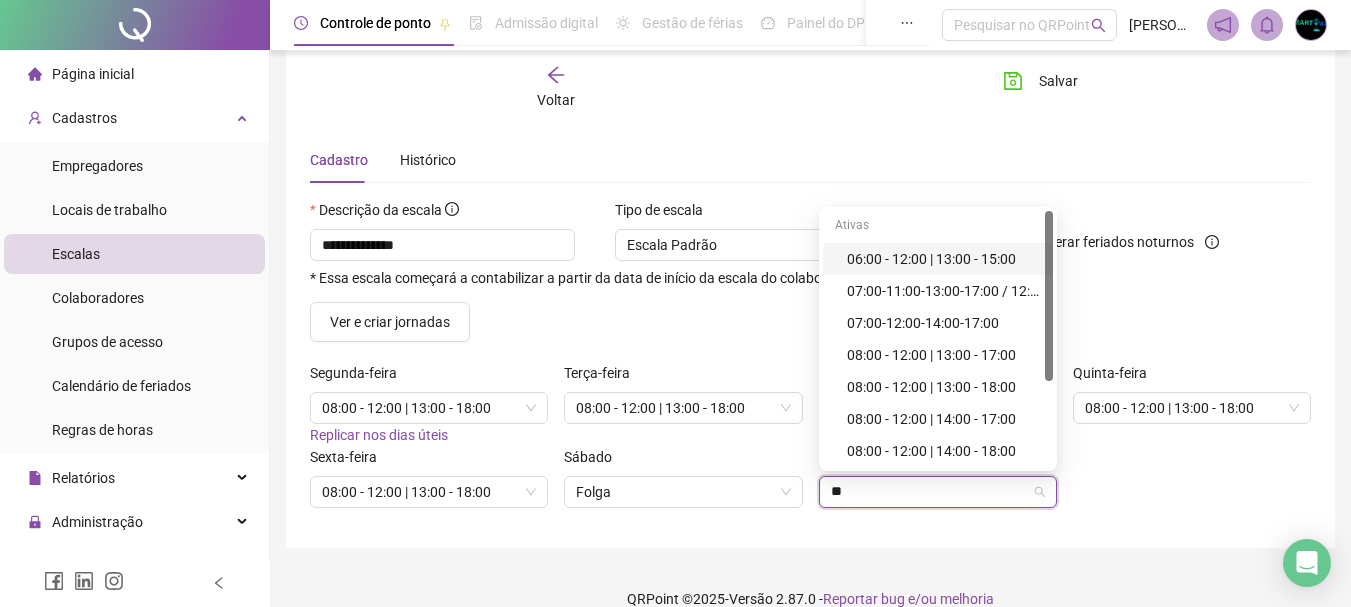 type on "*" 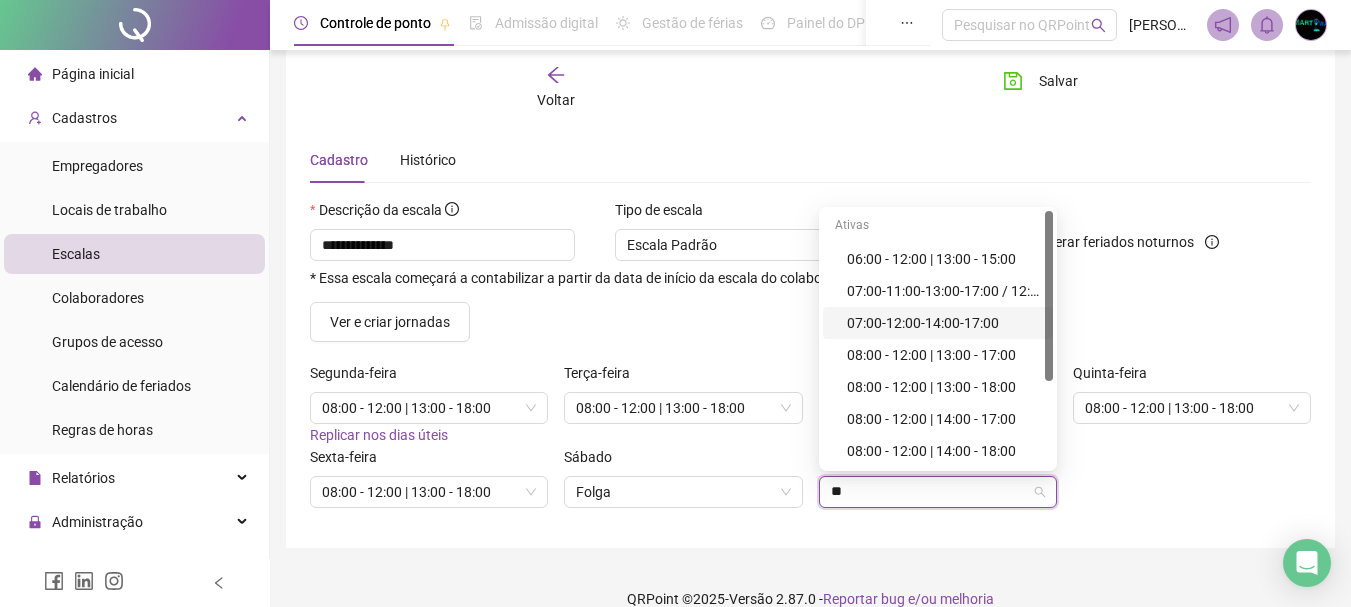 type on "*" 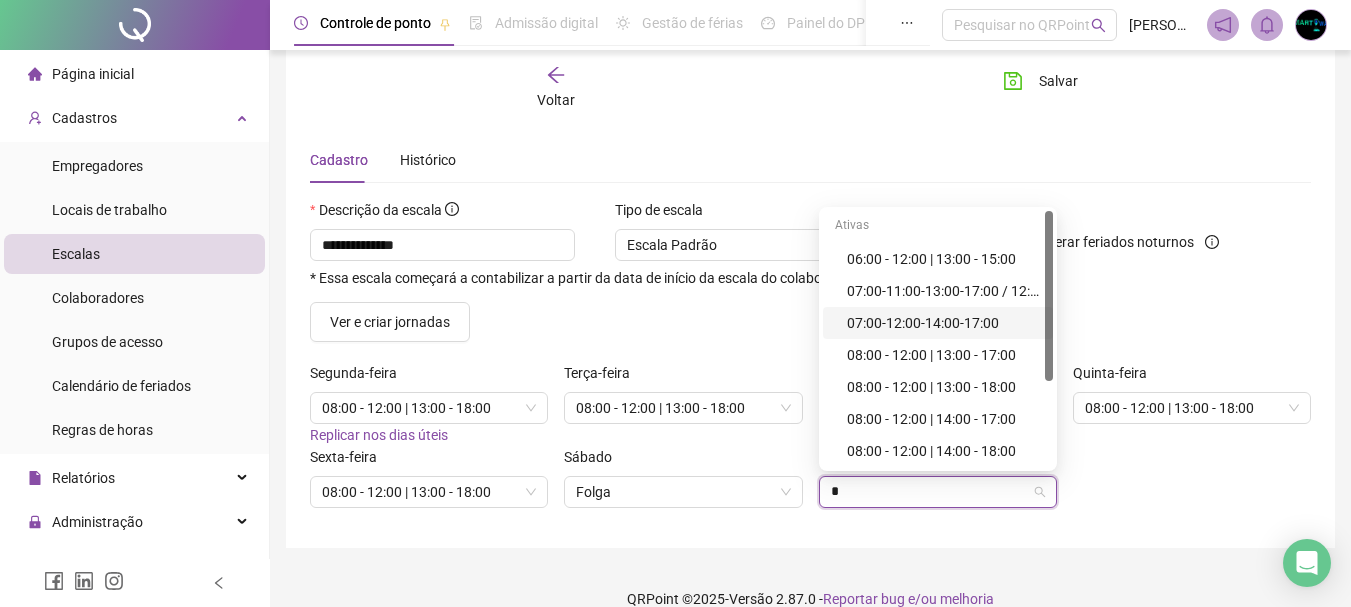 type 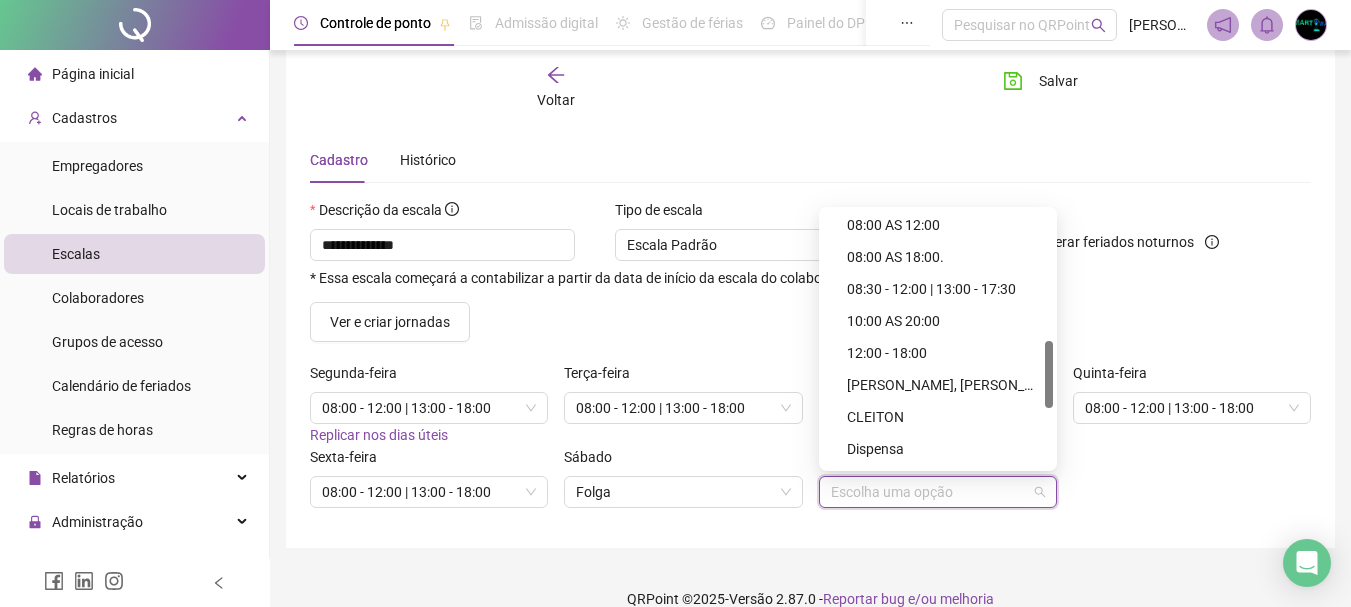 drag, startPoint x: 1051, startPoint y: 259, endPoint x: 1065, endPoint y: 391, distance: 132.74034 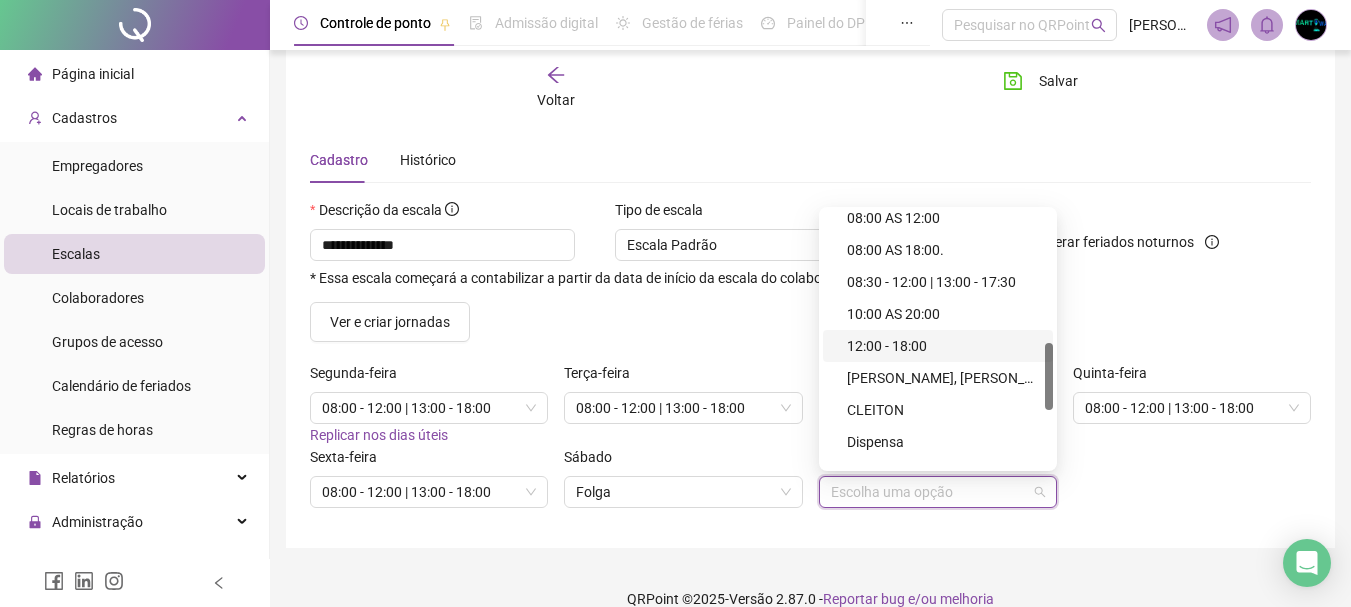 click on "12:00 - 18:00" at bounding box center [944, 346] 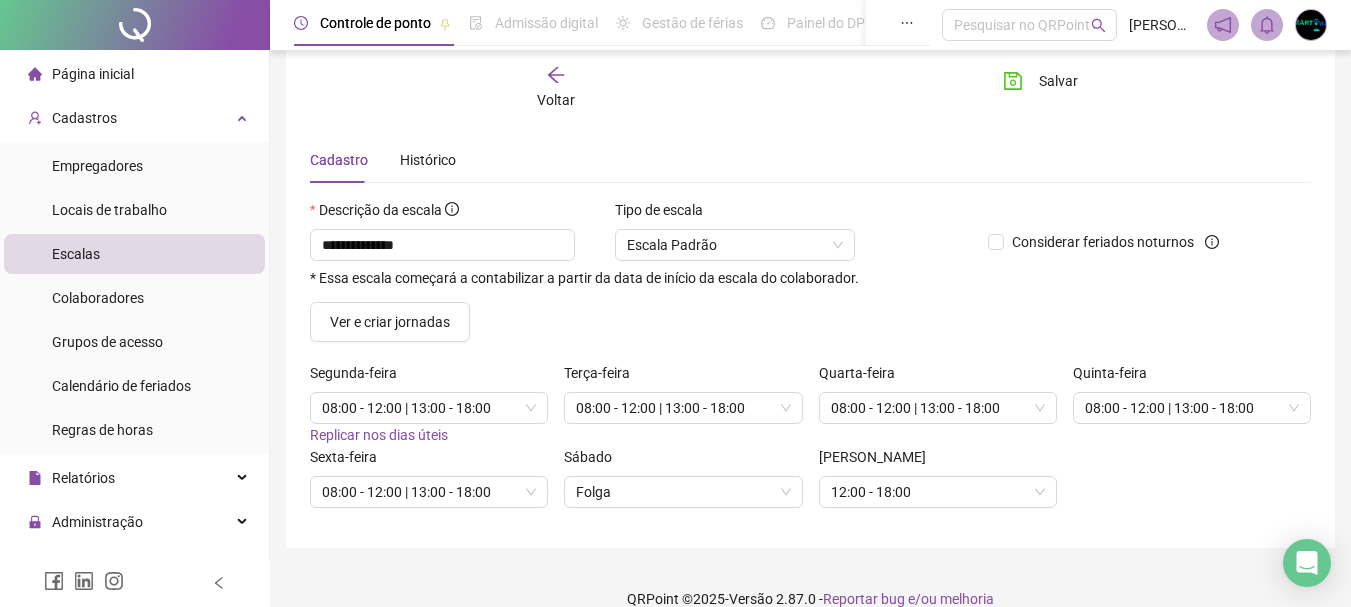 click on "Sexta-feira 08:00 - 12:00 | 13:00 - 18:00   Sábado Folga   Domingo 12:00 - 18:00" at bounding box center (810, 485) 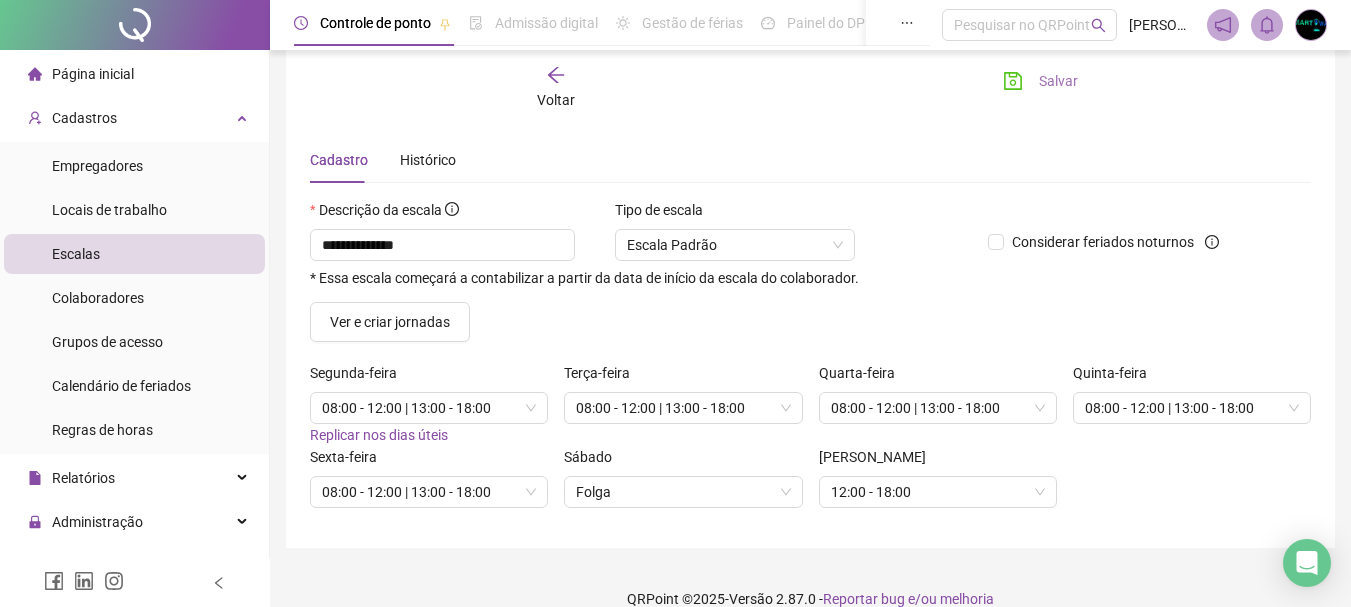 click on "Salvar" at bounding box center (1058, 81) 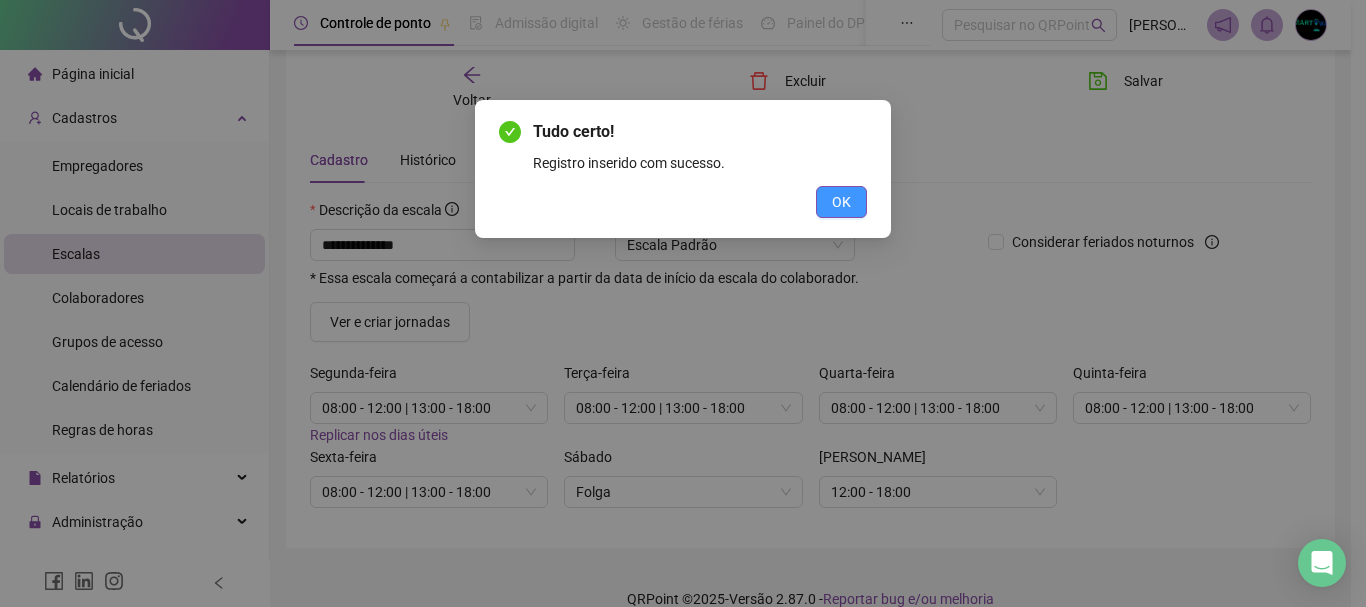 click on "OK" at bounding box center [841, 202] 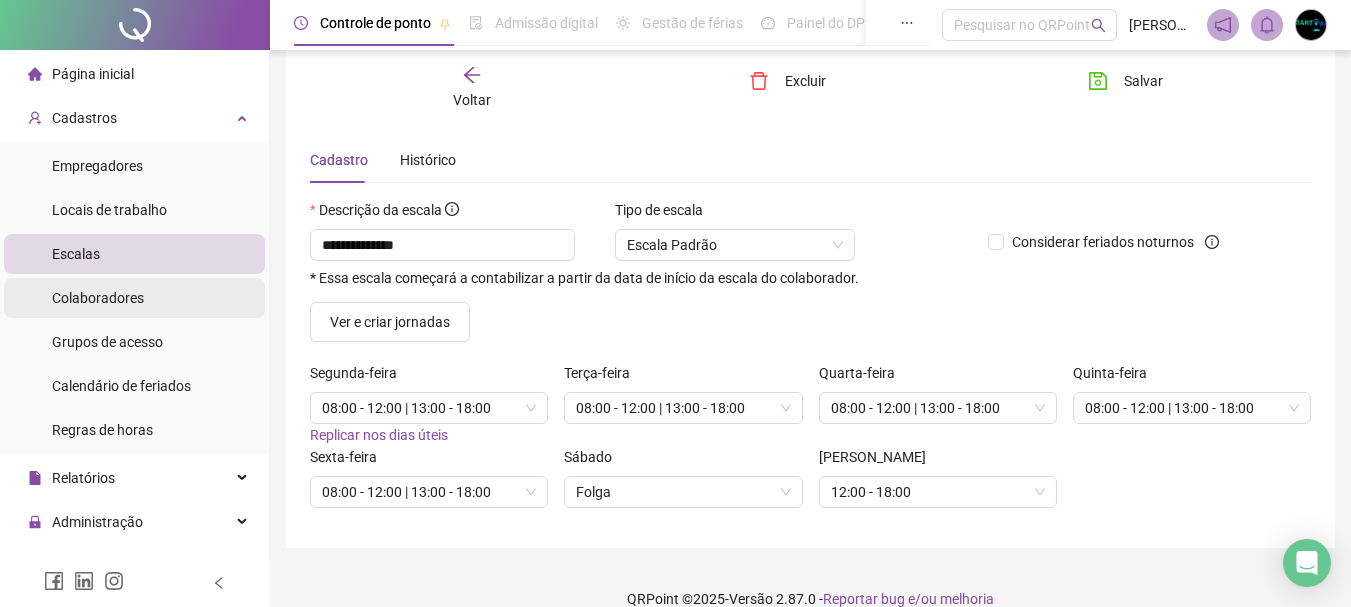 click on "Colaboradores" at bounding box center (98, 298) 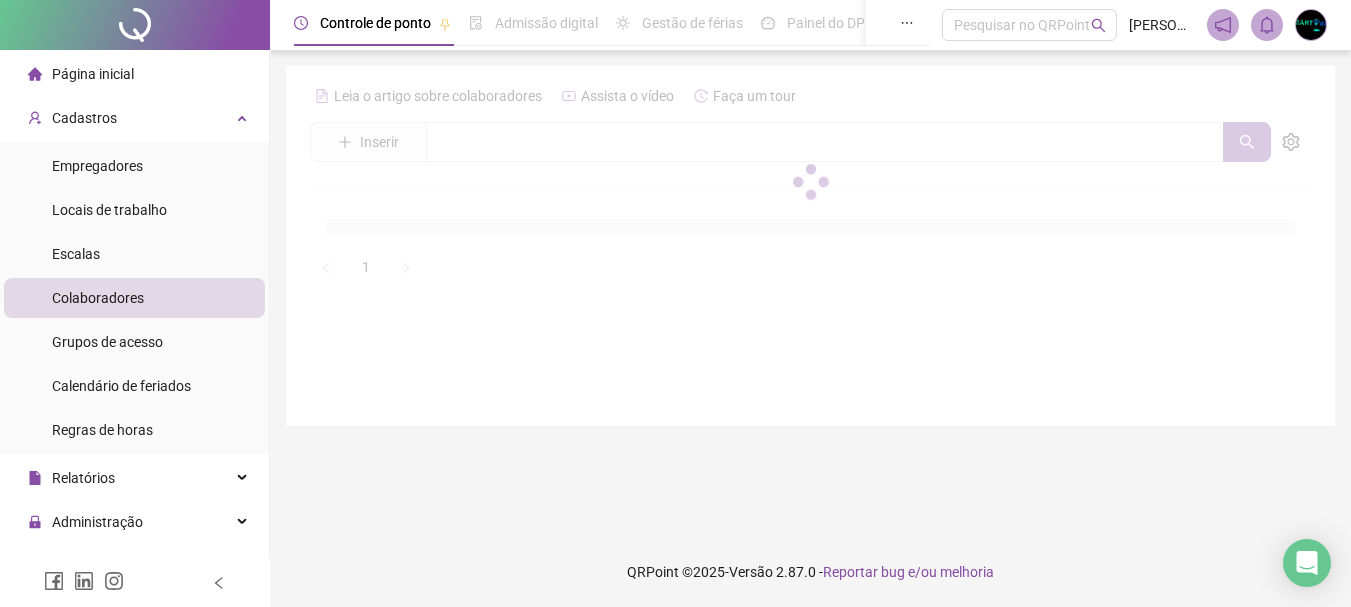 scroll, scrollTop: 0, scrollLeft: 0, axis: both 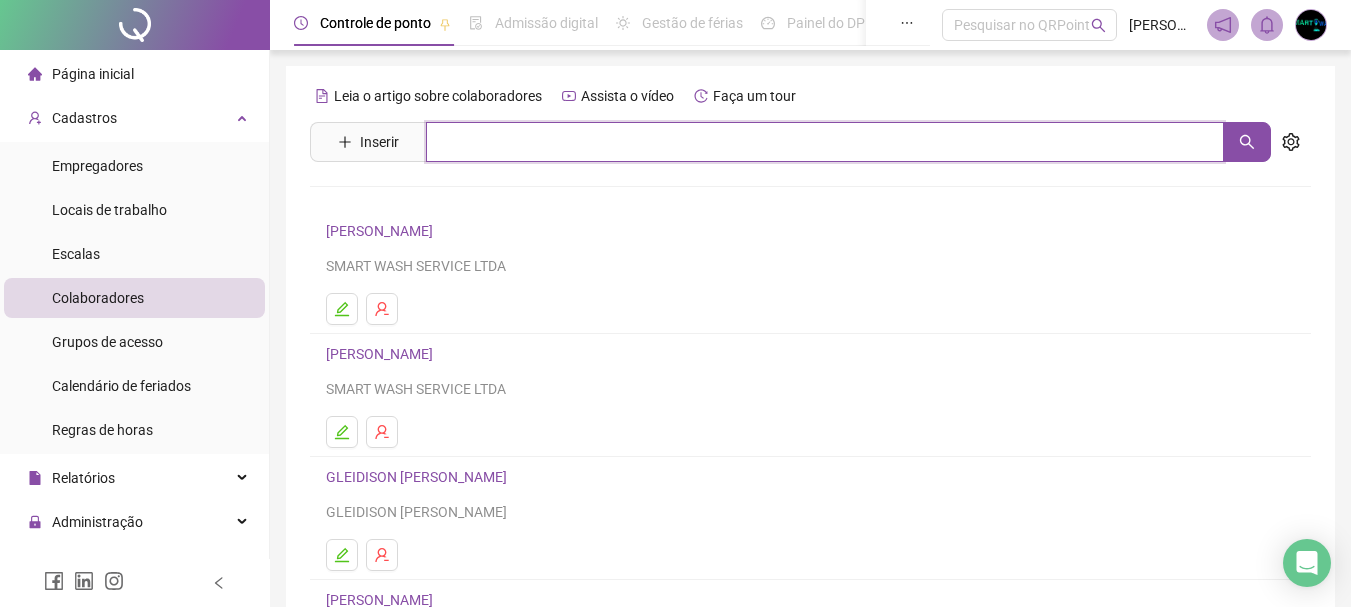 click at bounding box center (825, 142) 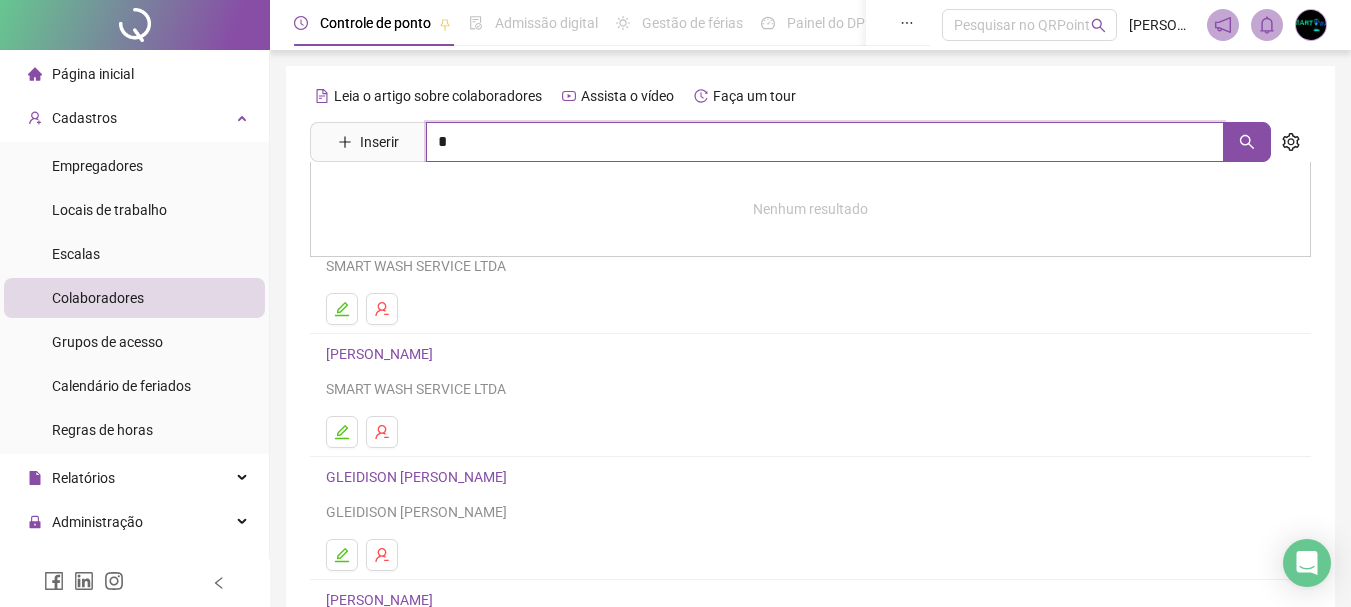 type on "*" 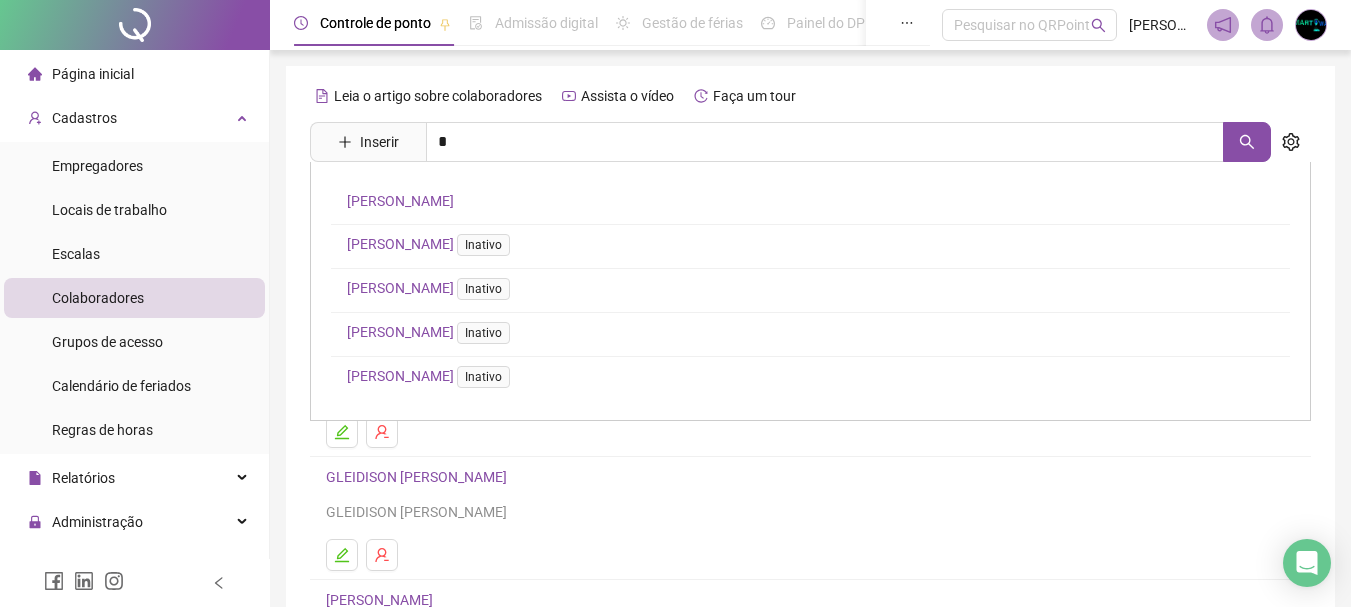 click on "[PERSON_NAME]" at bounding box center (400, 201) 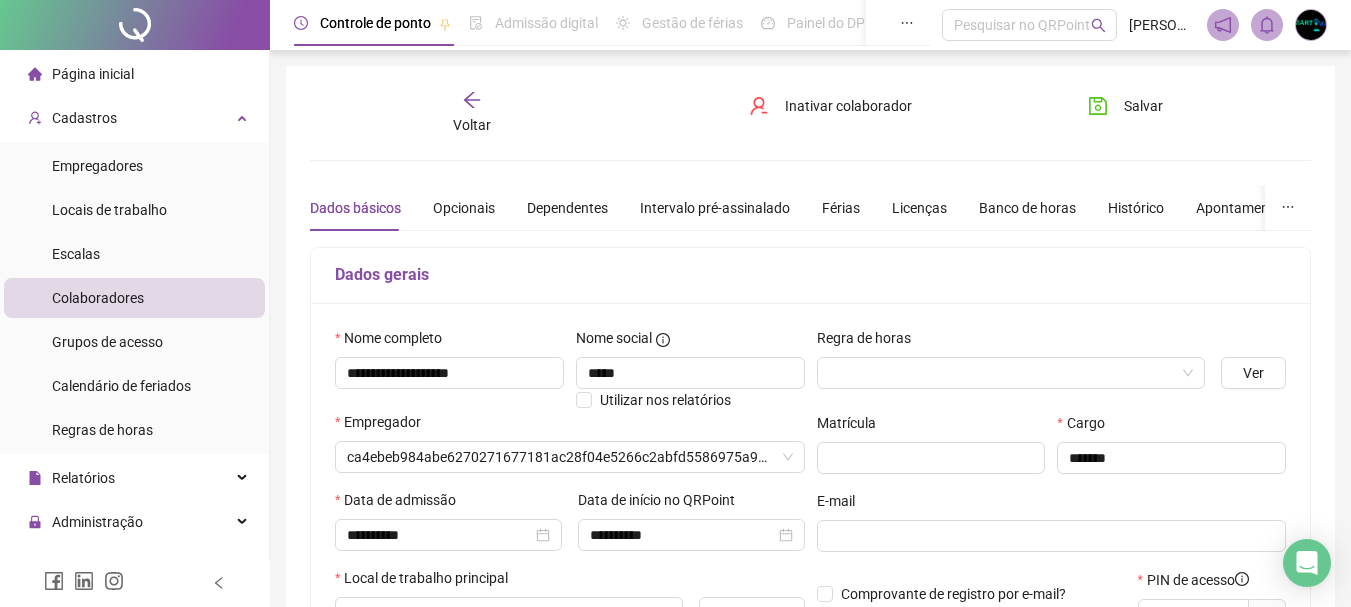 type on "**********" 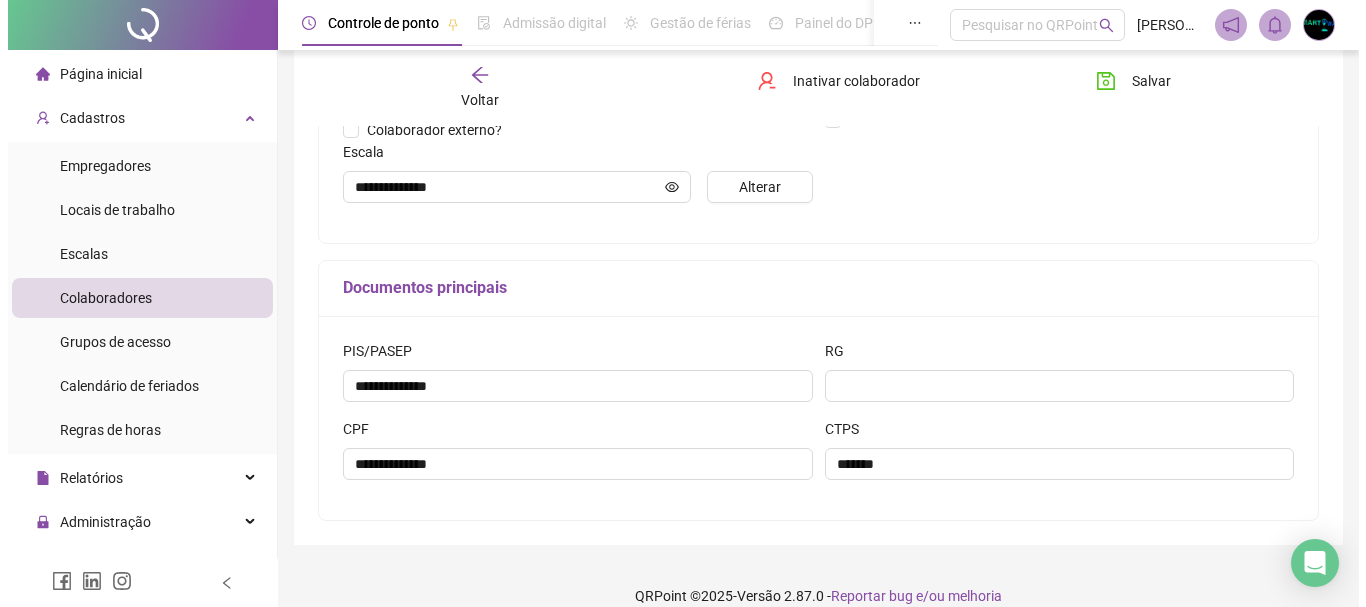 scroll, scrollTop: 534, scrollLeft: 0, axis: vertical 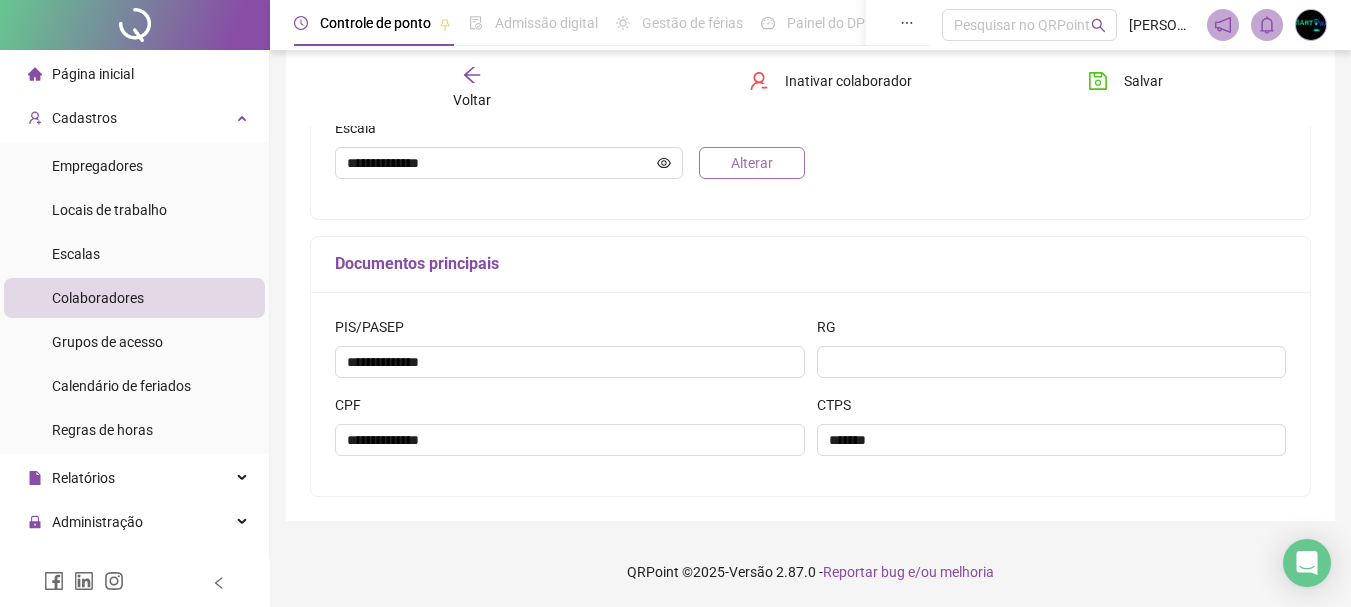 click on "Alterar" at bounding box center (752, 163) 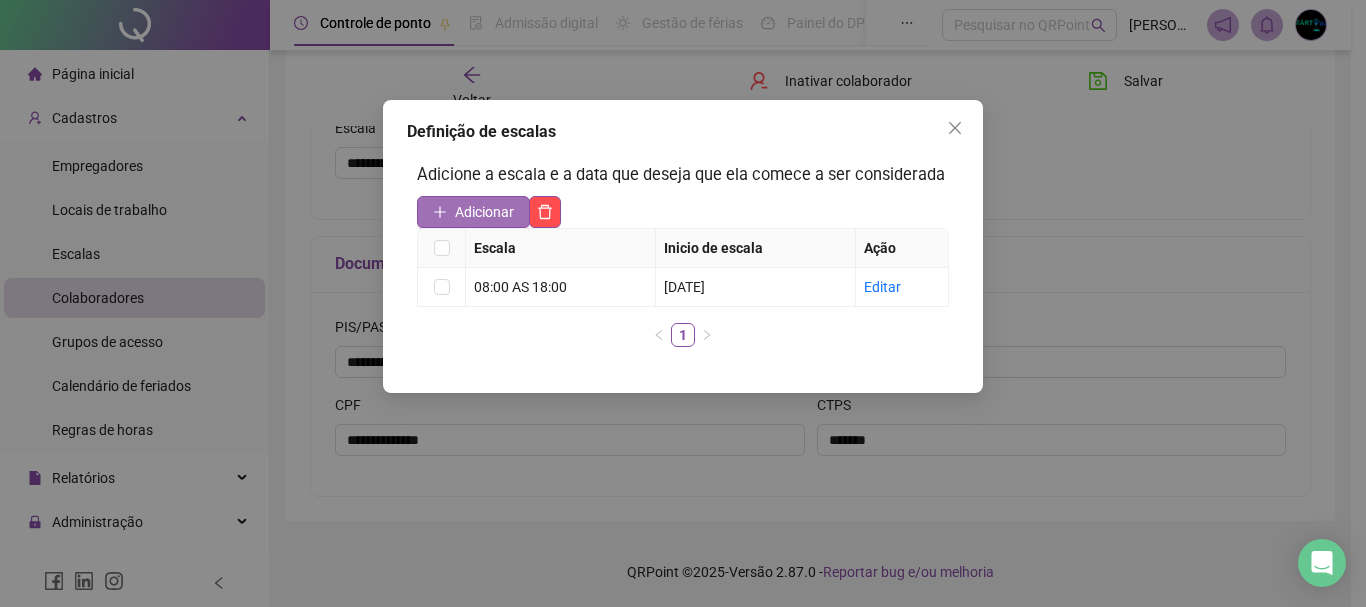 click on "Adicionar" at bounding box center (484, 212) 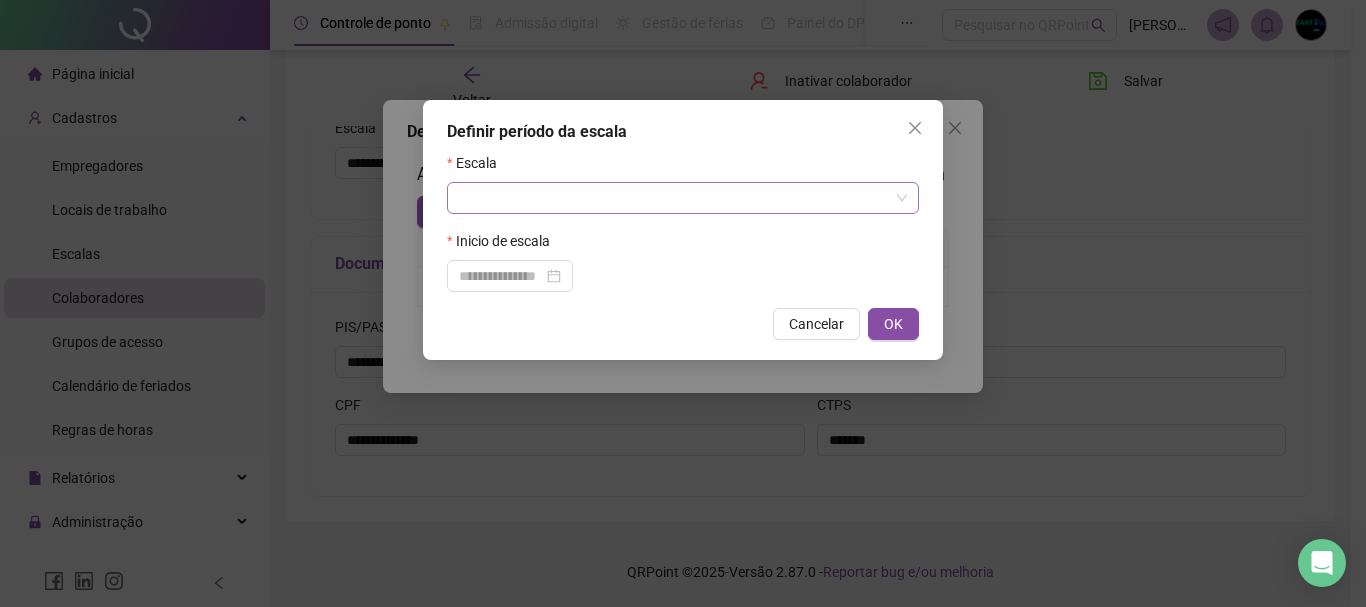 click at bounding box center [677, 198] 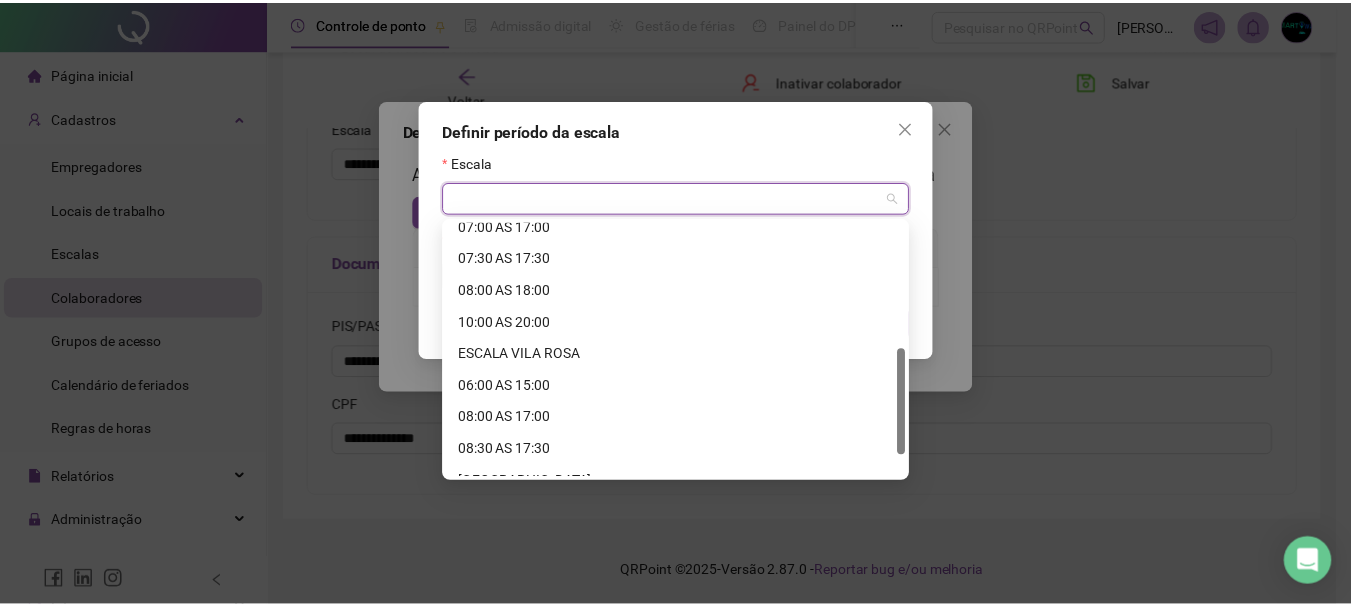 scroll, scrollTop: 352, scrollLeft: 0, axis: vertical 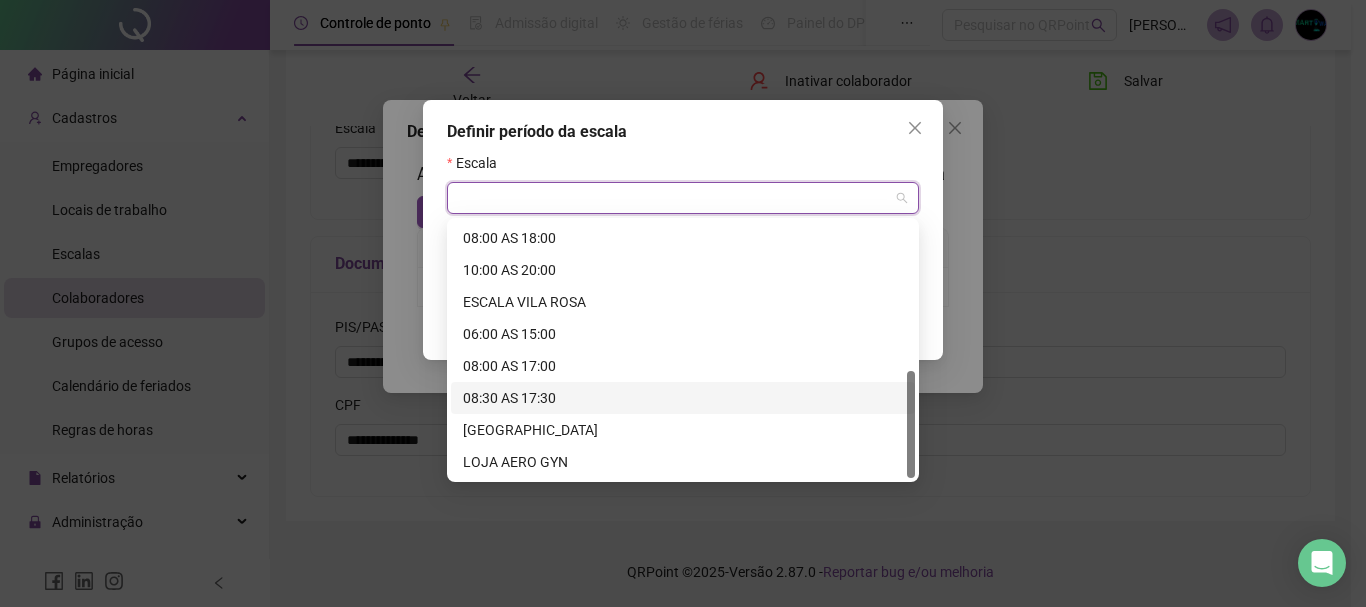 drag, startPoint x: 913, startPoint y: 394, endPoint x: 913, endPoint y: 407, distance: 13 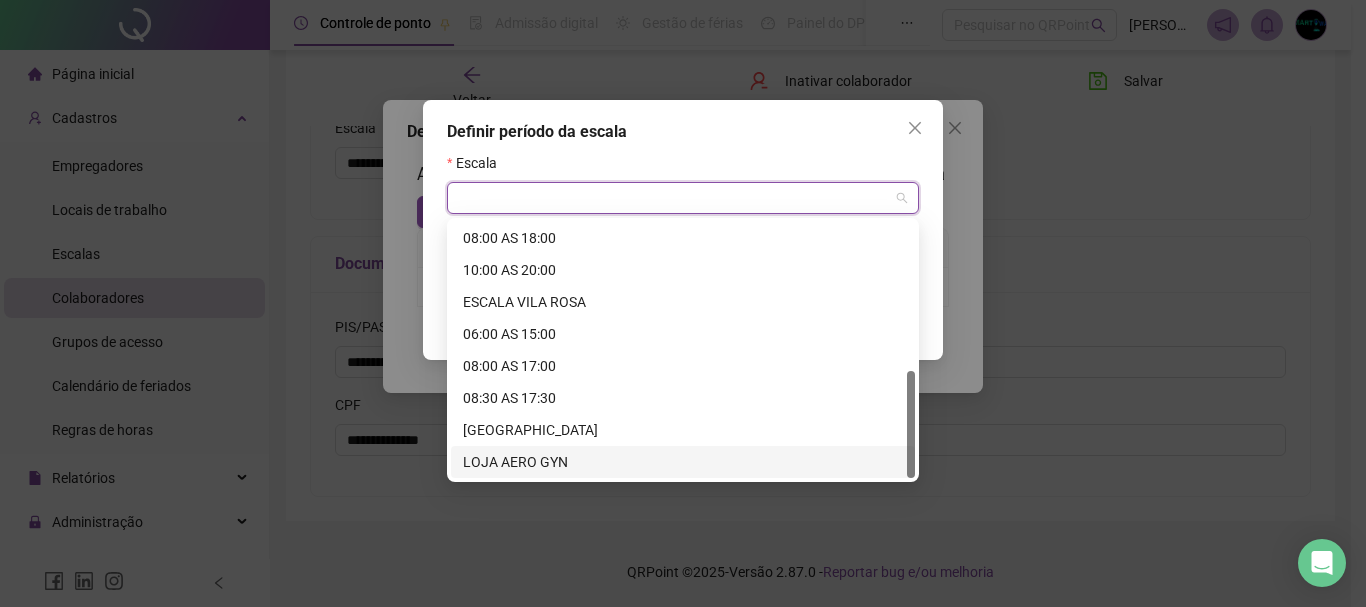 click on "LOJA AERO GYN" at bounding box center (683, 462) 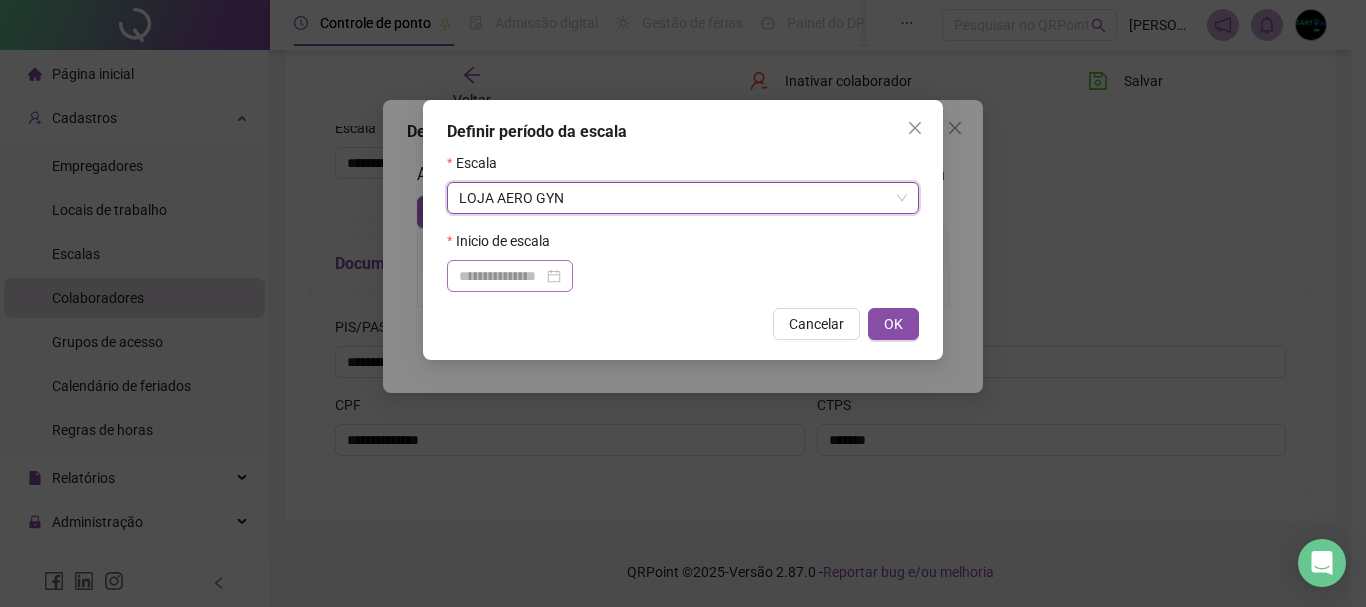 click at bounding box center [510, 276] 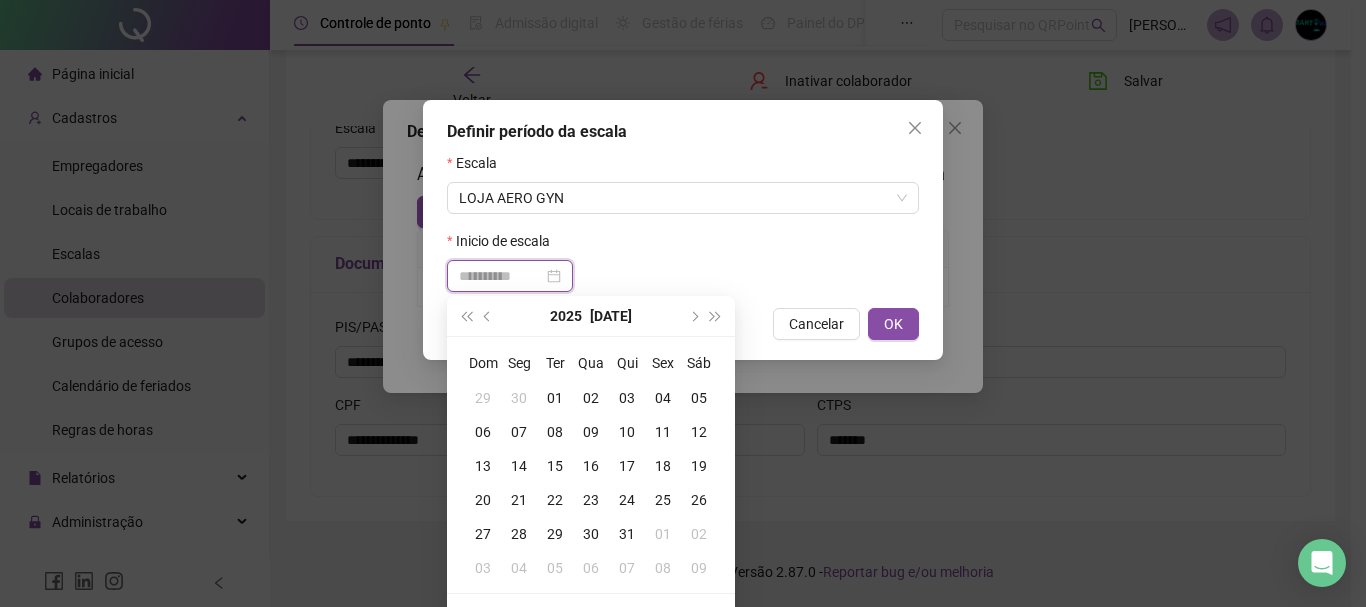 type on "**********" 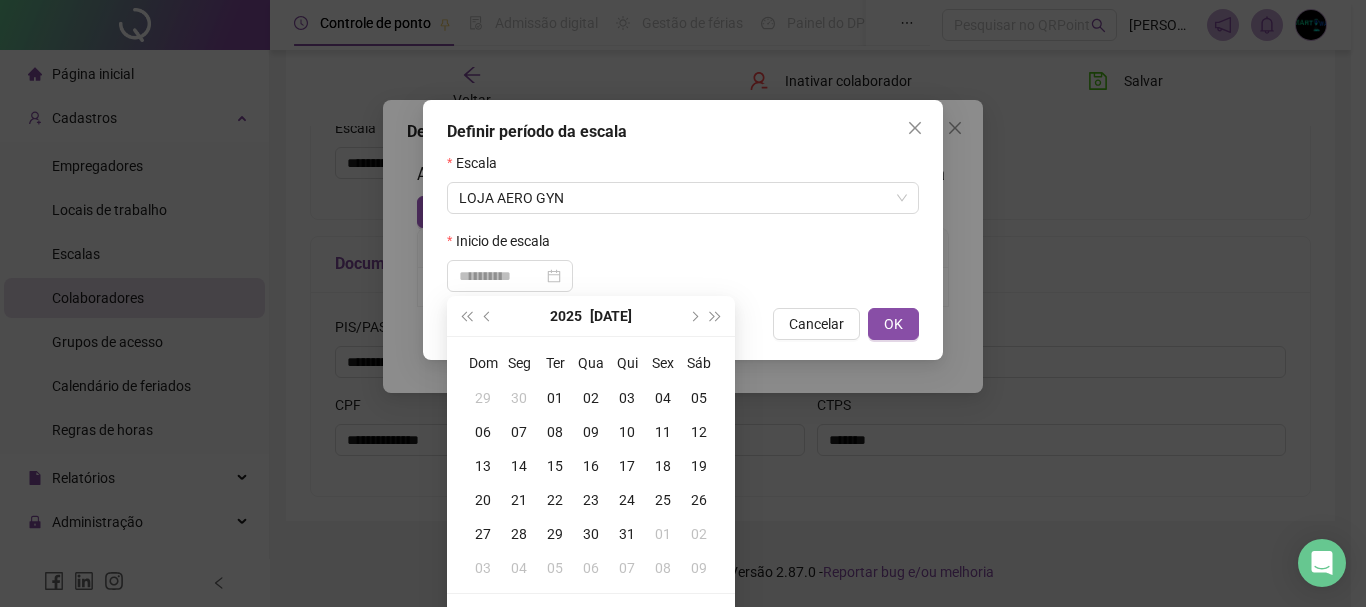 click on "01" at bounding box center [555, 398] 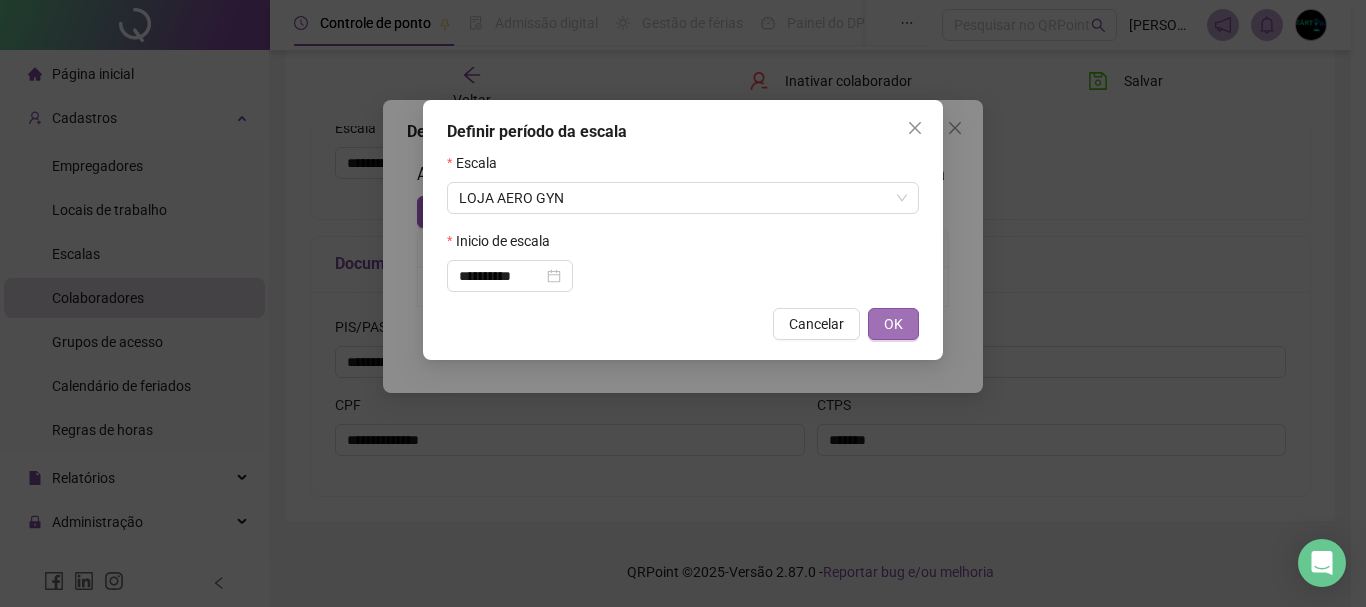 click on "OK" at bounding box center [893, 324] 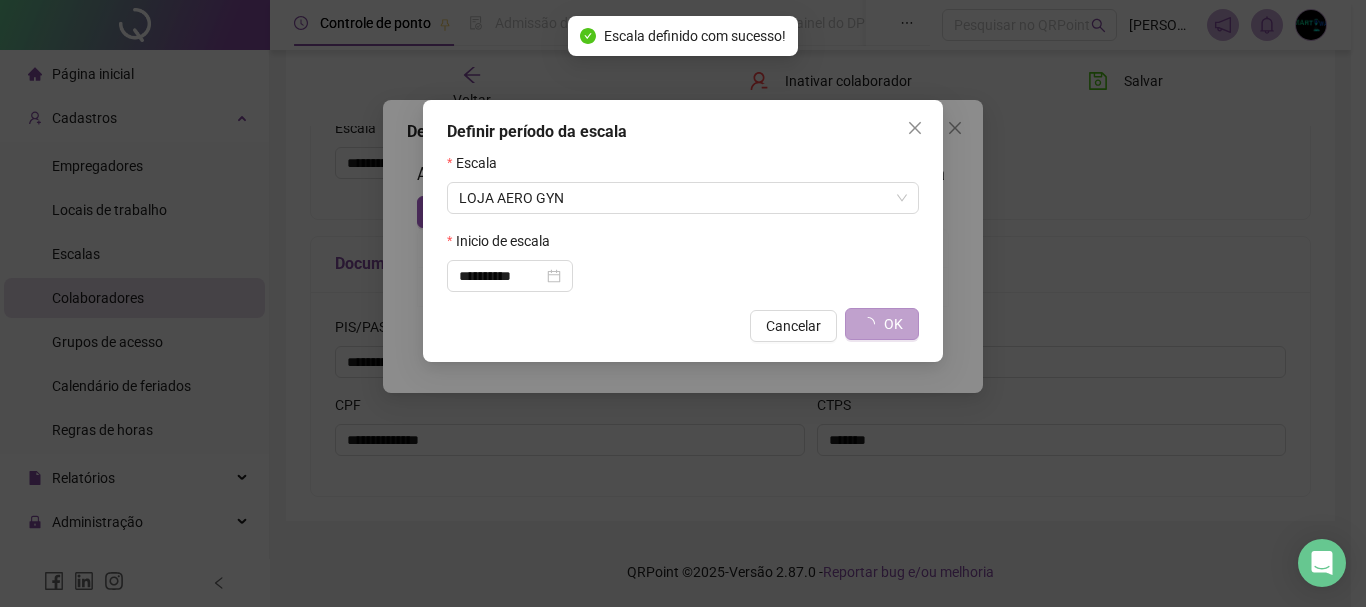 type on "**********" 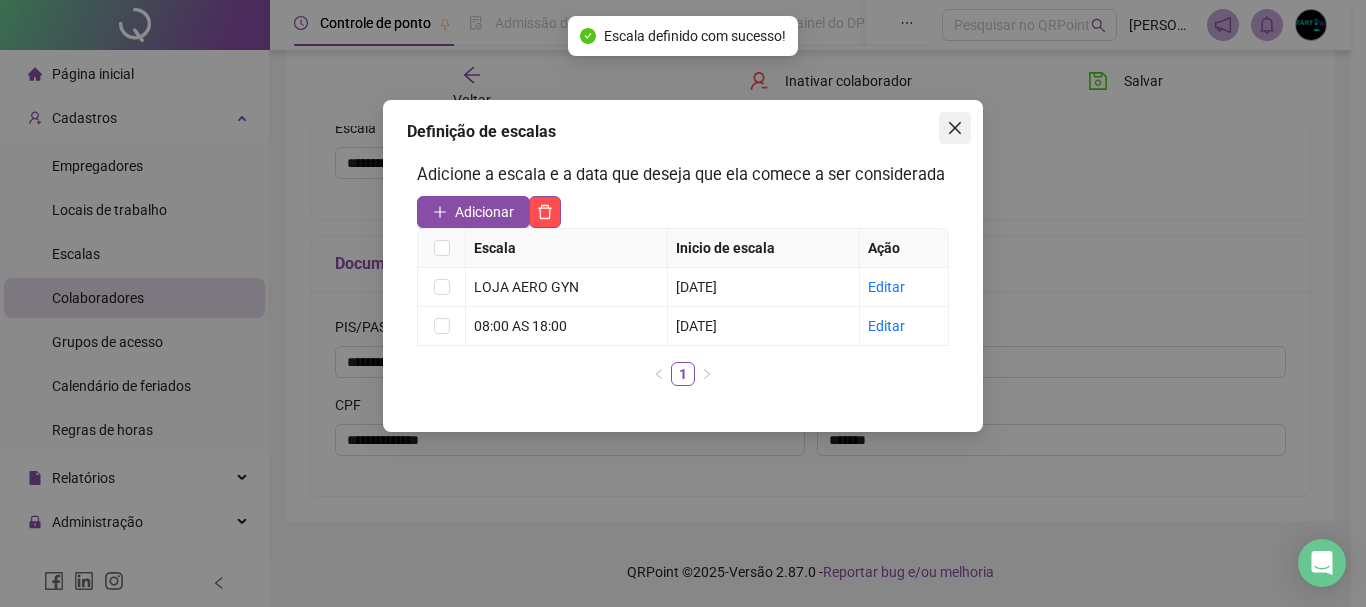 click at bounding box center [955, 128] 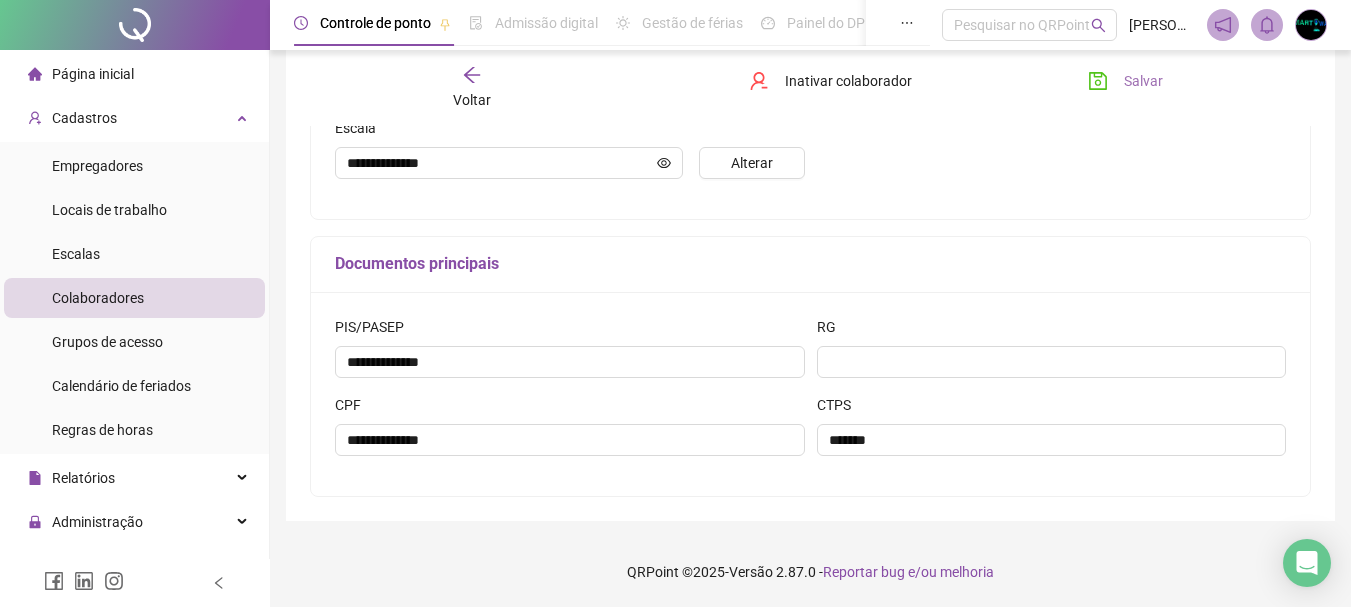 click 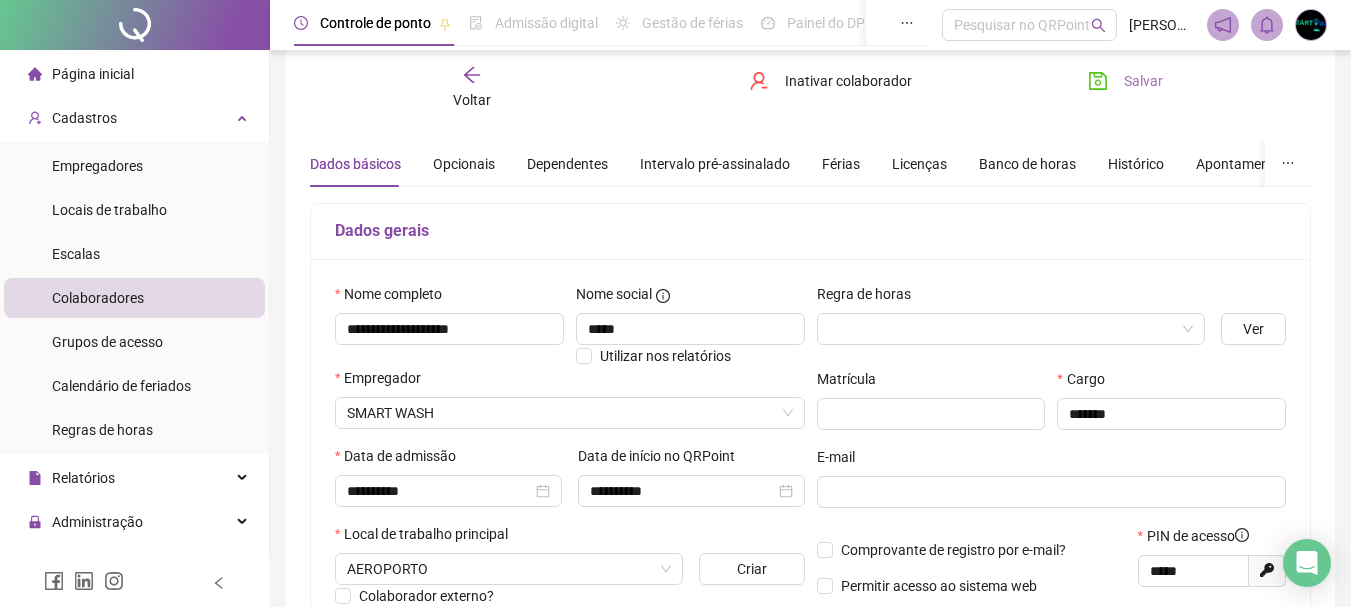 scroll, scrollTop: 34, scrollLeft: 0, axis: vertical 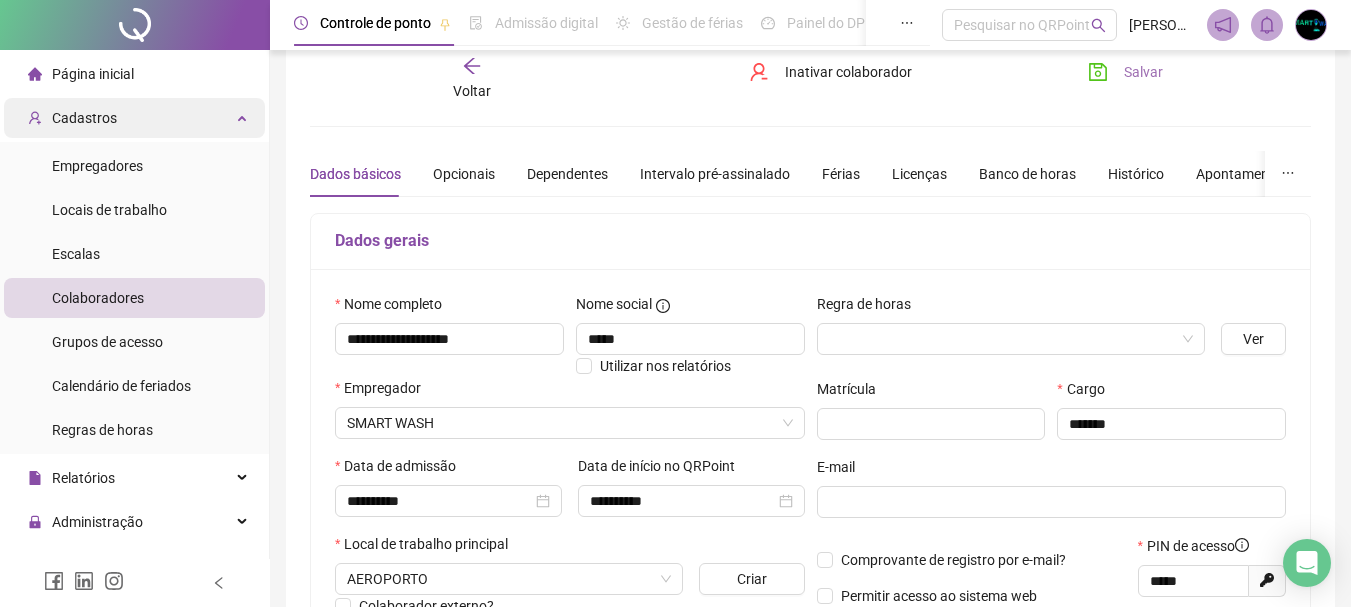 click on "Cadastros" at bounding box center (134, 118) 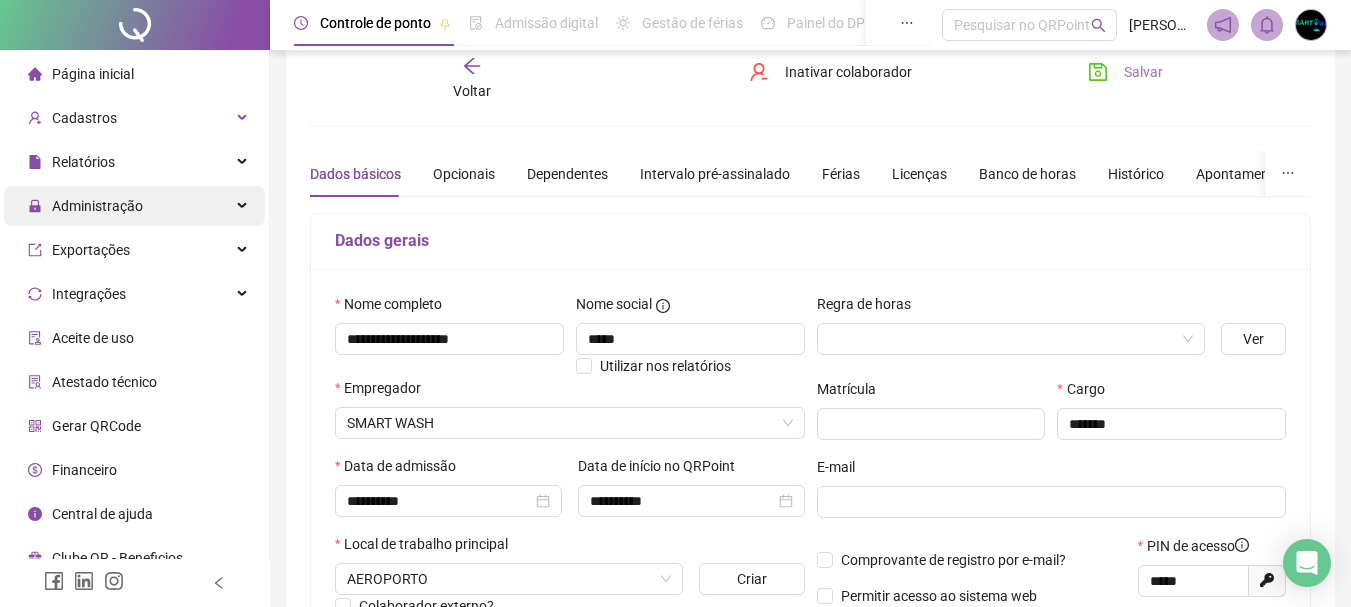 click on "Administração" at bounding box center [97, 206] 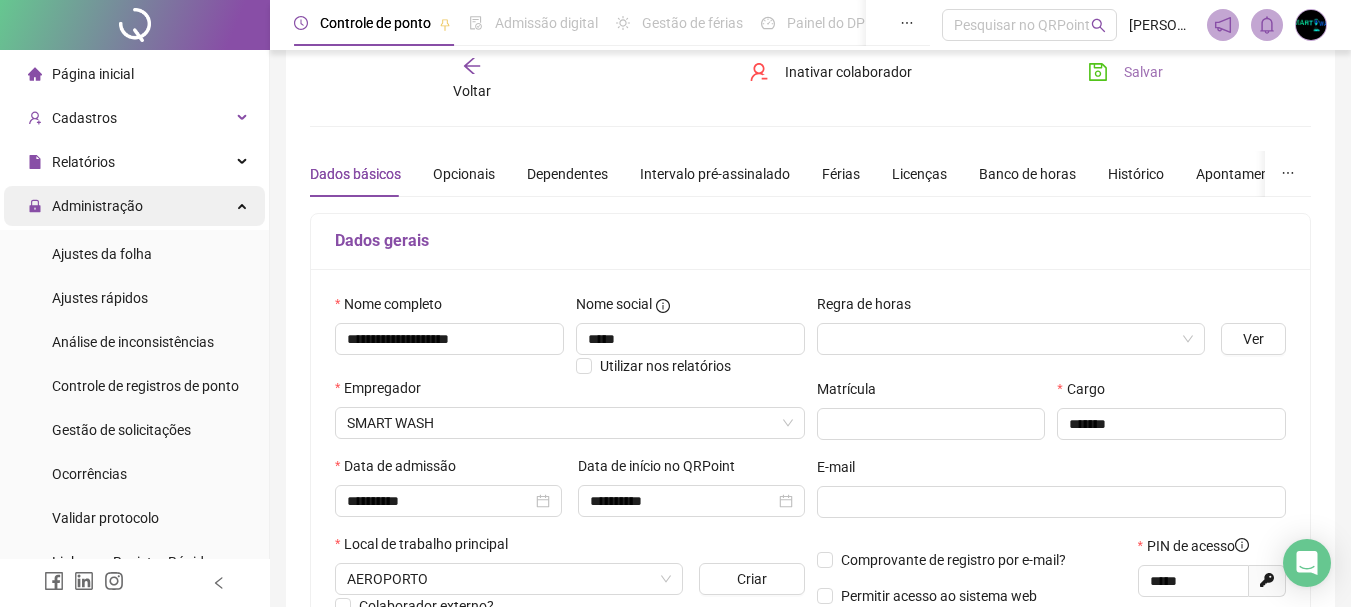 drag, startPoint x: 109, startPoint y: 202, endPoint x: 110, endPoint y: 174, distance: 28.01785 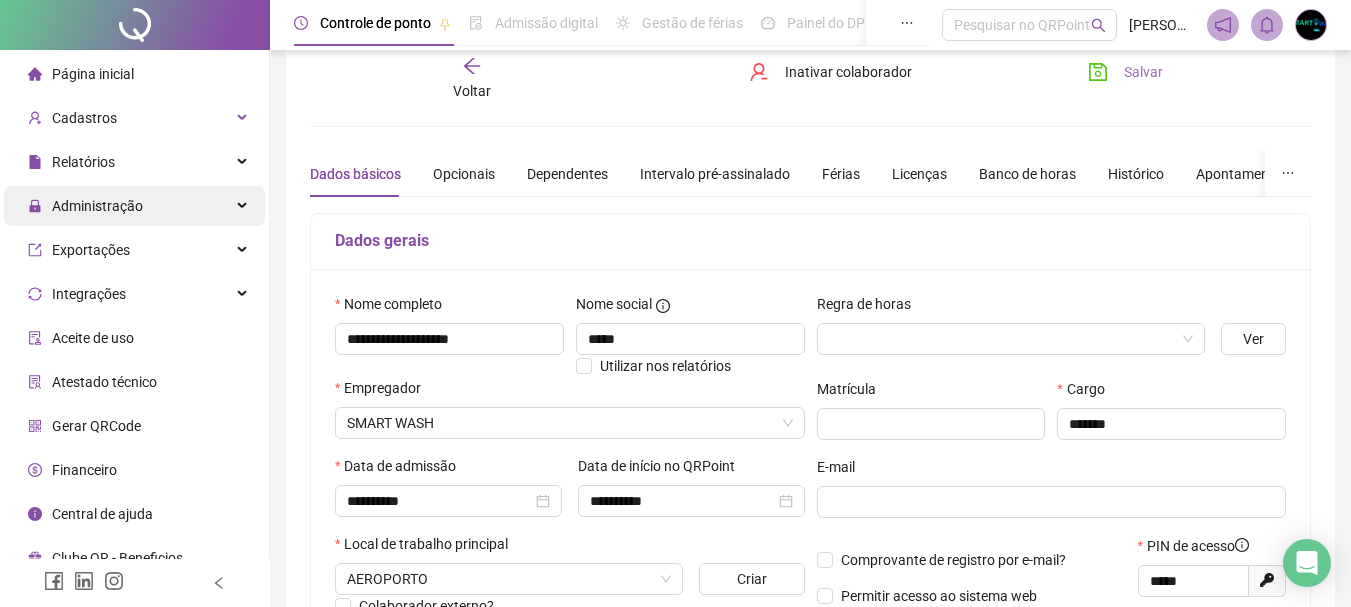 click on "Administração" at bounding box center (97, 206) 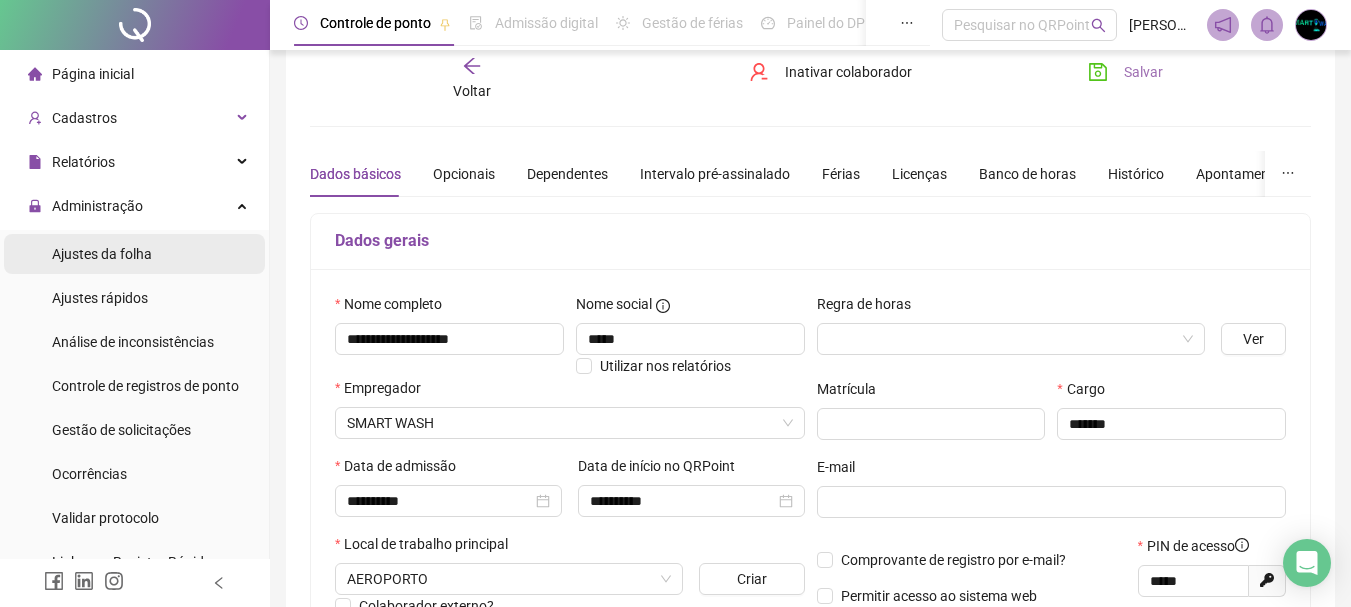 click on "Ajustes da folha" at bounding box center (102, 254) 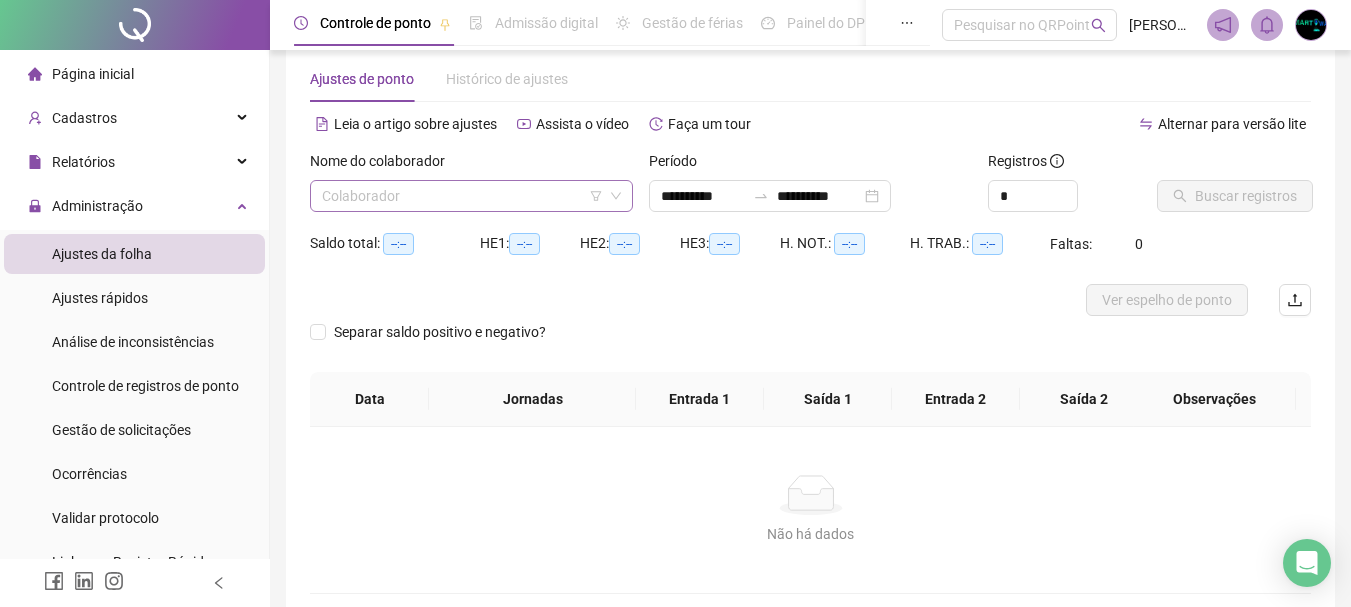 click at bounding box center (465, 196) 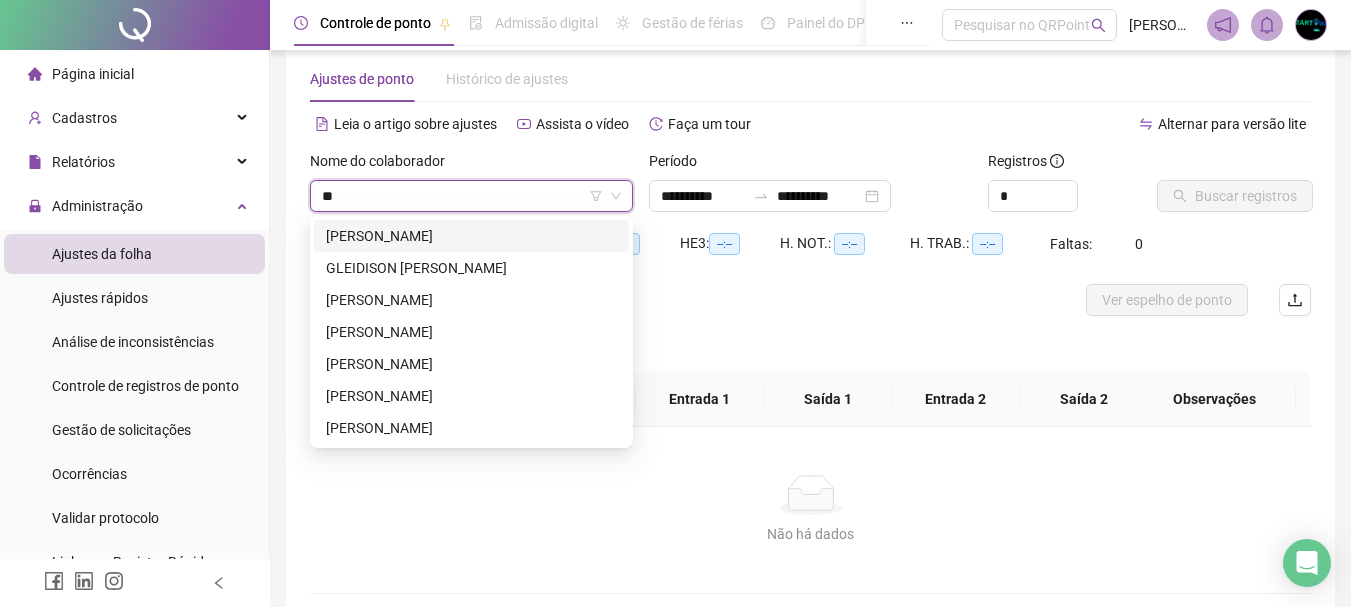 type on "***" 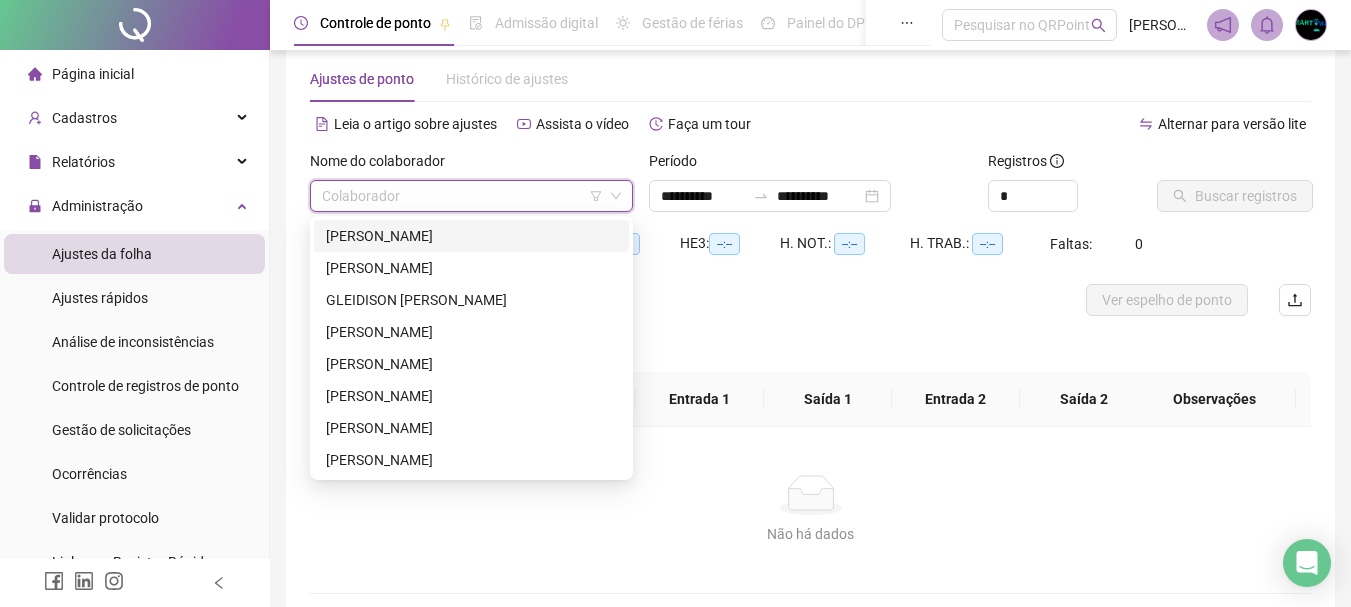 click at bounding box center [465, 196] 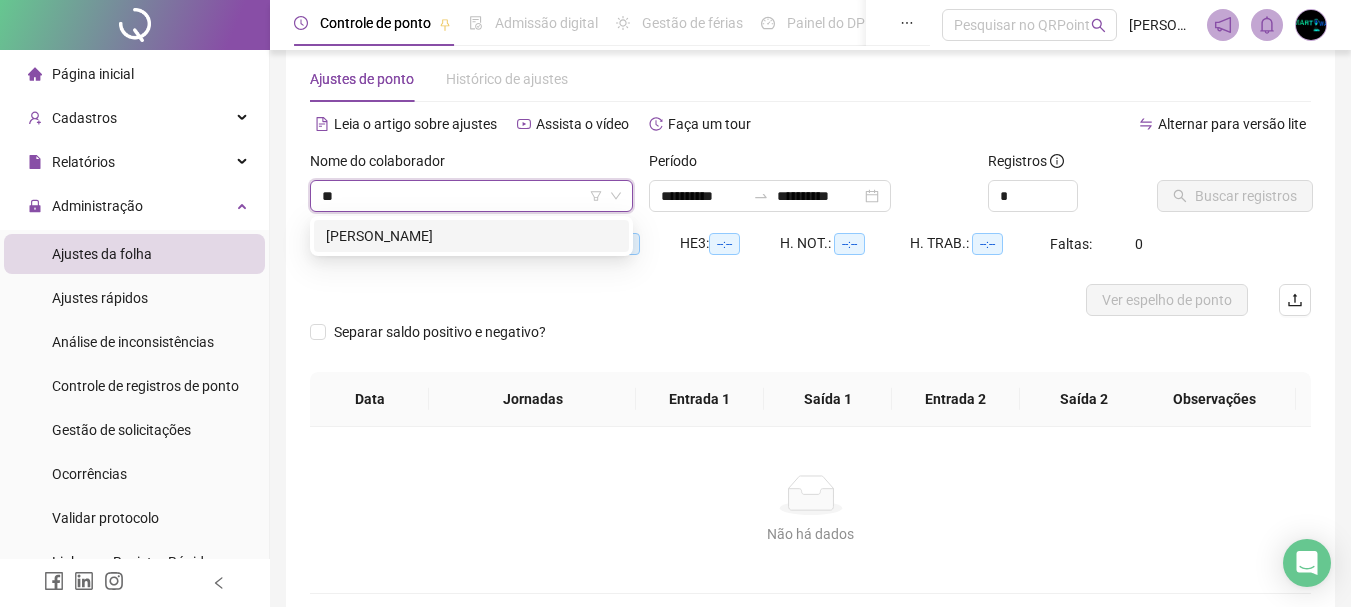 type on "***" 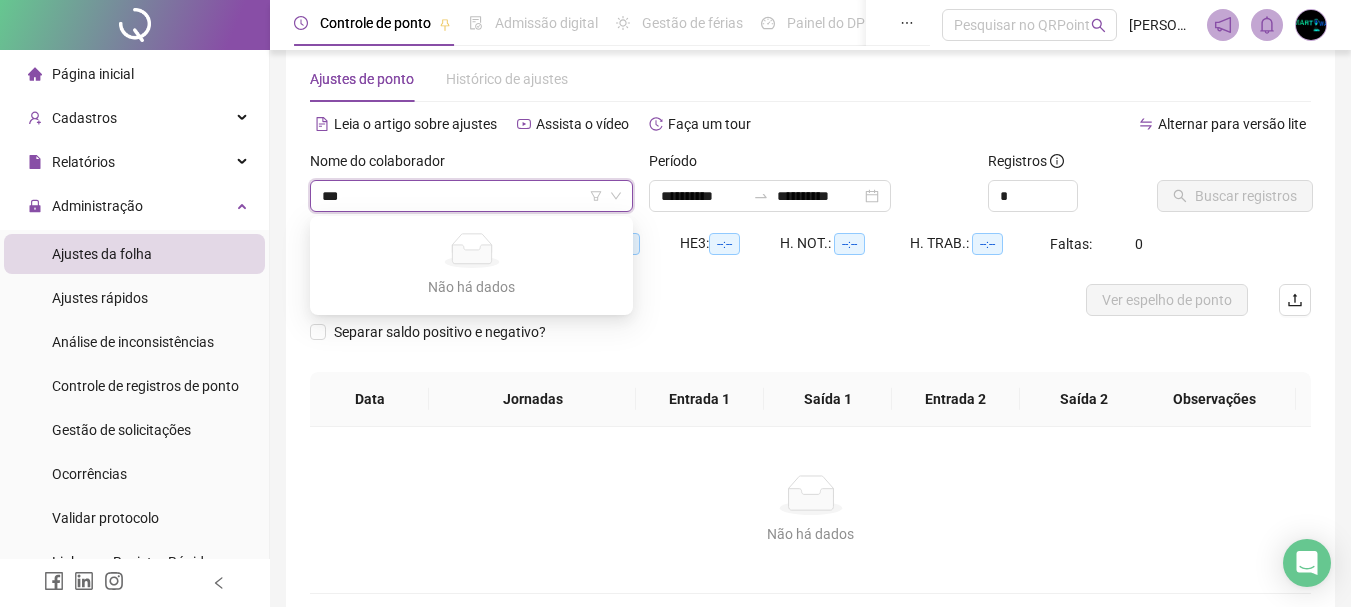 drag, startPoint x: 392, startPoint y: 202, endPoint x: 262, endPoint y: 194, distance: 130.24593 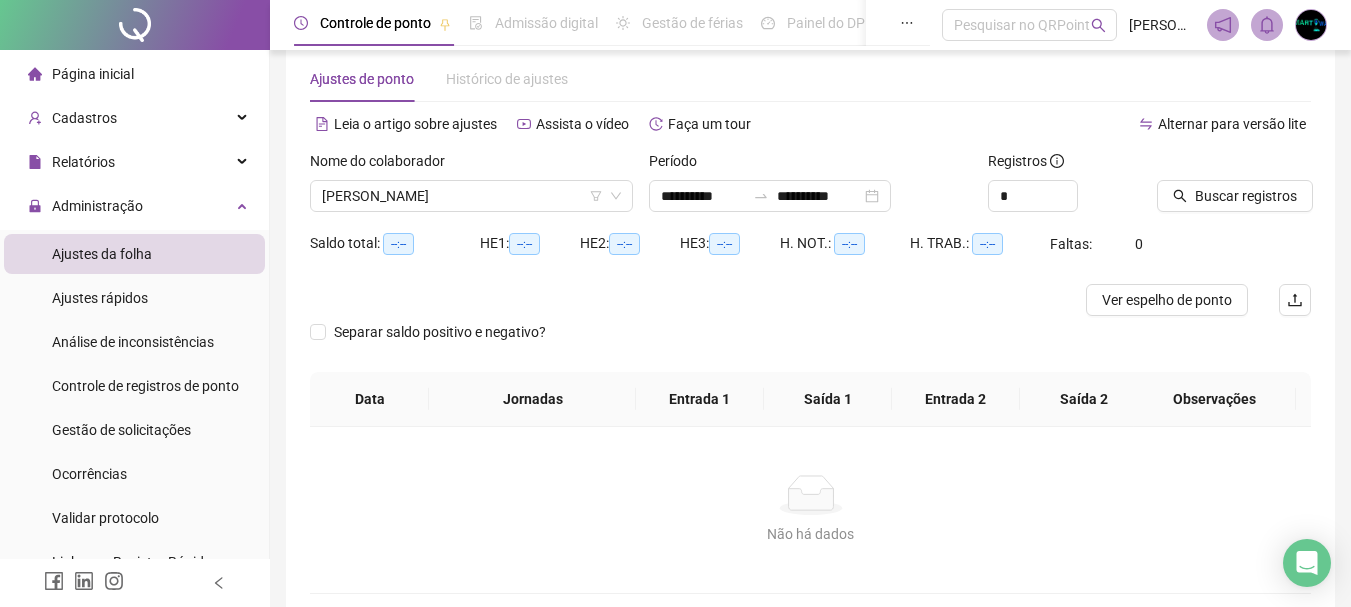 click at bounding box center (685, 300) 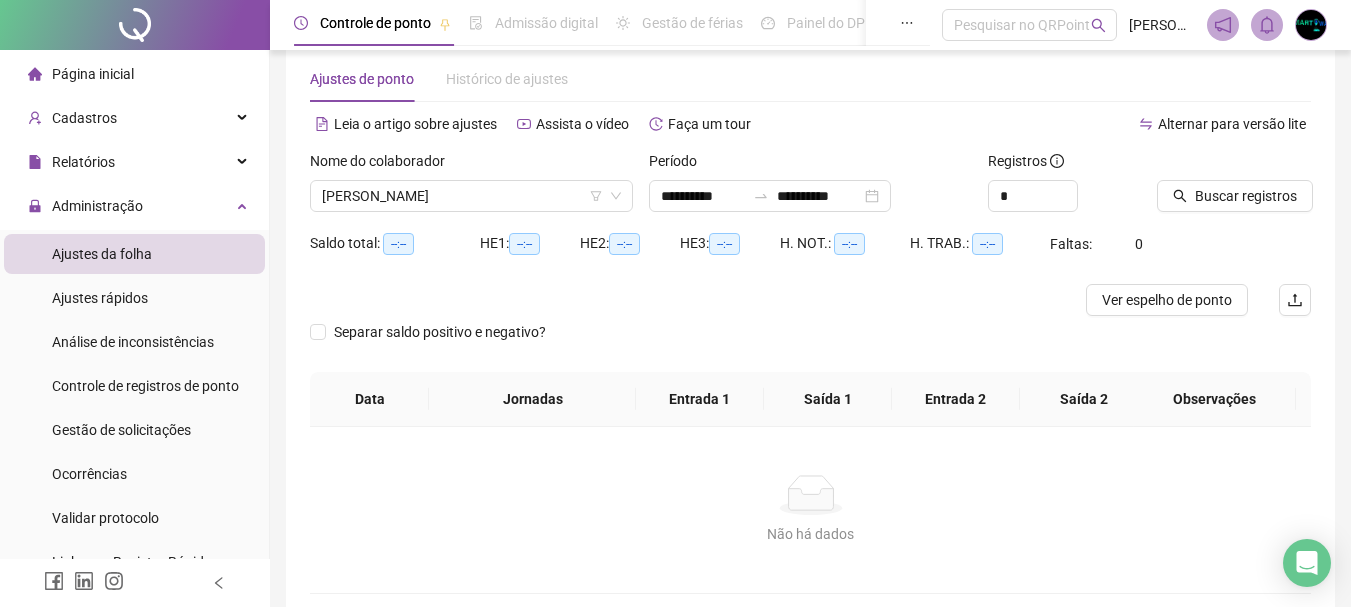 click on "Página inicial" at bounding box center [81, 74] 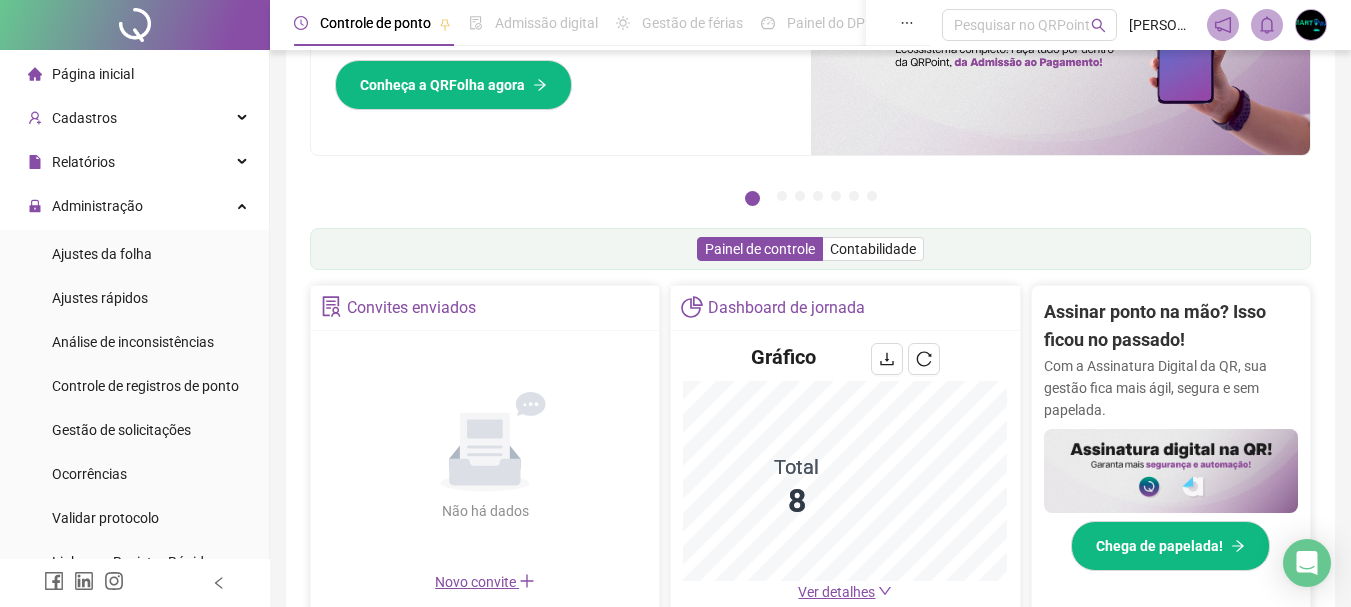 scroll, scrollTop: 155, scrollLeft: 0, axis: vertical 